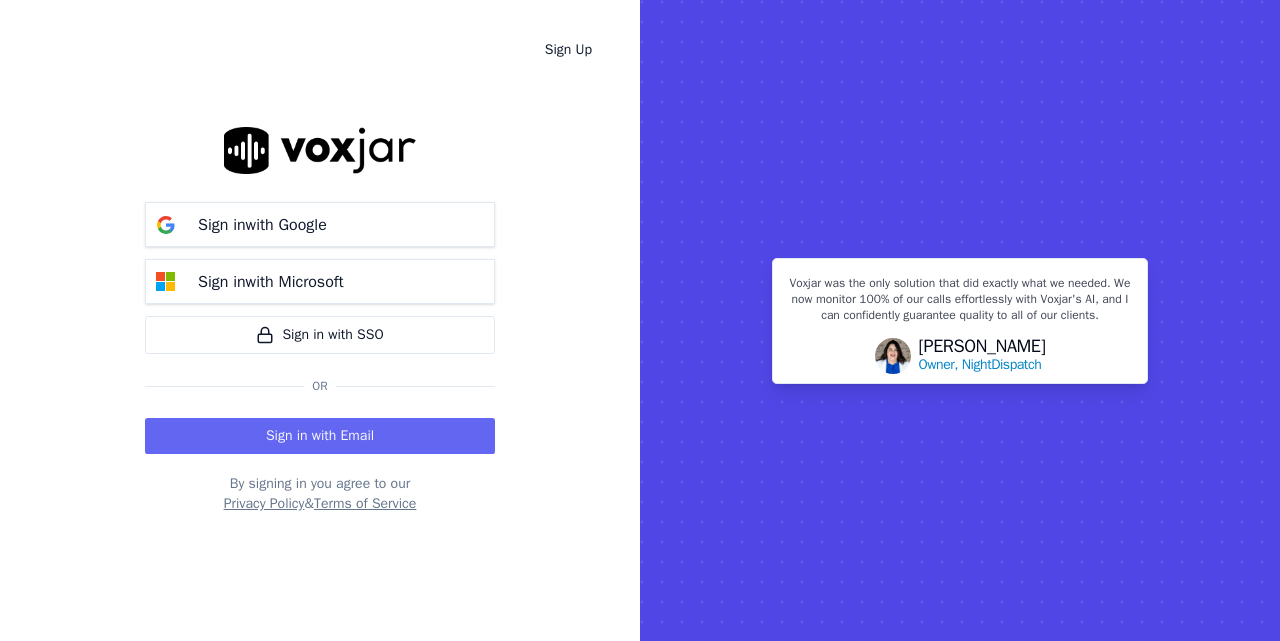 scroll, scrollTop: 0, scrollLeft: 0, axis: both 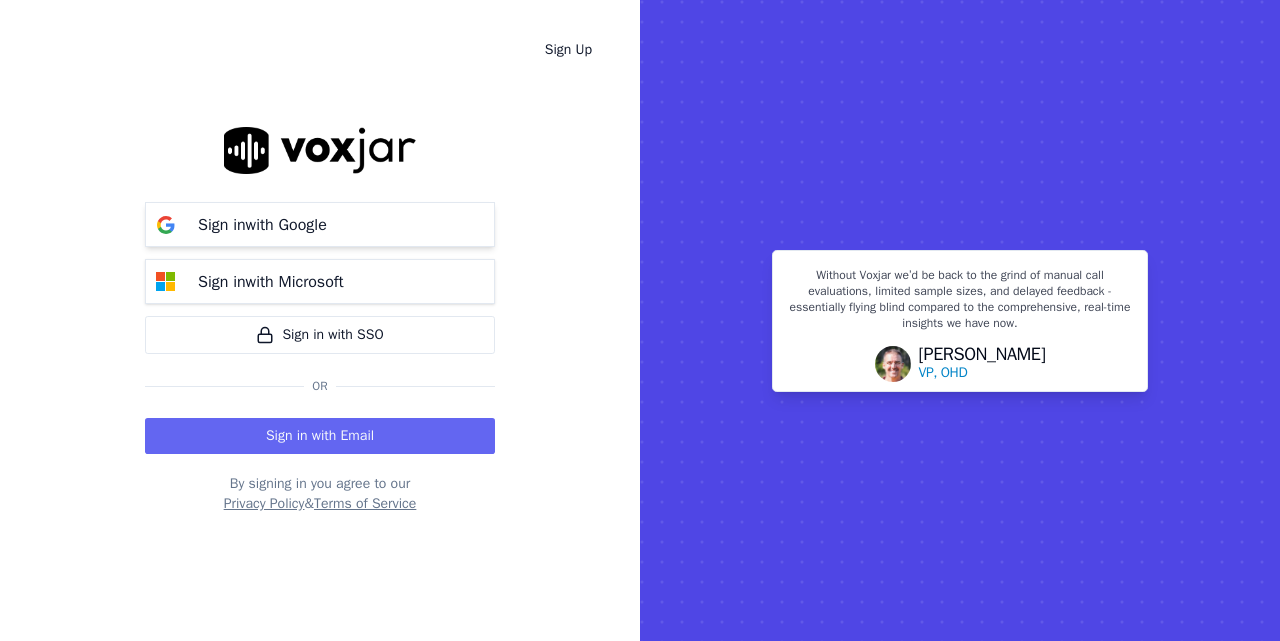 click on "Sign in  with Google" at bounding box center (262, 225) 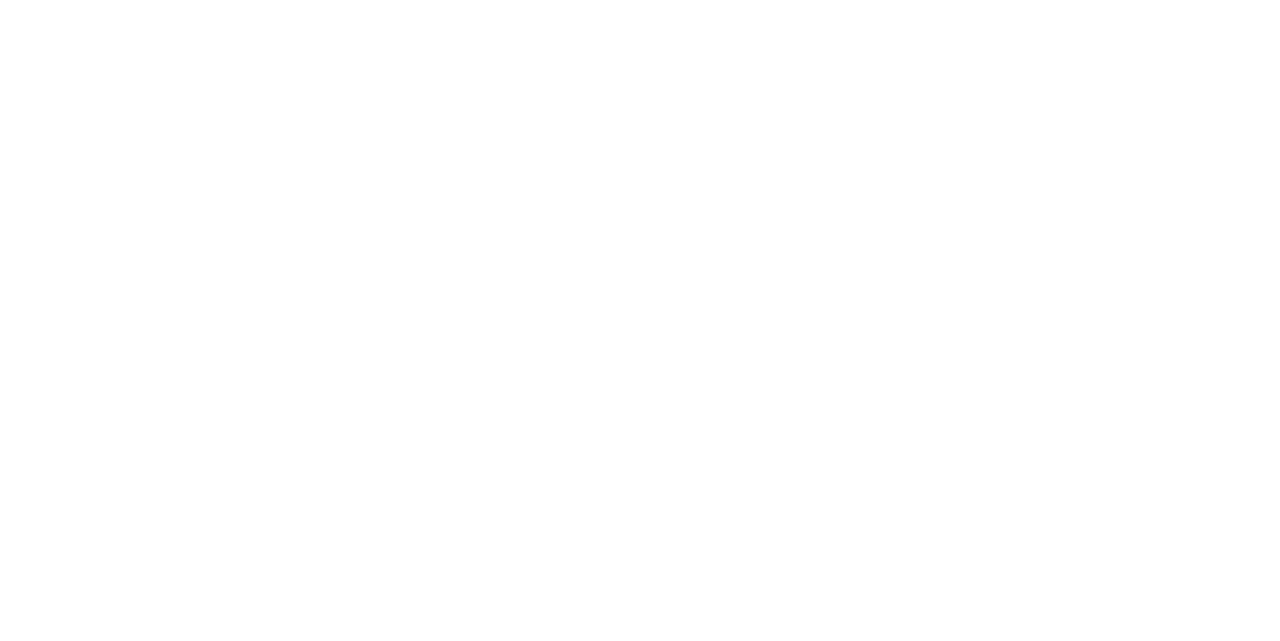 scroll, scrollTop: 0, scrollLeft: 0, axis: both 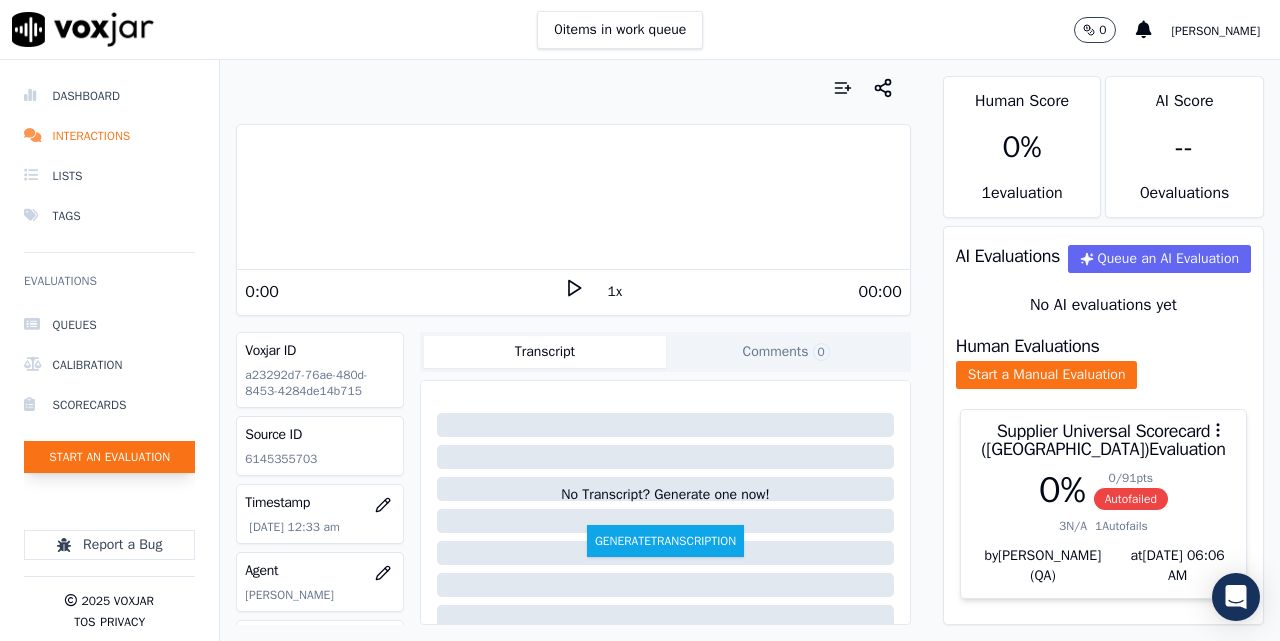 click on "Start an Evaluation" 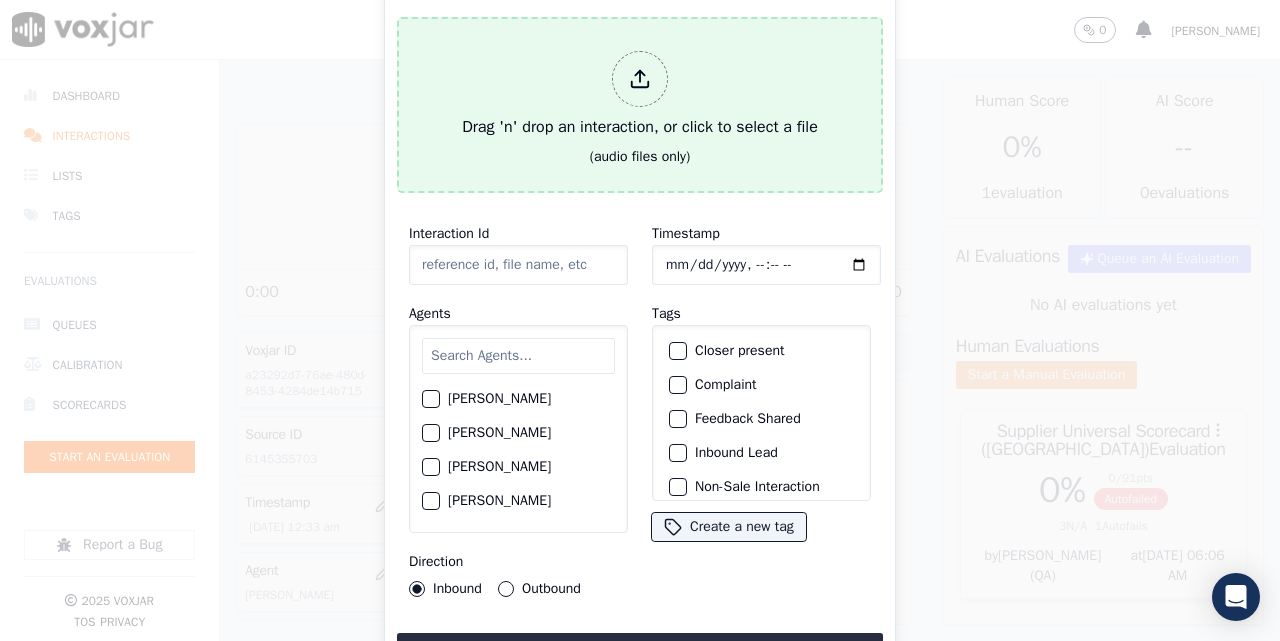 click on "Drag 'n' drop an interaction, or click to select a file" at bounding box center (640, 95) 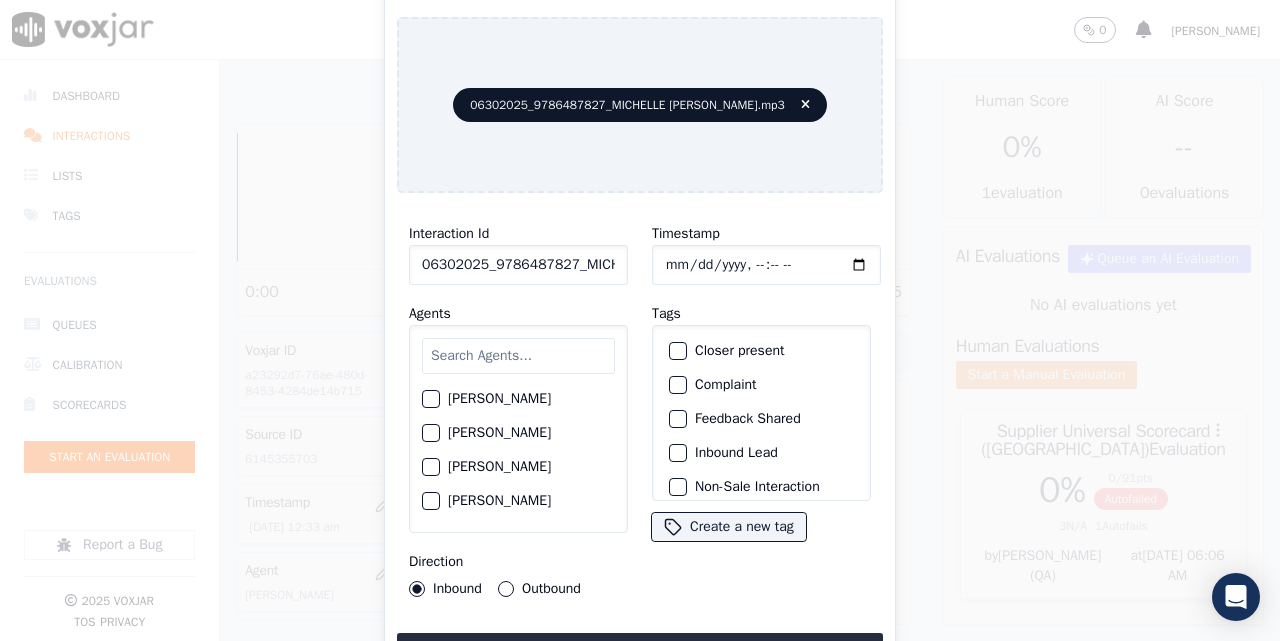 click on "06302025_9786487827_MICHELLE [PERSON_NAME].mp3" 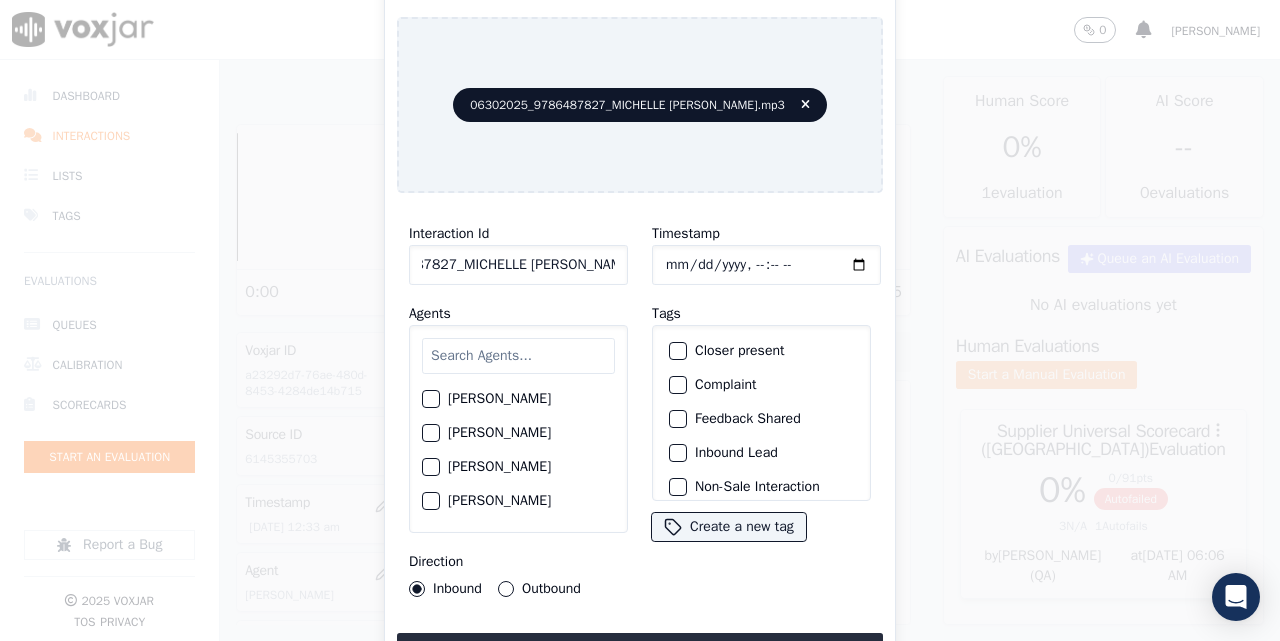 paste on "9786487827" 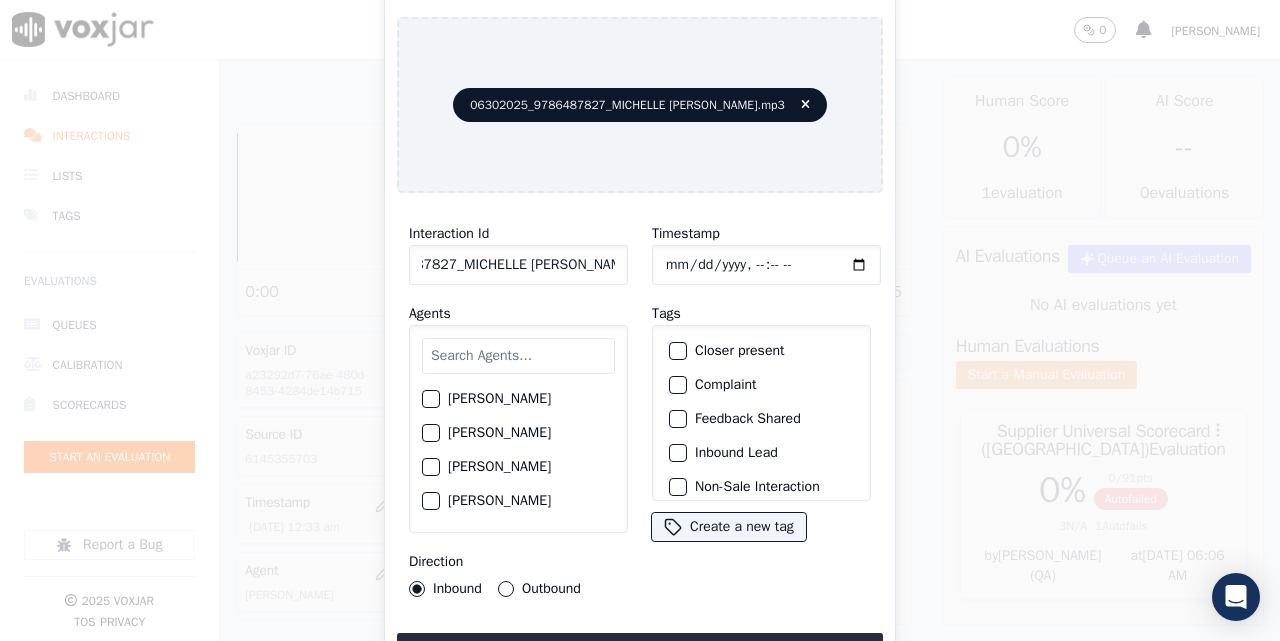 scroll, scrollTop: 0, scrollLeft: 198, axis: horizontal 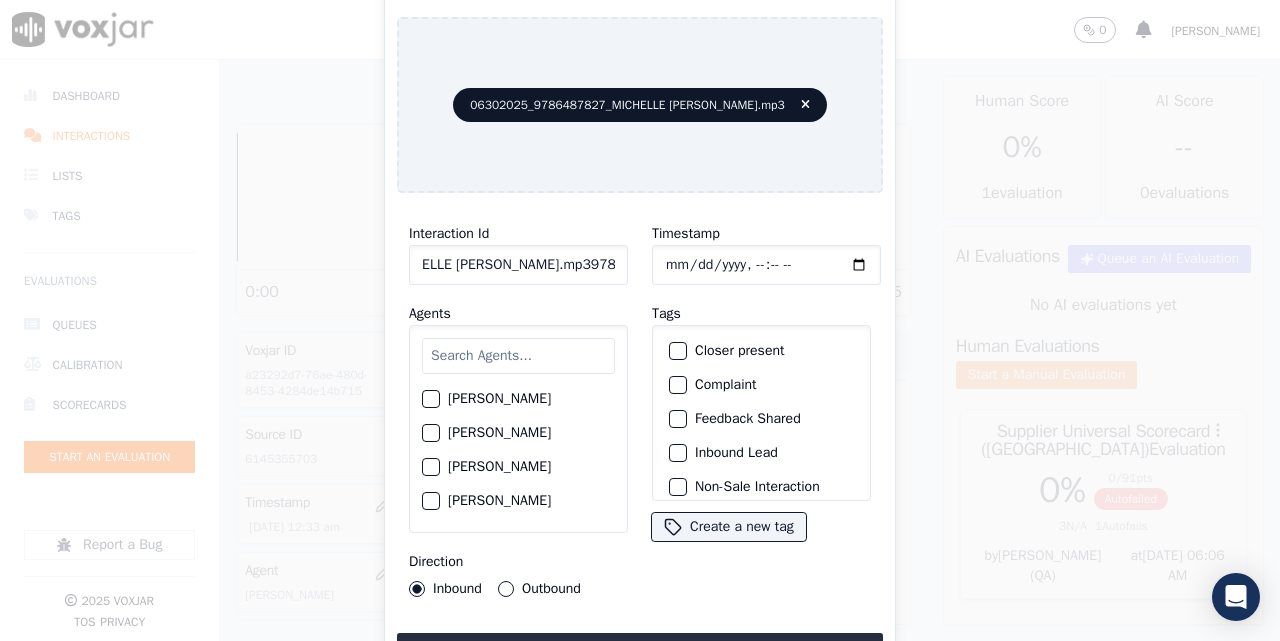 paste 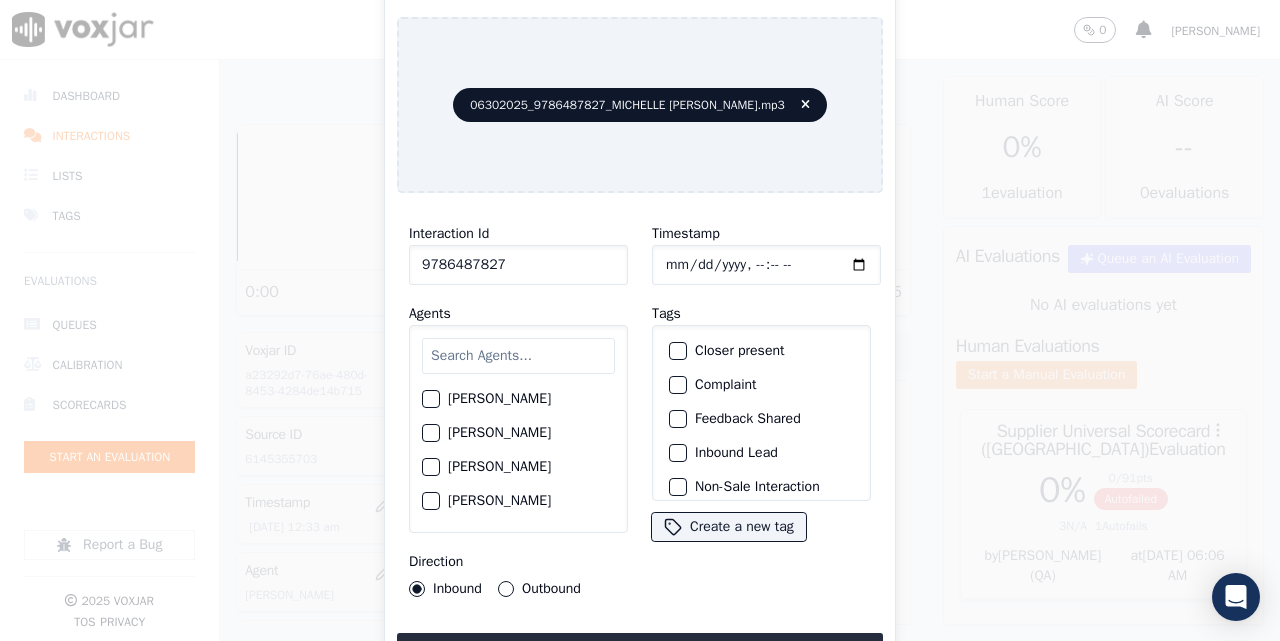scroll, scrollTop: 0, scrollLeft: 0, axis: both 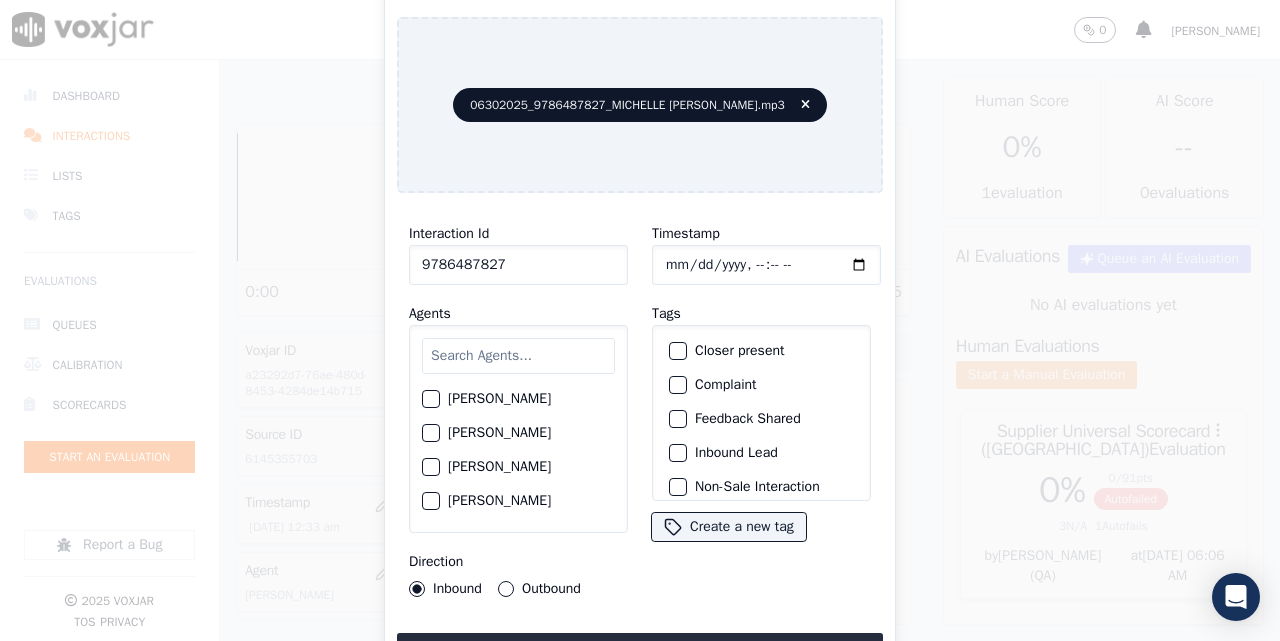 type on "9786487827" 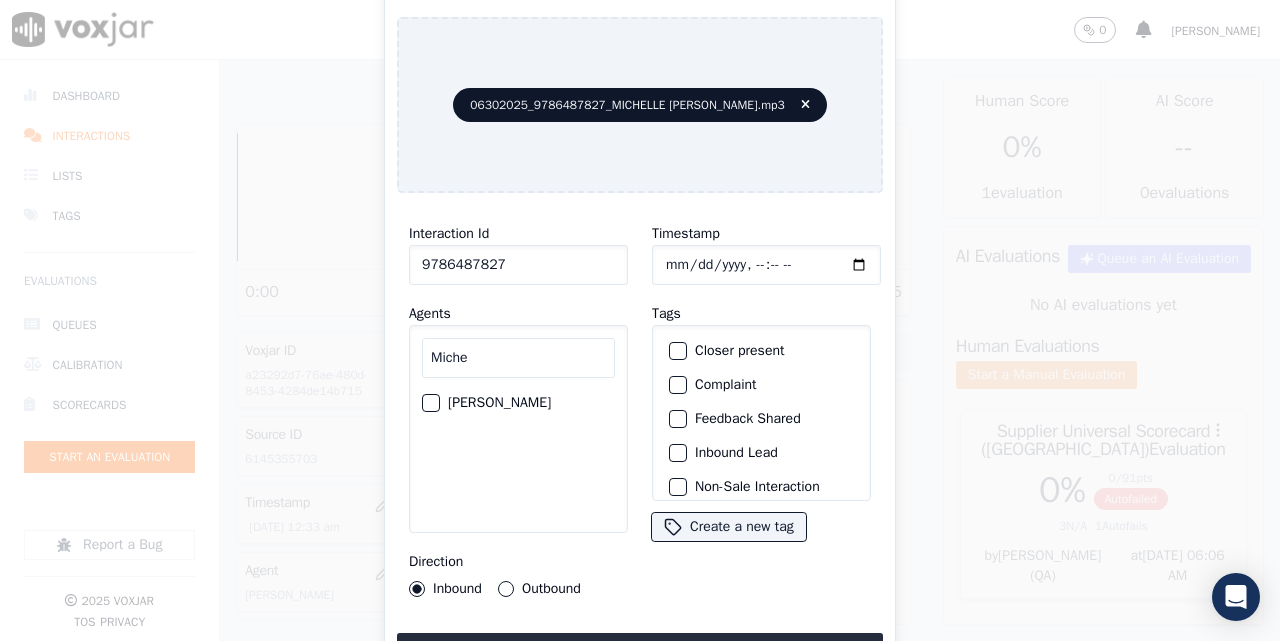 type on "Miche" 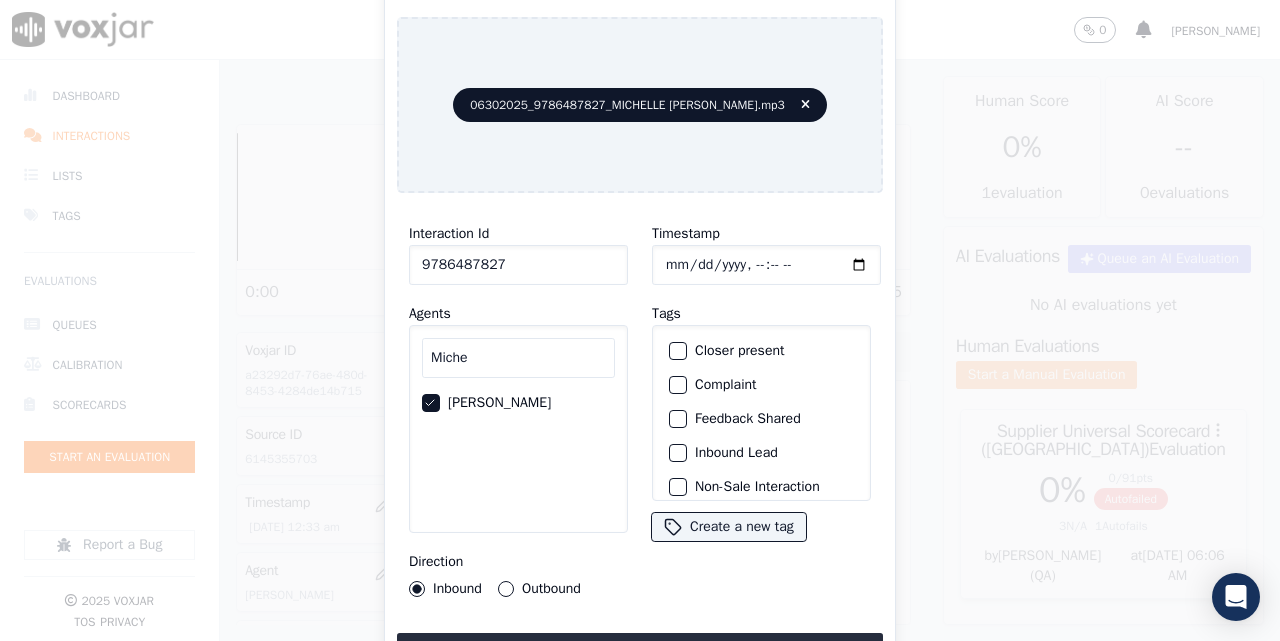 scroll, scrollTop: 187, scrollLeft: 0, axis: vertical 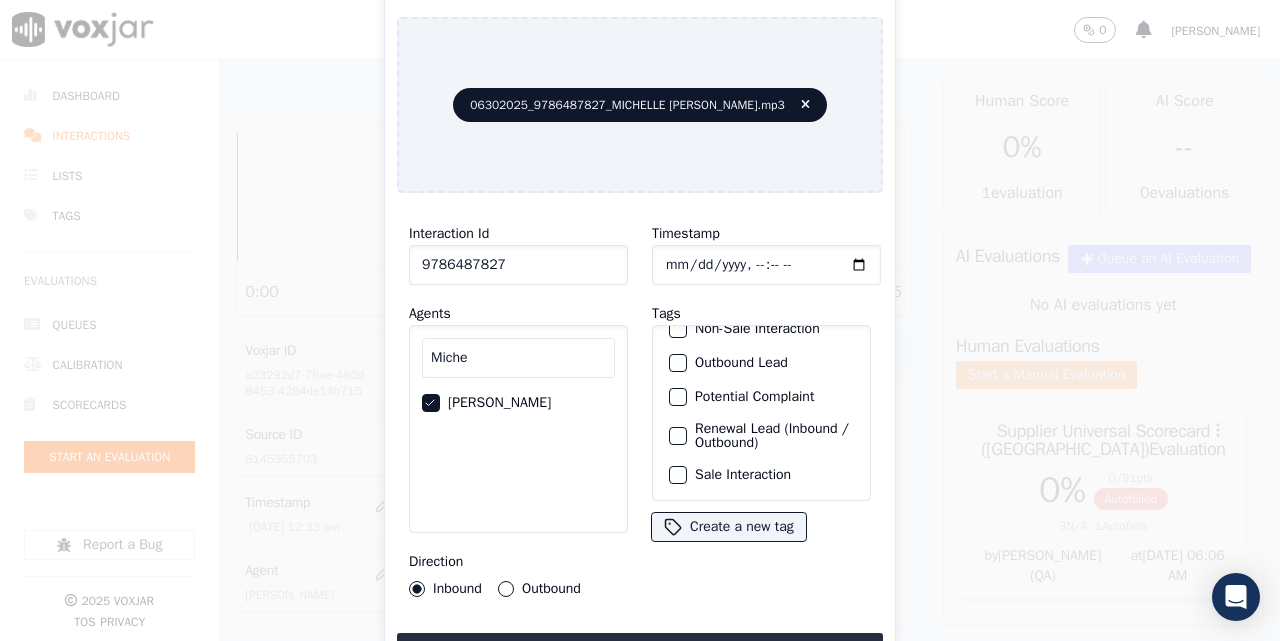 click on "Sale Interaction" 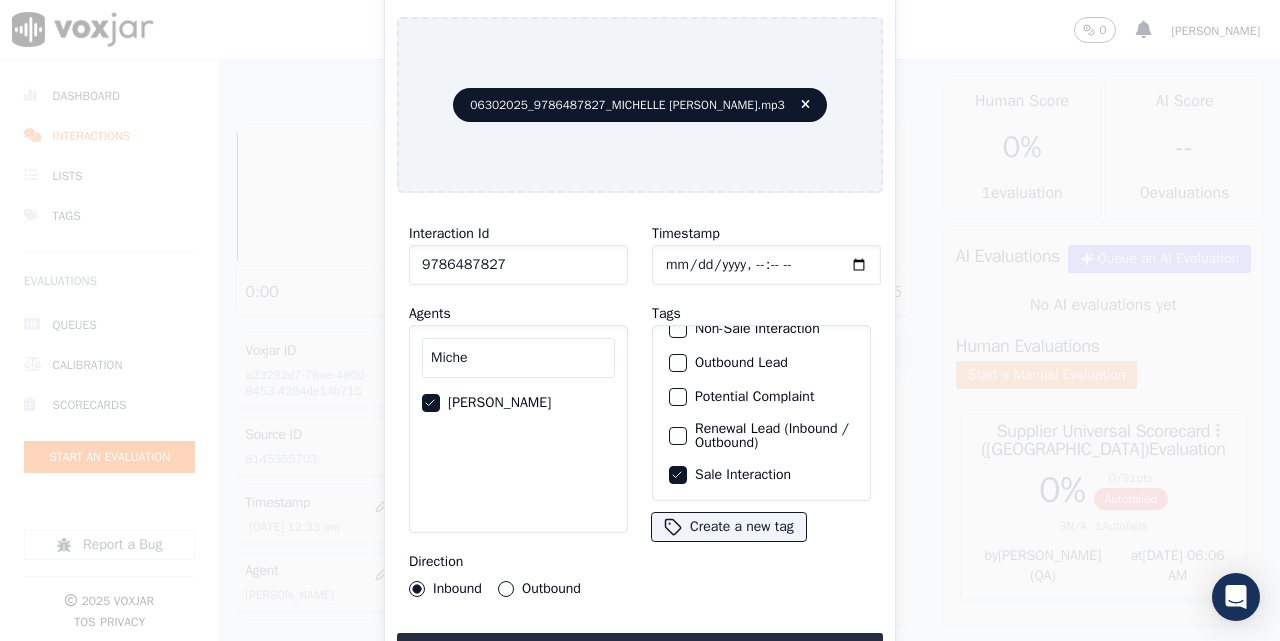 click on "Outbound" 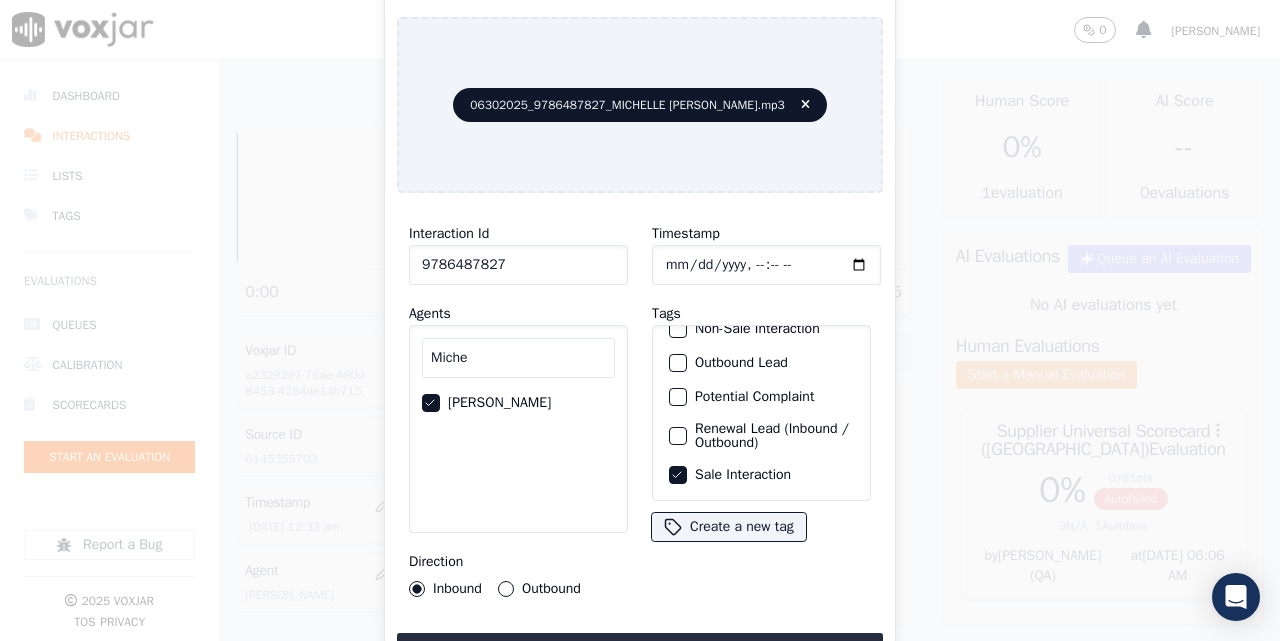 click on "Outbound" at bounding box center (506, 589) 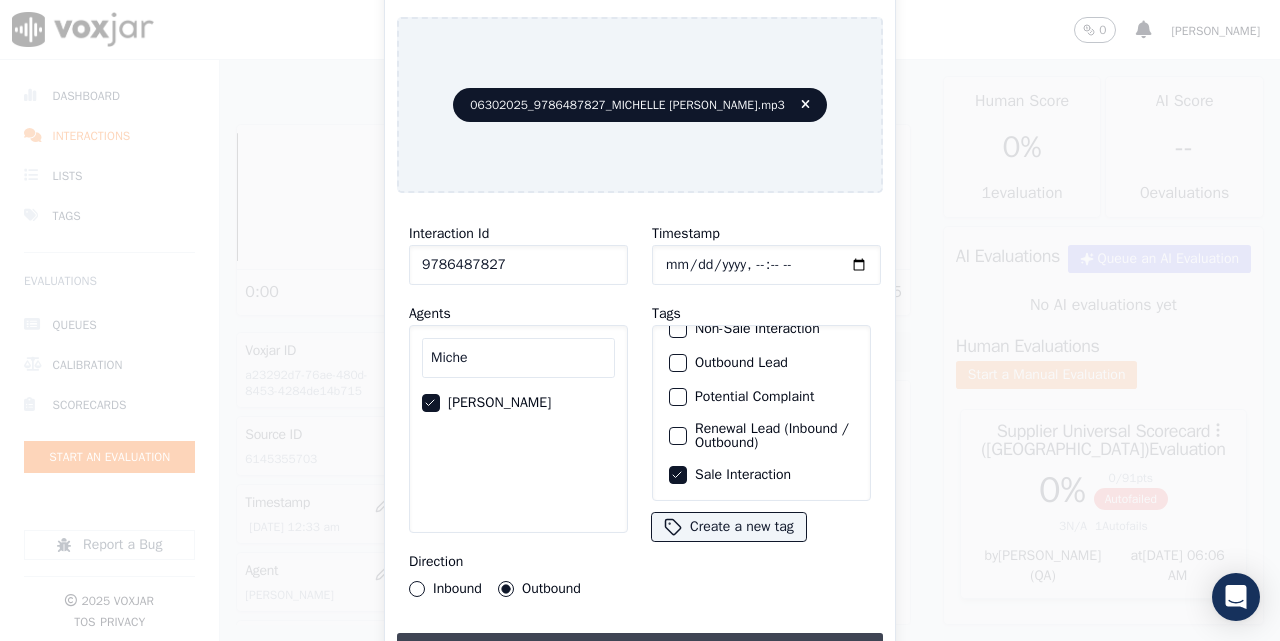 click on "Upload interaction to start evaluation" at bounding box center (640, 651) 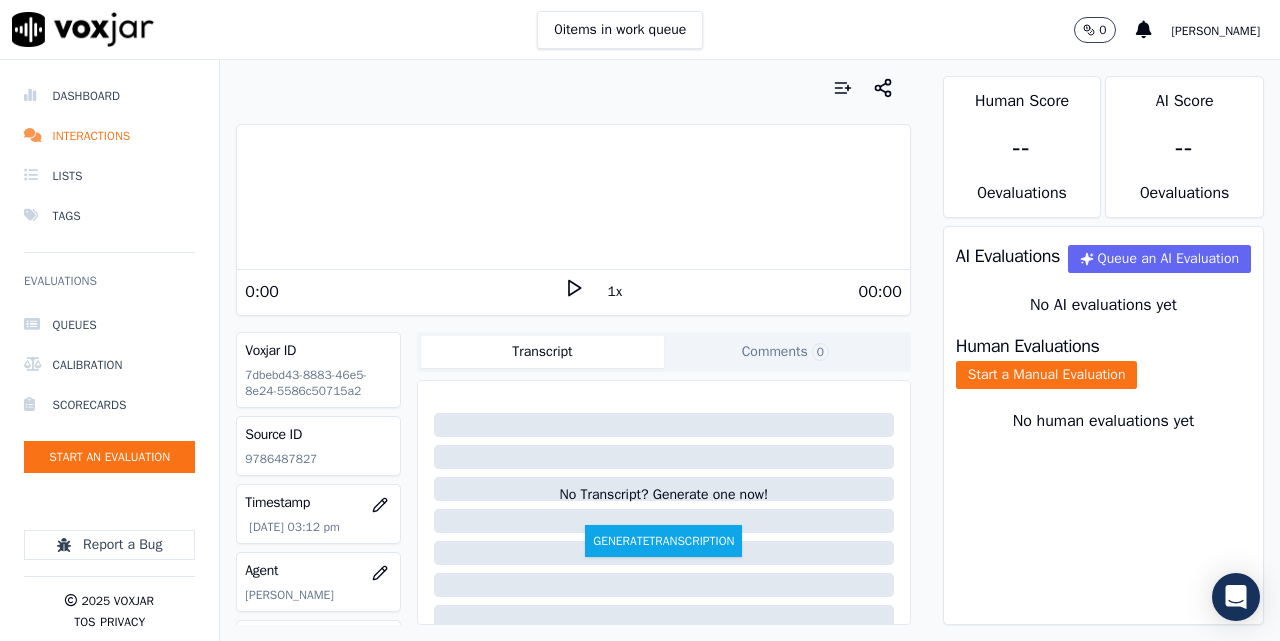 scroll, scrollTop: 167, scrollLeft: 0, axis: vertical 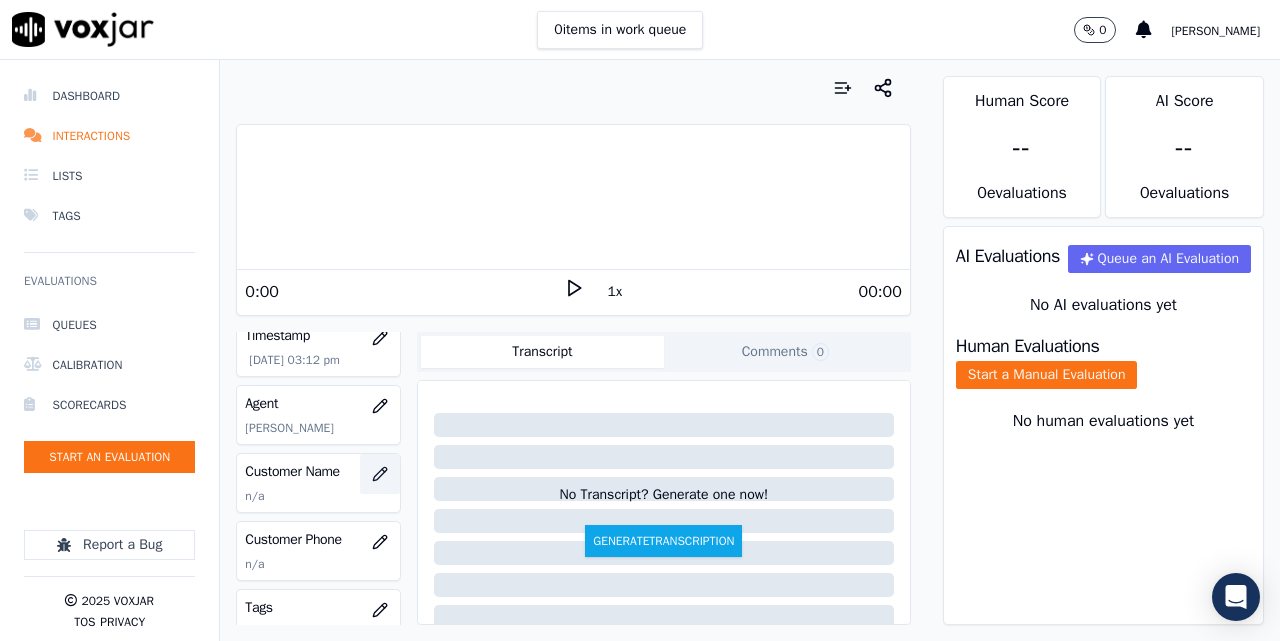click 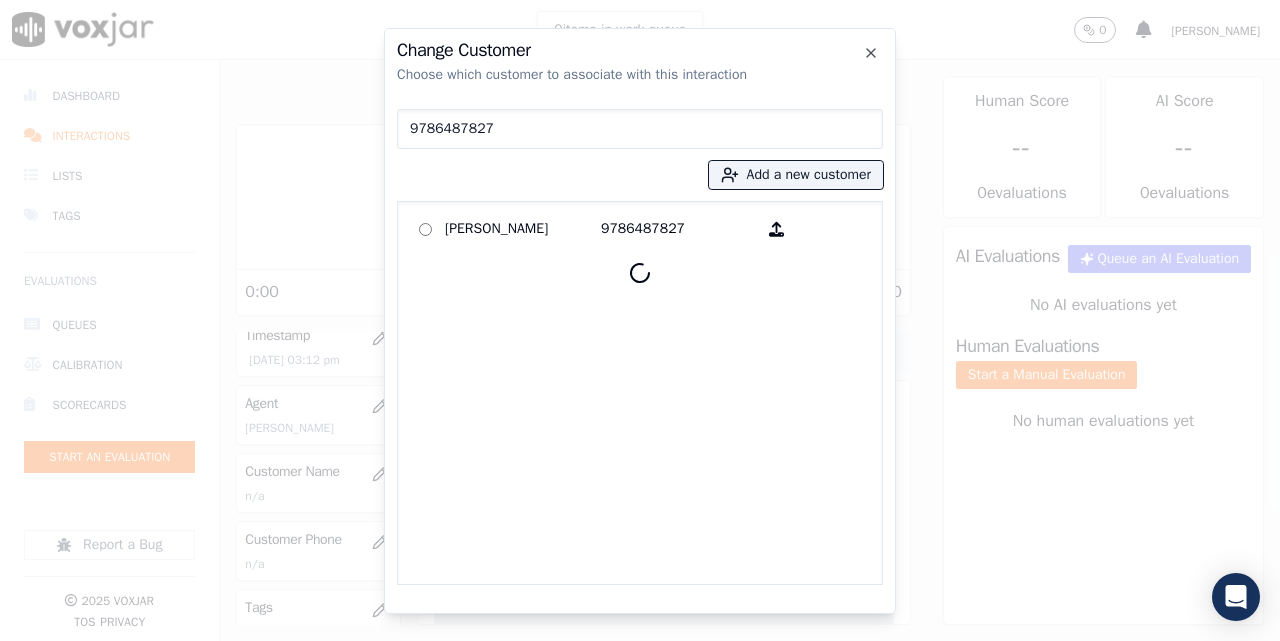 type on "9786487827" 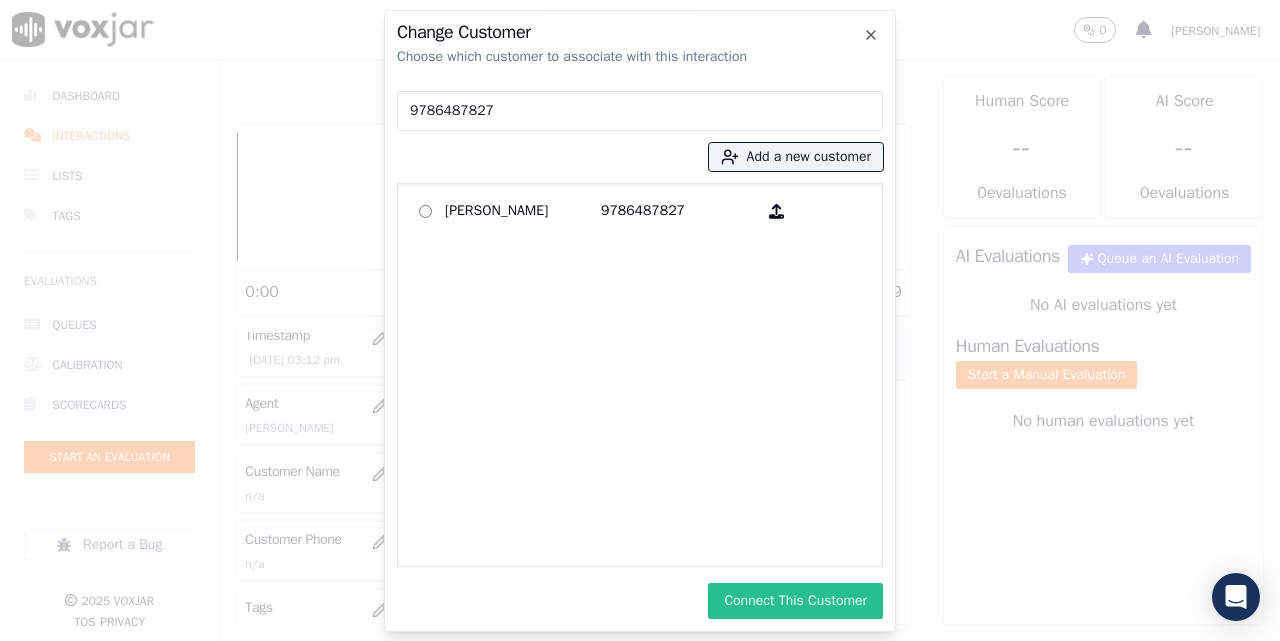 click on "Connect This Customer" at bounding box center [795, 601] 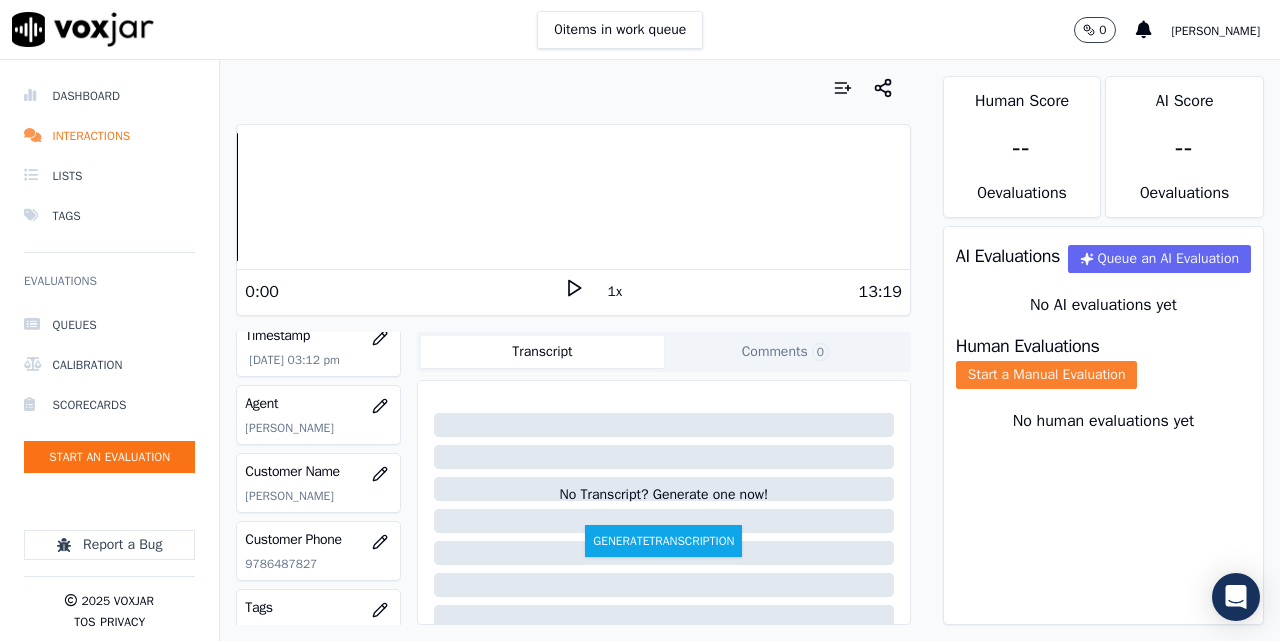 click on "Start a Manual Evaluation" 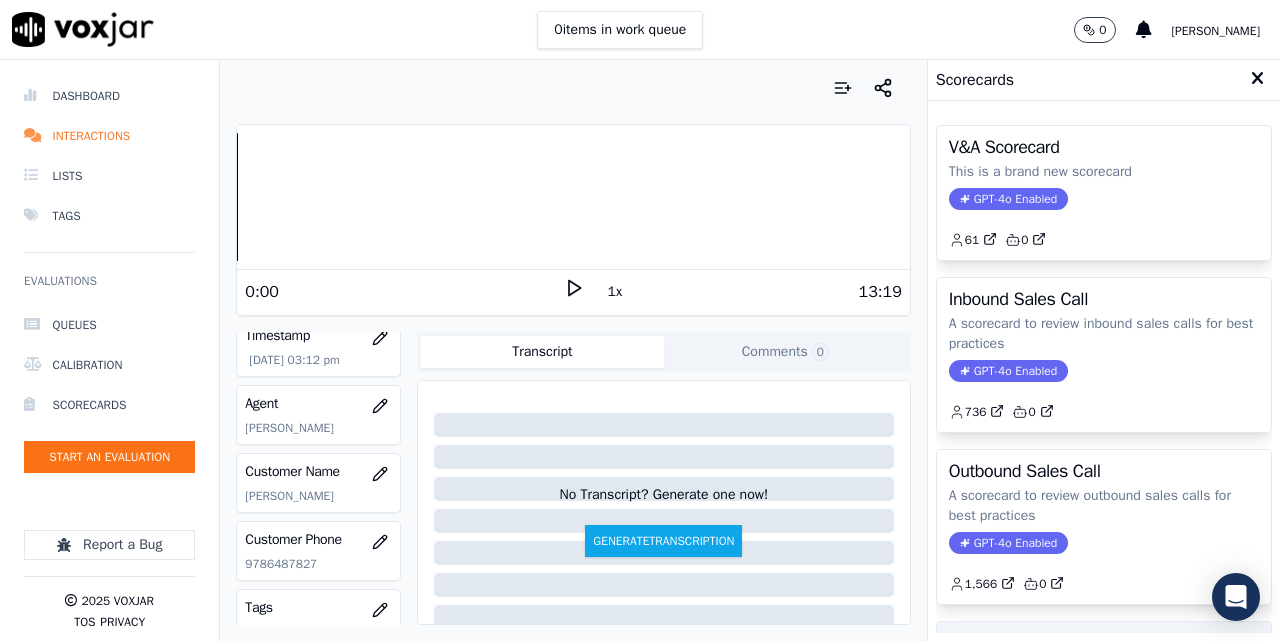 scroll, scrollTop: 403, scrollLeft: 0, axis: vertical 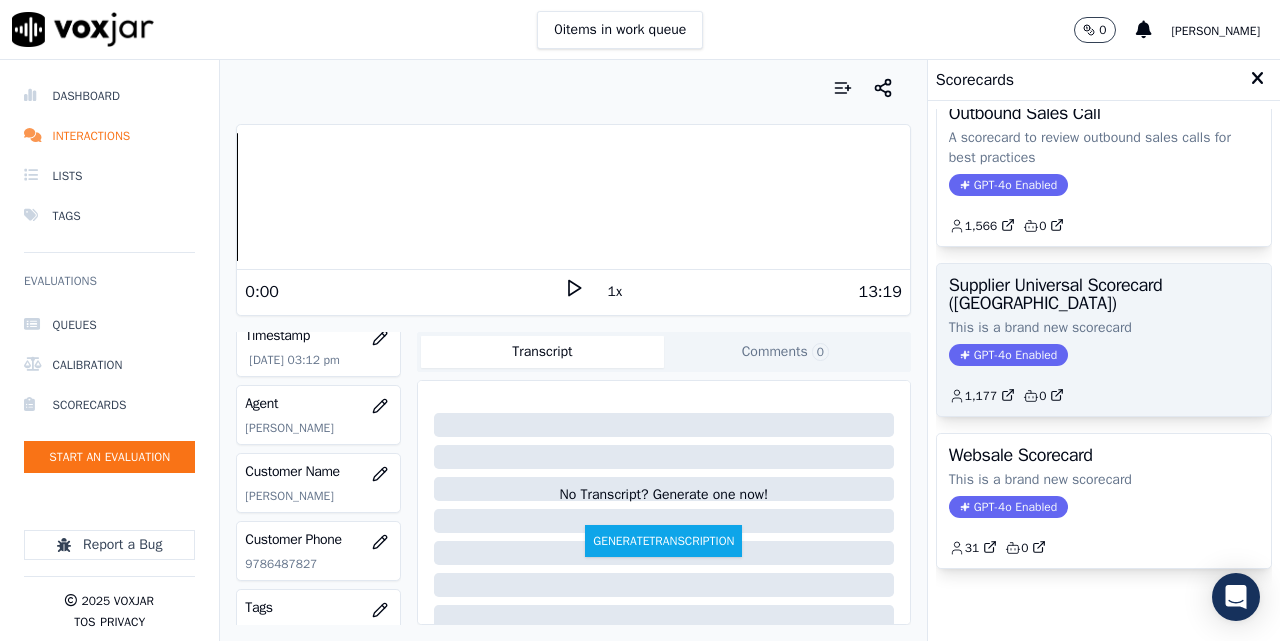 click on "GPT-4o Enabled" 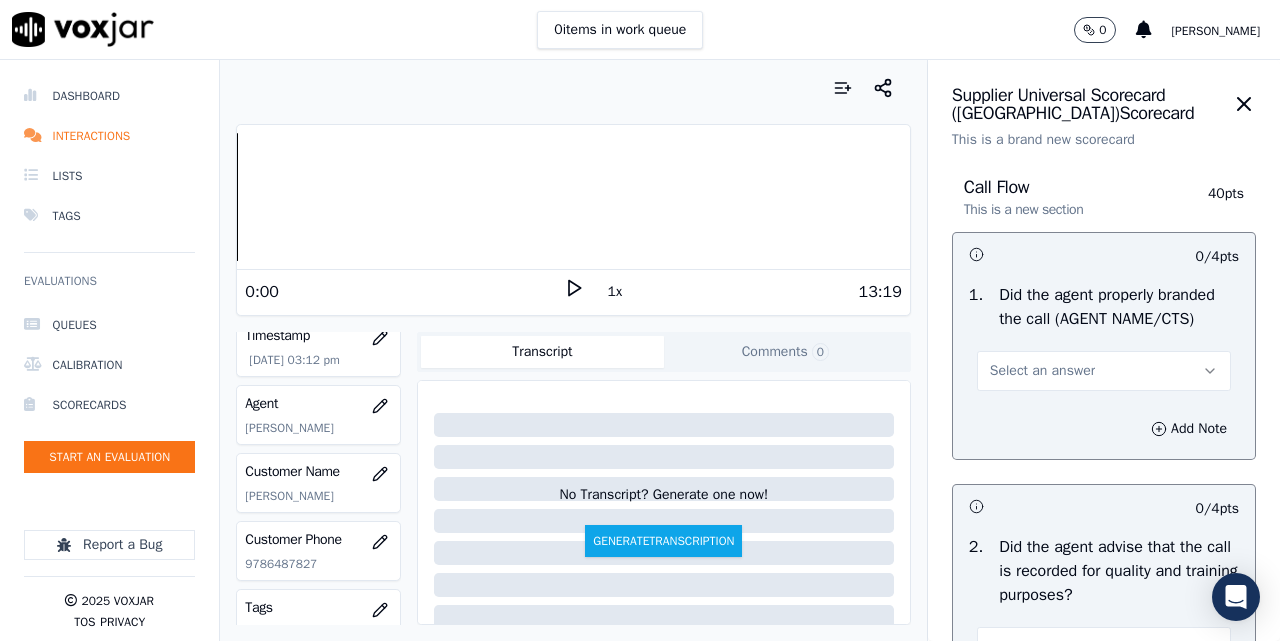 click on "Select an answer" at bounding box center [1104, 371] 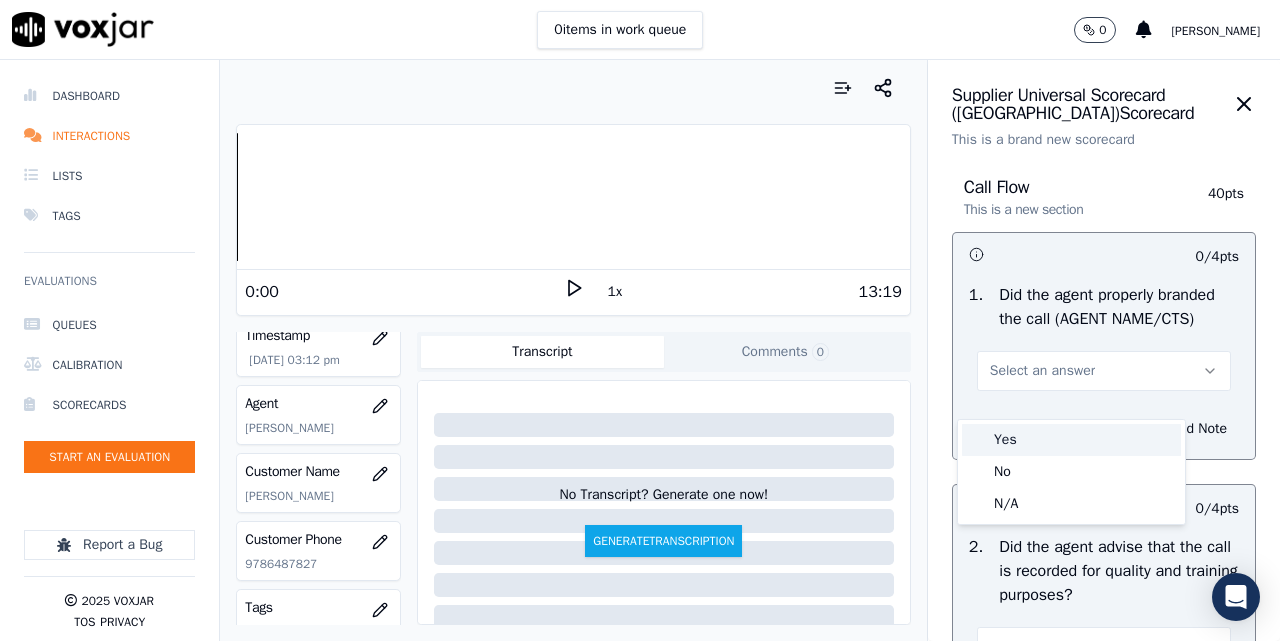 click on "Yes" at bounding box center (1071, 440) 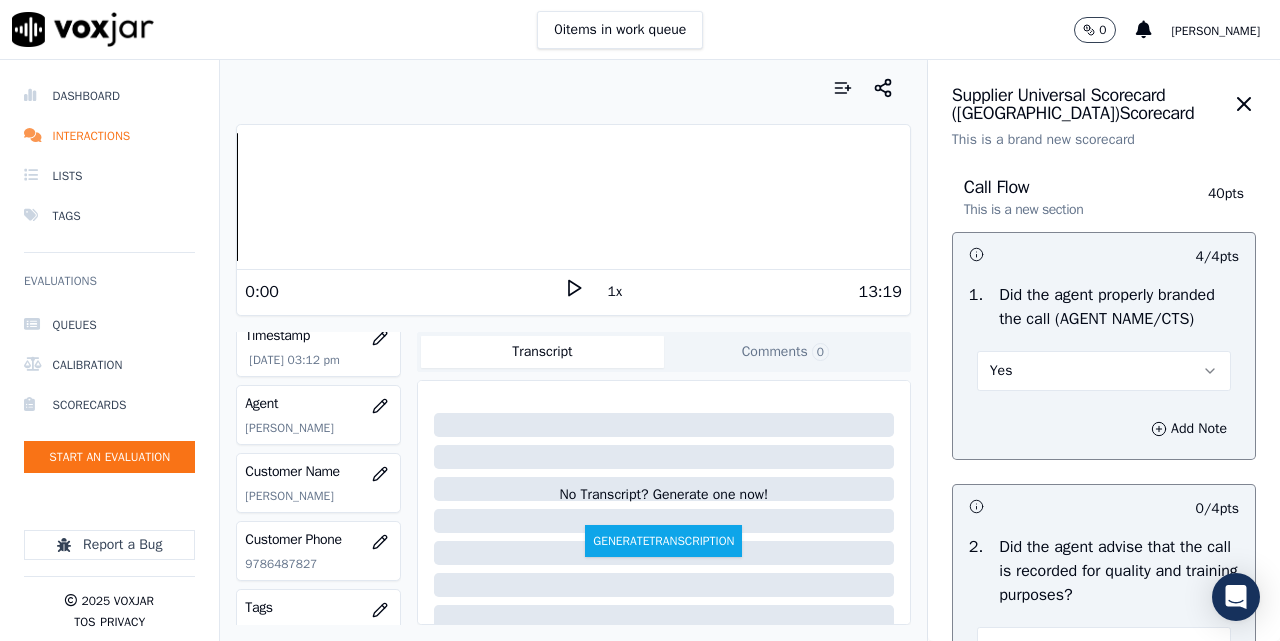 scroll, scrollTop: 333, scrollLeft: 0, axis: vertical 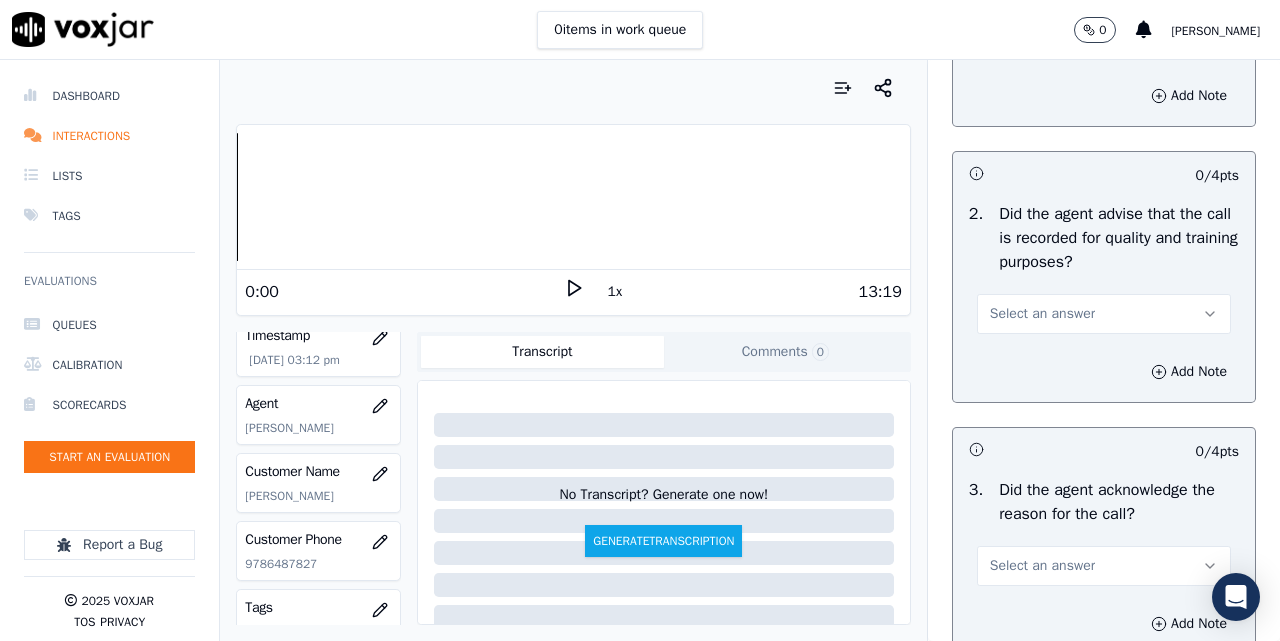 click on "Select an answer" at bounding box center (1104, 314) 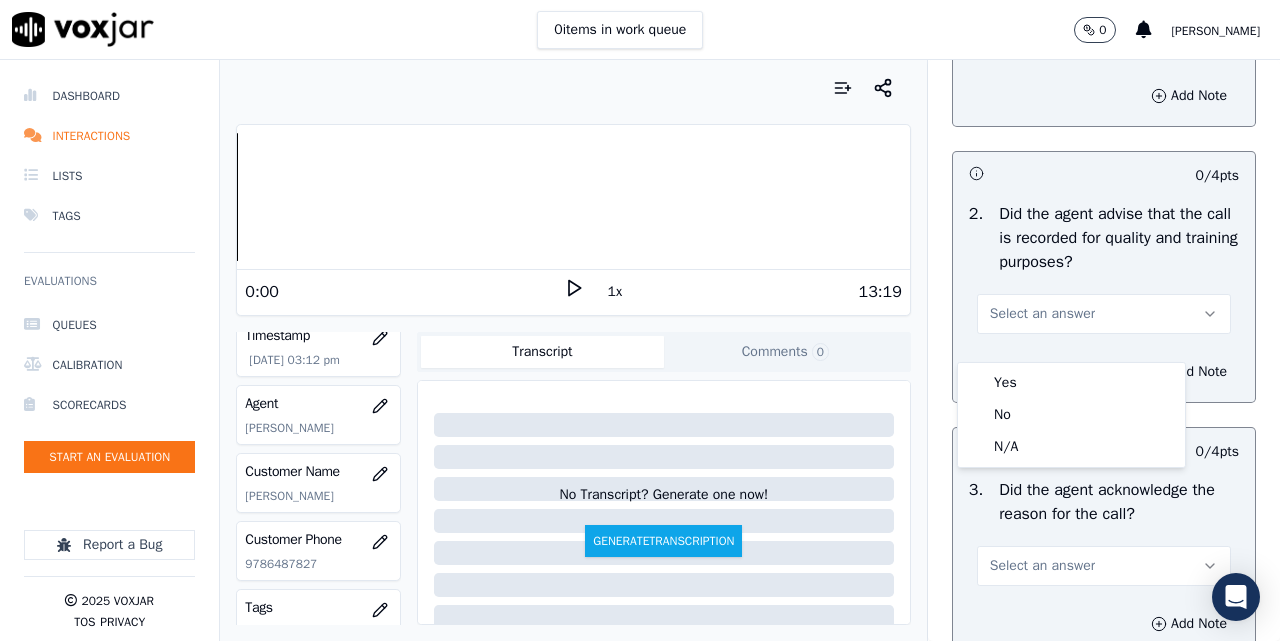 click on "2 .   Did the agent advise that the call is recorded for quality and training purposes?
Select an answer" at bounding box center (1104, 268) 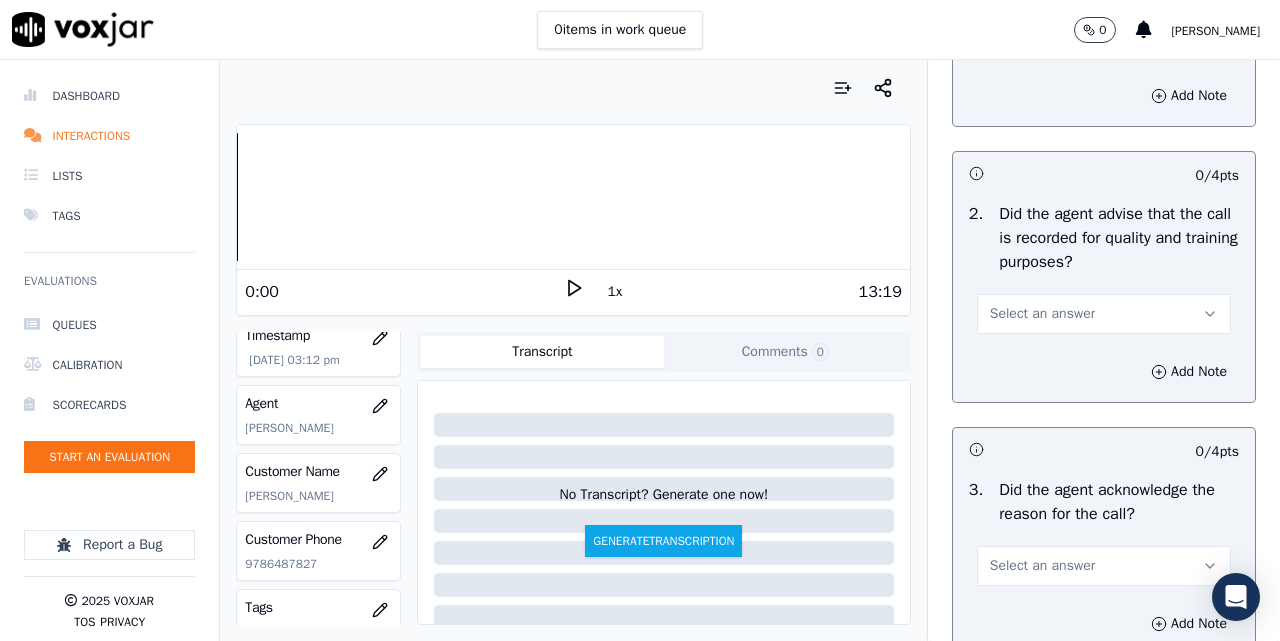click on "Add Note" at bounding box center (1104, 372) 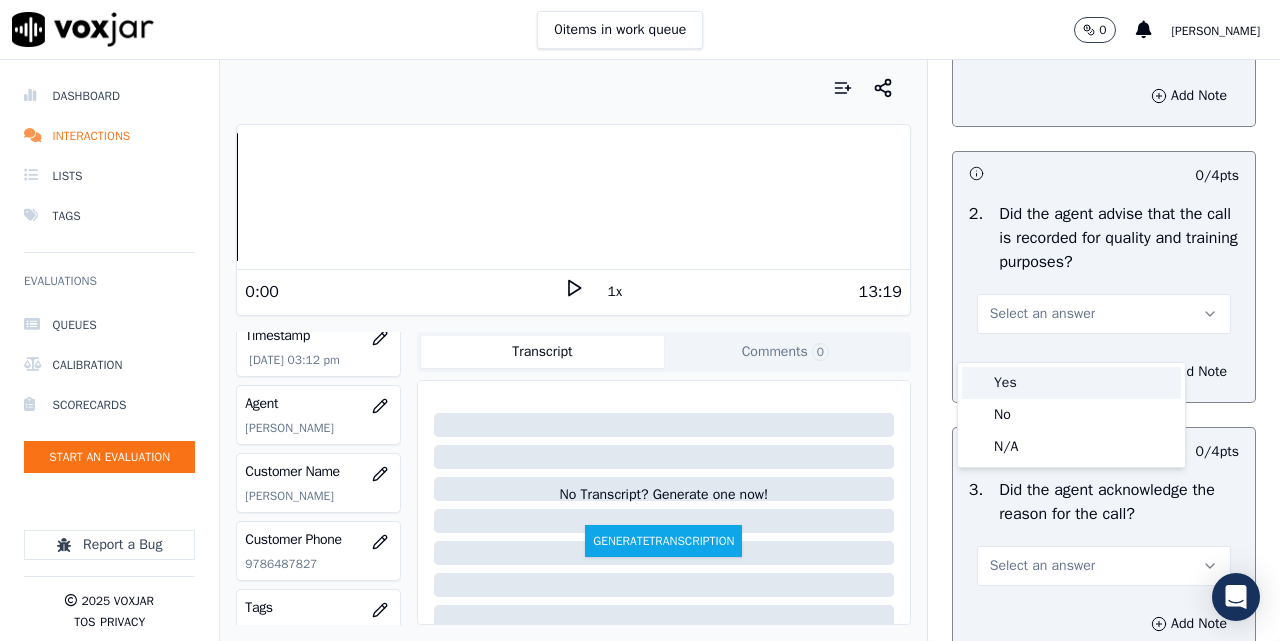 click on "Yes" at bounding box center (1071, 383) 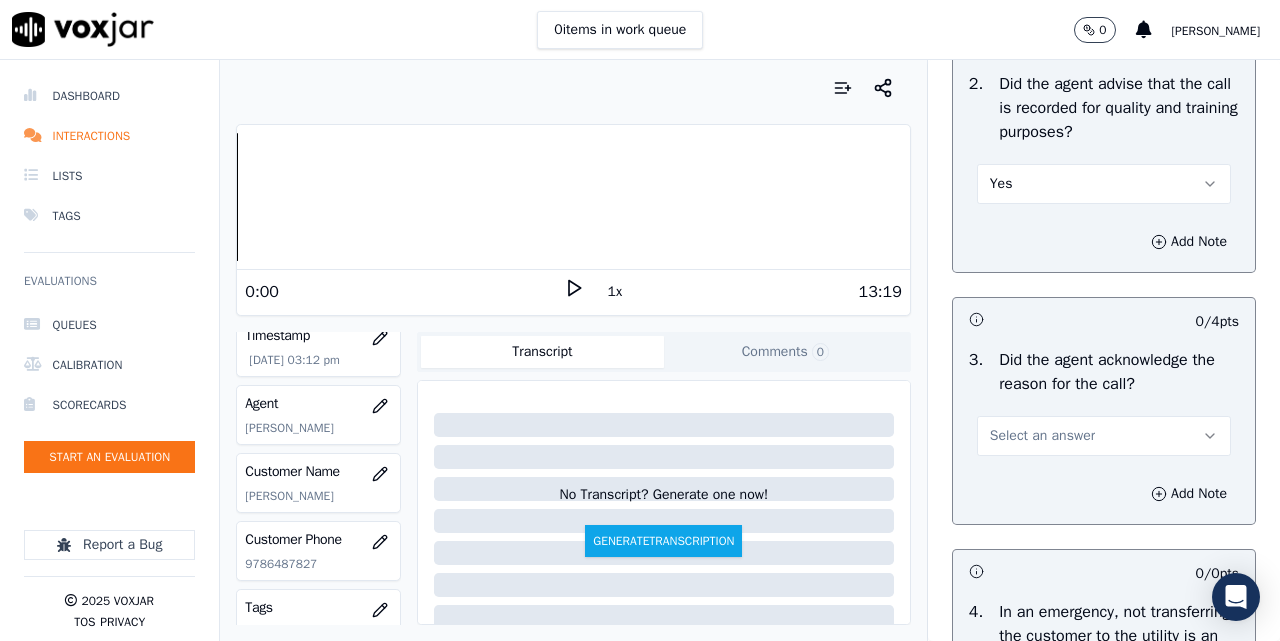 scroll, scrollTop: 667, scrollLeft: 0, axis: vertical 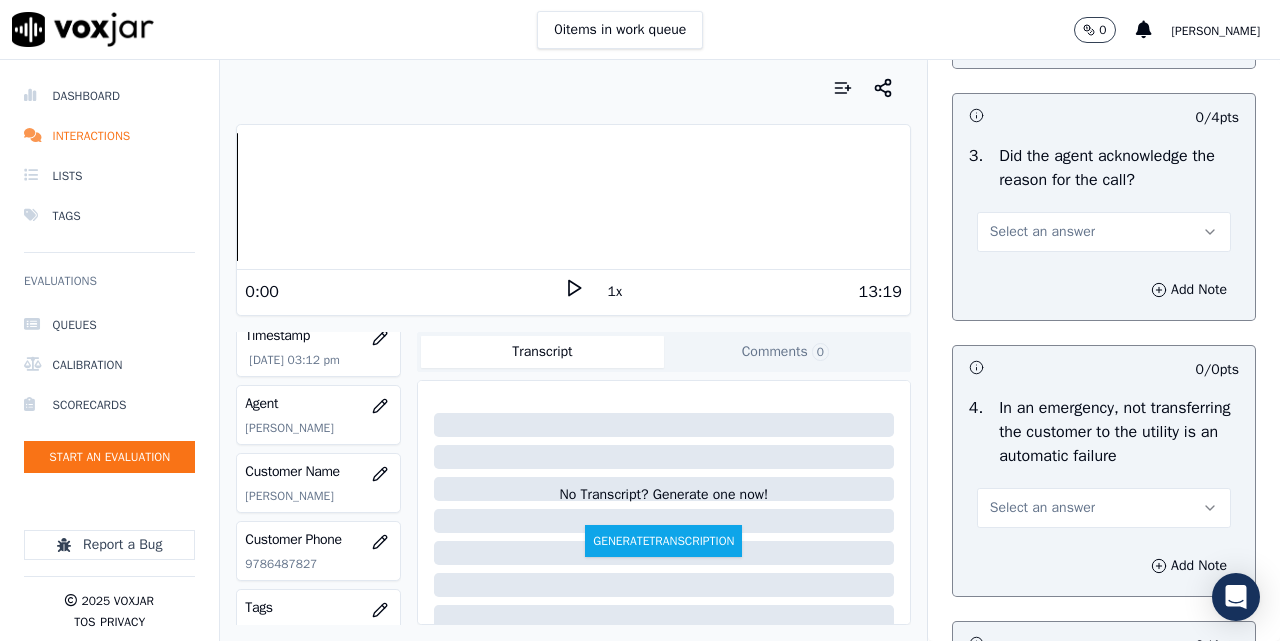click on "Select an answer" at bounding box center (1042, 232) 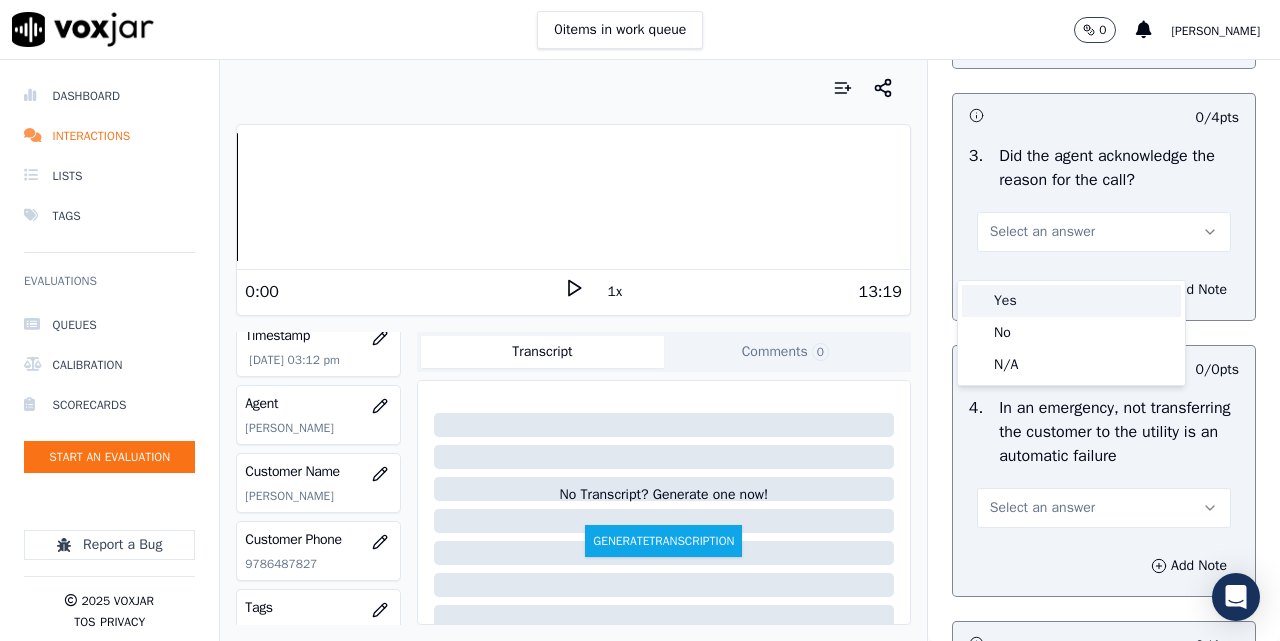 click on "Yes" at bounding box center [1071, 301] 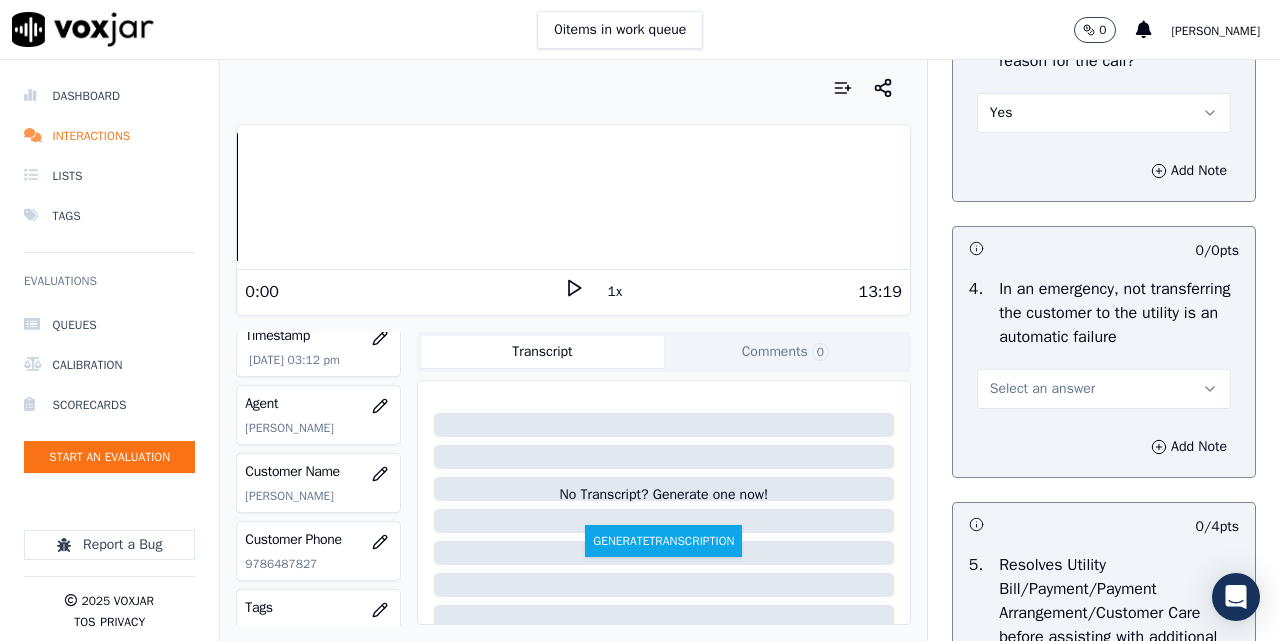 scroll, scrollTop: 833, scrollLeft: 0, axis: vertical 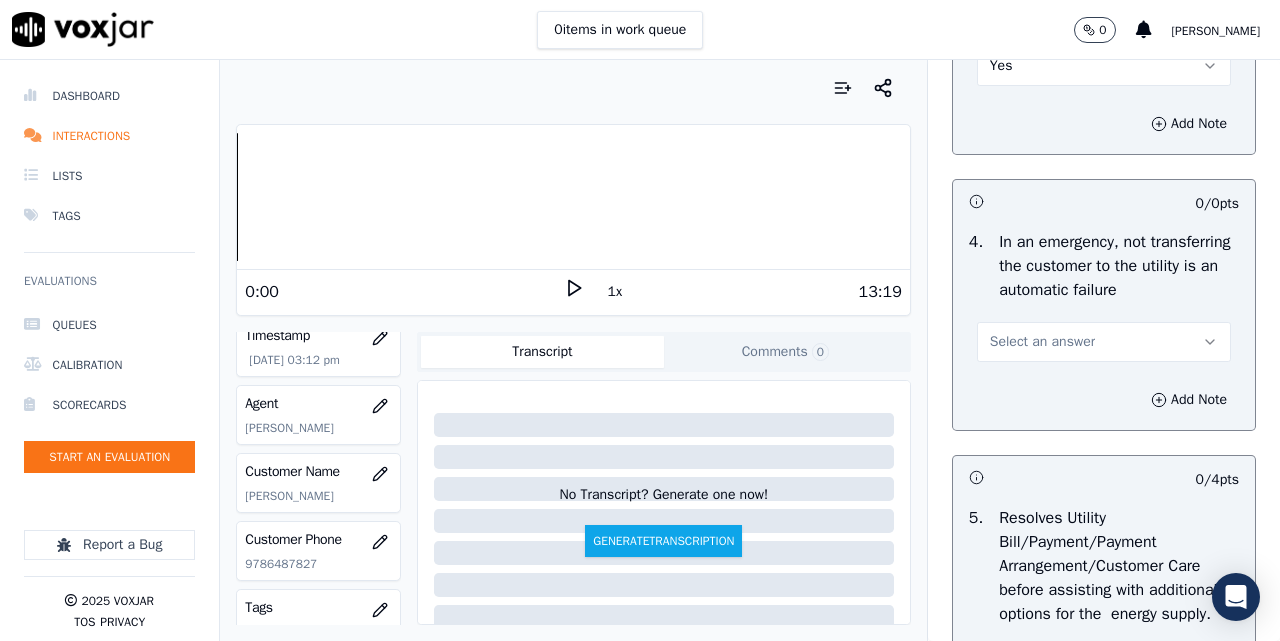 click on "Select an answer" at bounding box center (1042, 342) 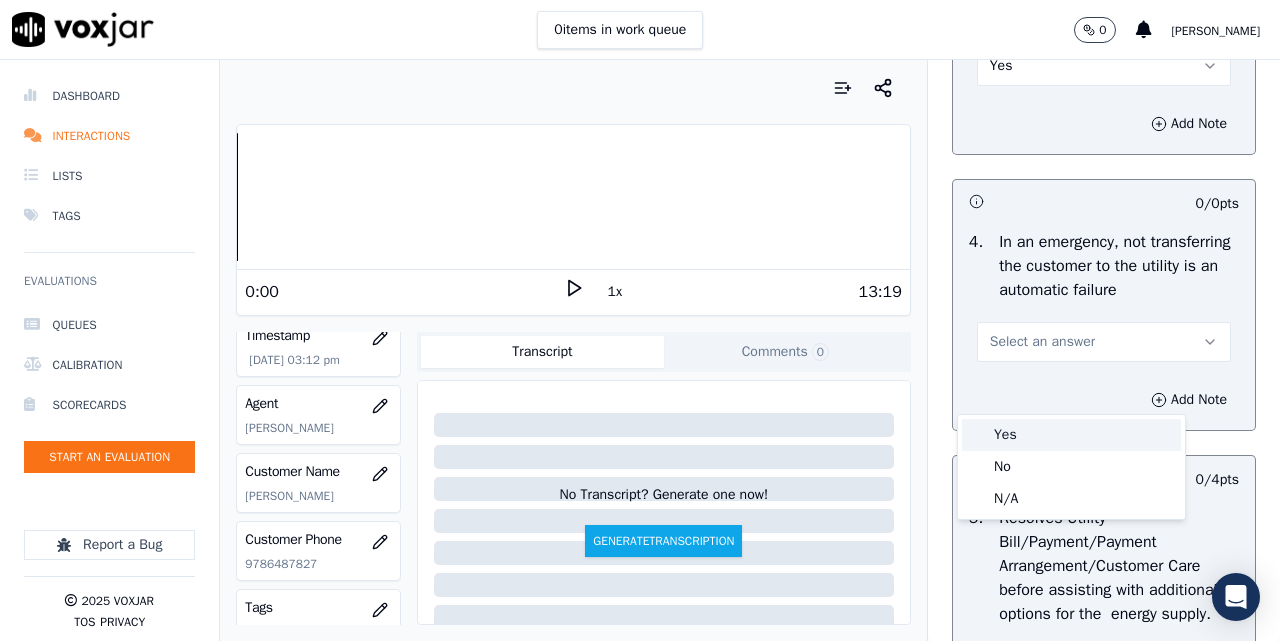 click on "Yes" at bounding box center [1071, 435] 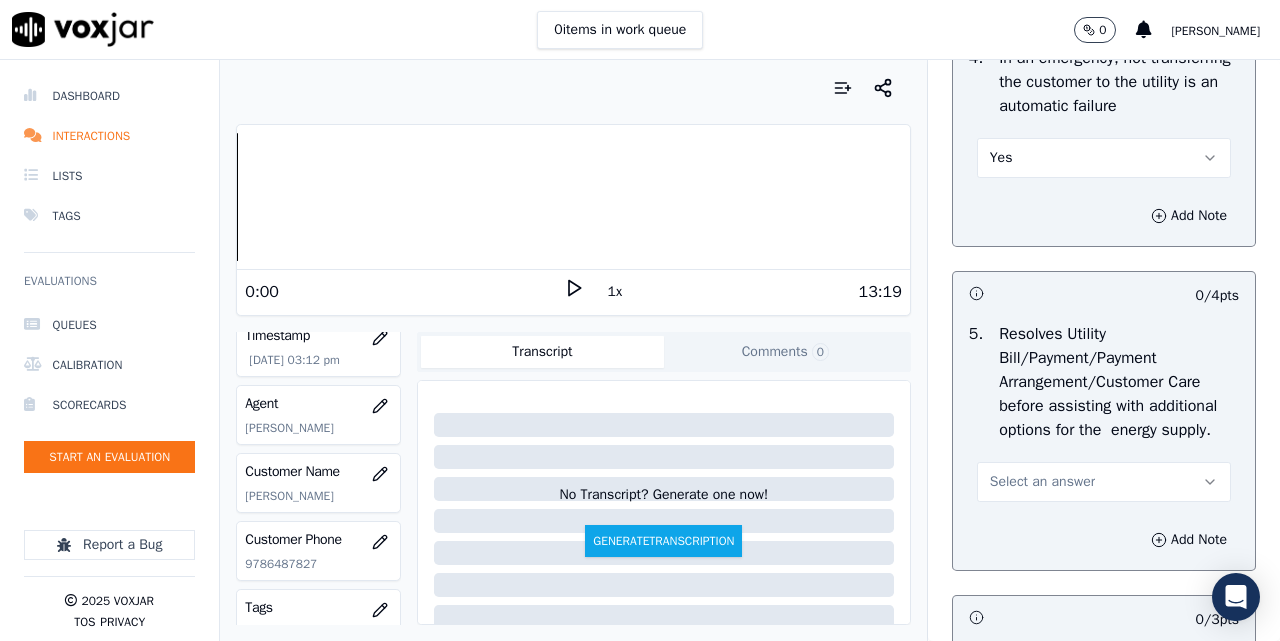 scroll, scrollTop: 1167, scrollLeft: 0, axis: vertical 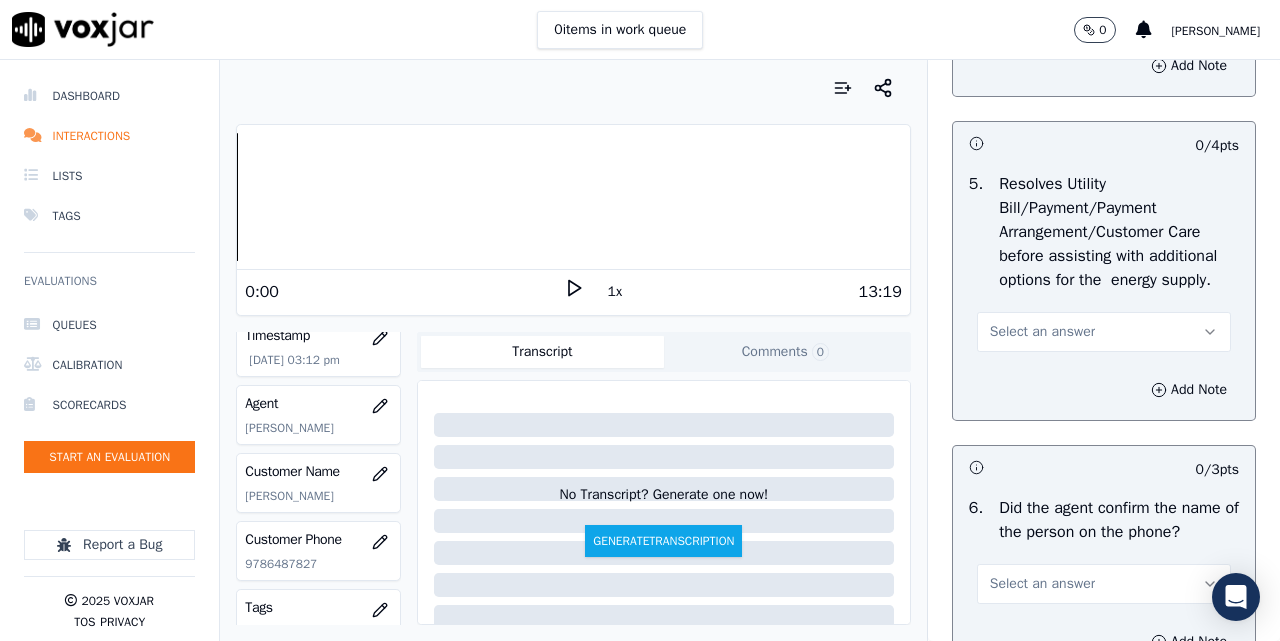 click on "5 .   Resolves Utility Bill/Payment/Payment Arrangement/Customer Care  before assisting with additional options for the  energy supply.   Select an answer" at bounding box center [1104, 262] 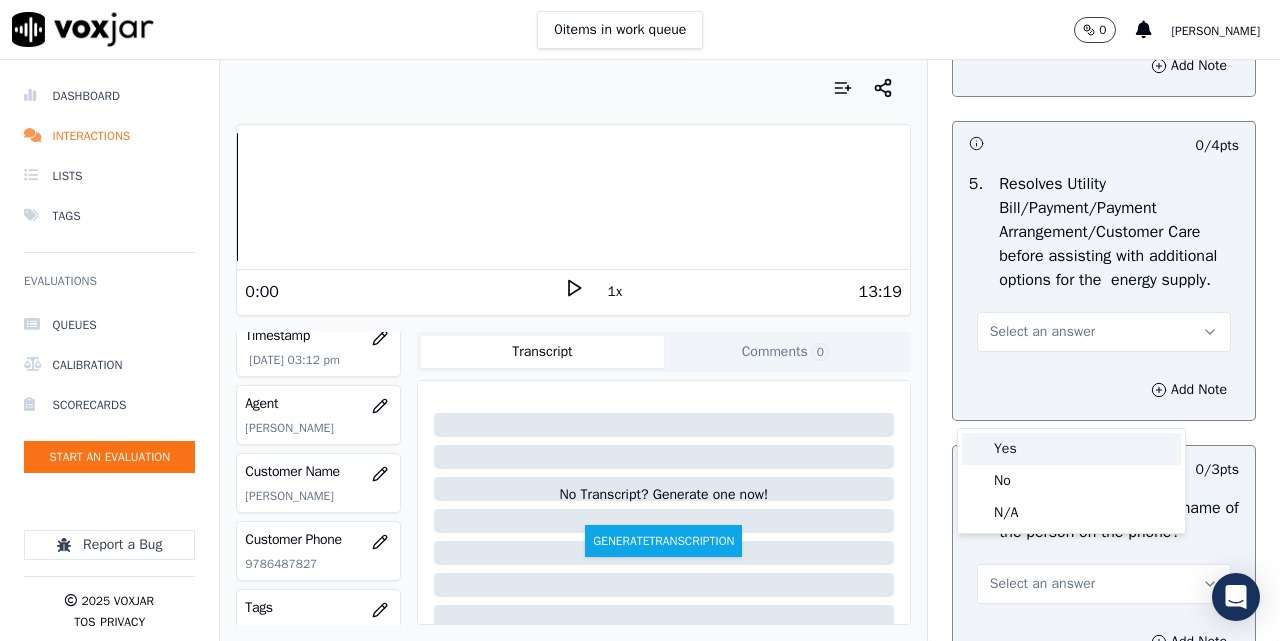 click on "Yes" at bounding box center (1071, 449) 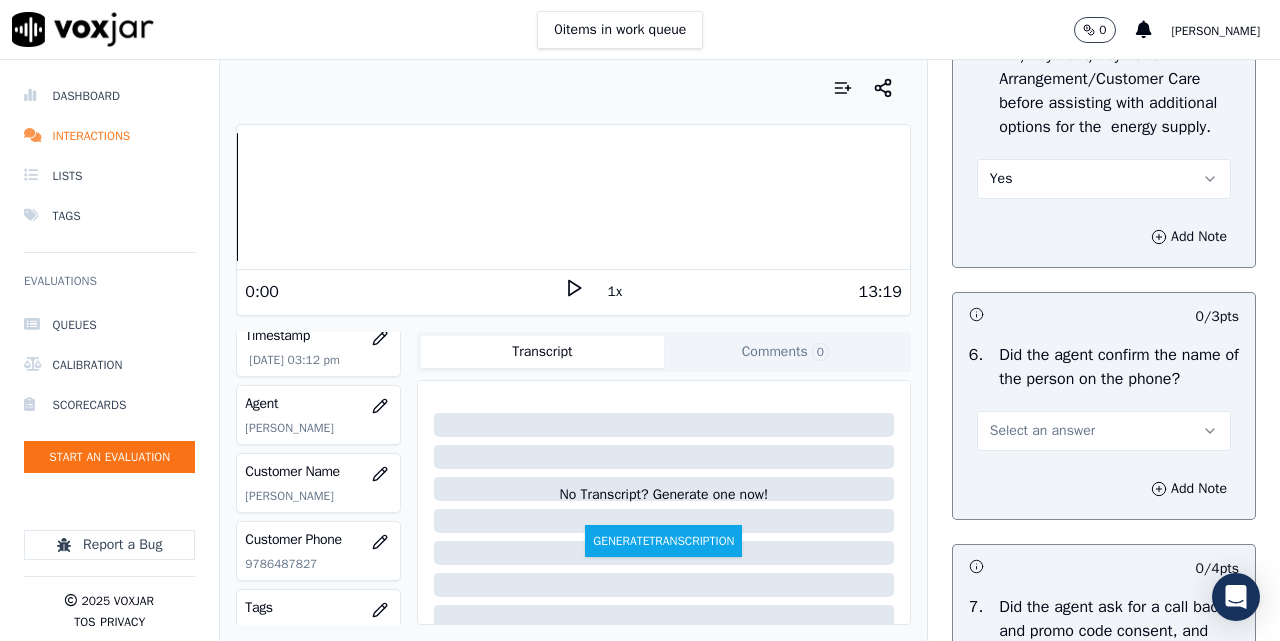 scroll, scrollTop: 1500, scrollLeft: 0, axis: vertical 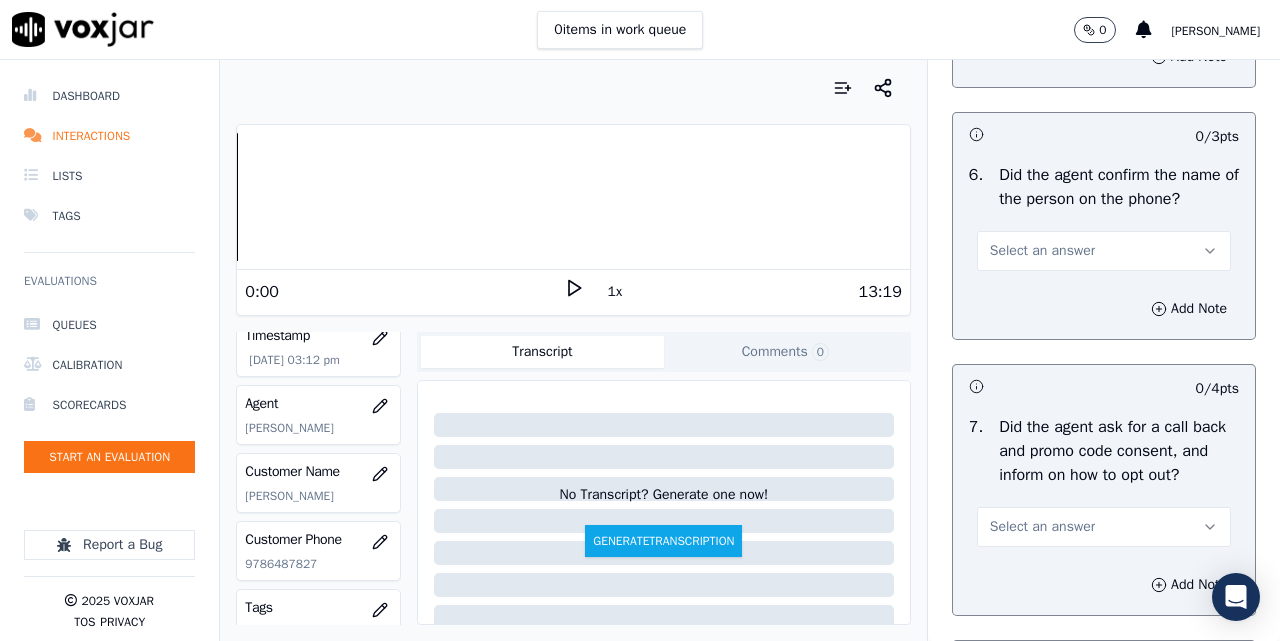click on "Select an answer" at bounding box center (1042, 251) 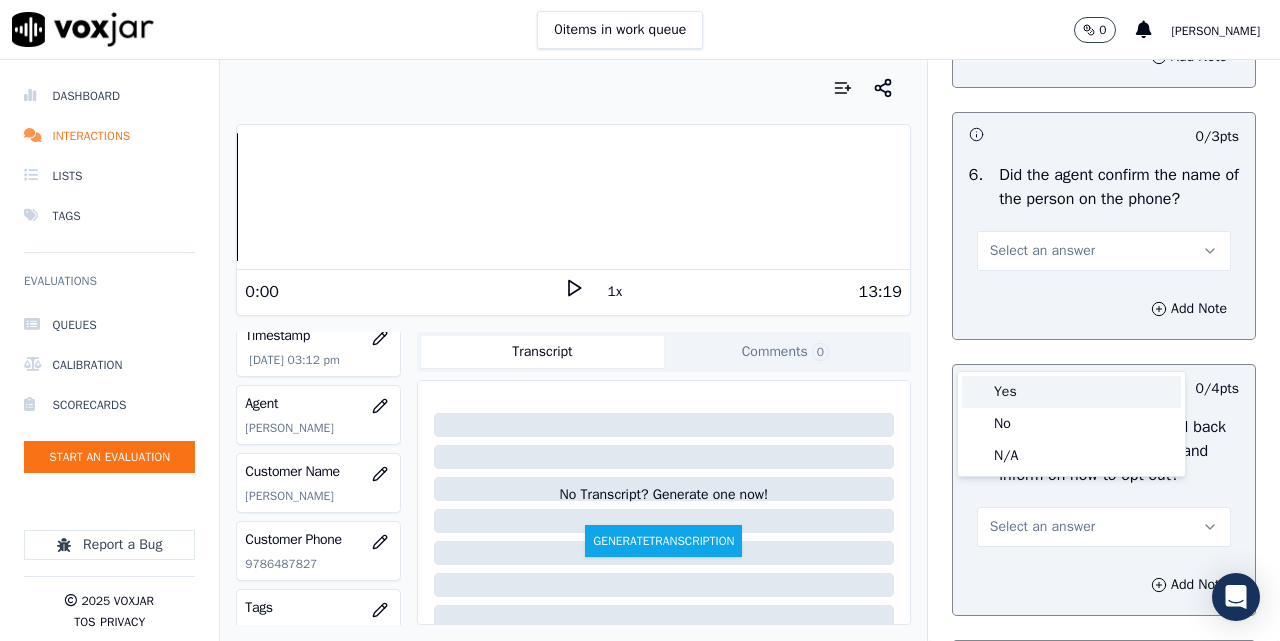 click on "Yes" at bounding box center (1071, 392) 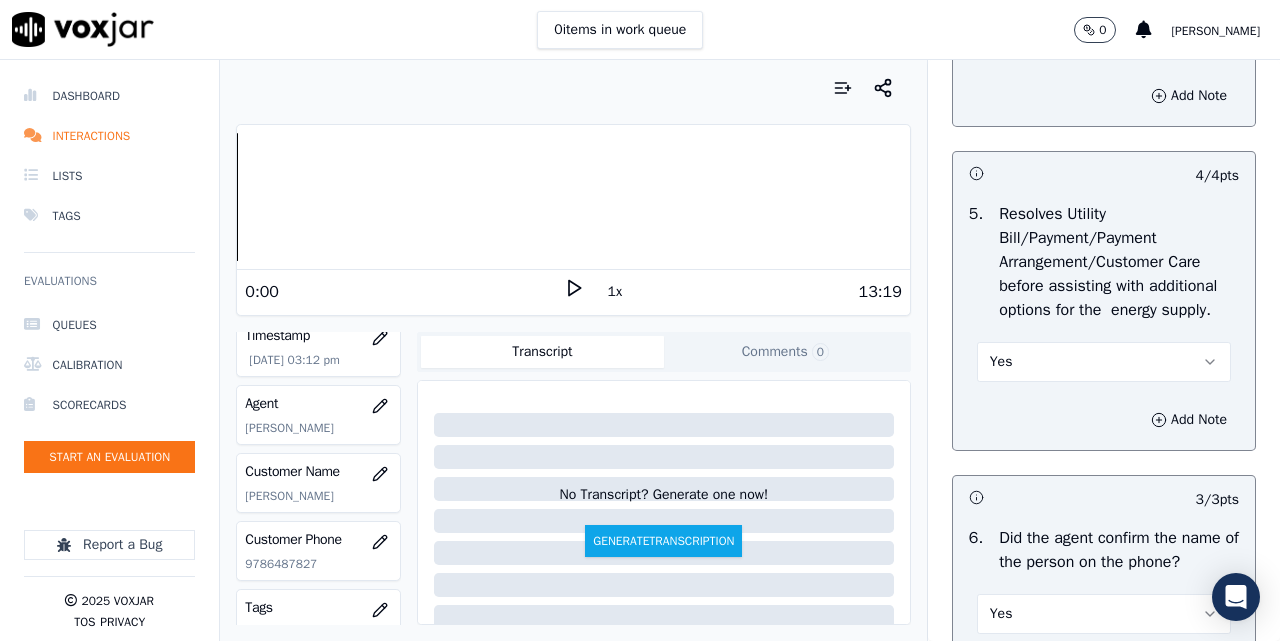 scroll, scrollTop: 1000, scrollLeft: 0, axis: vertical 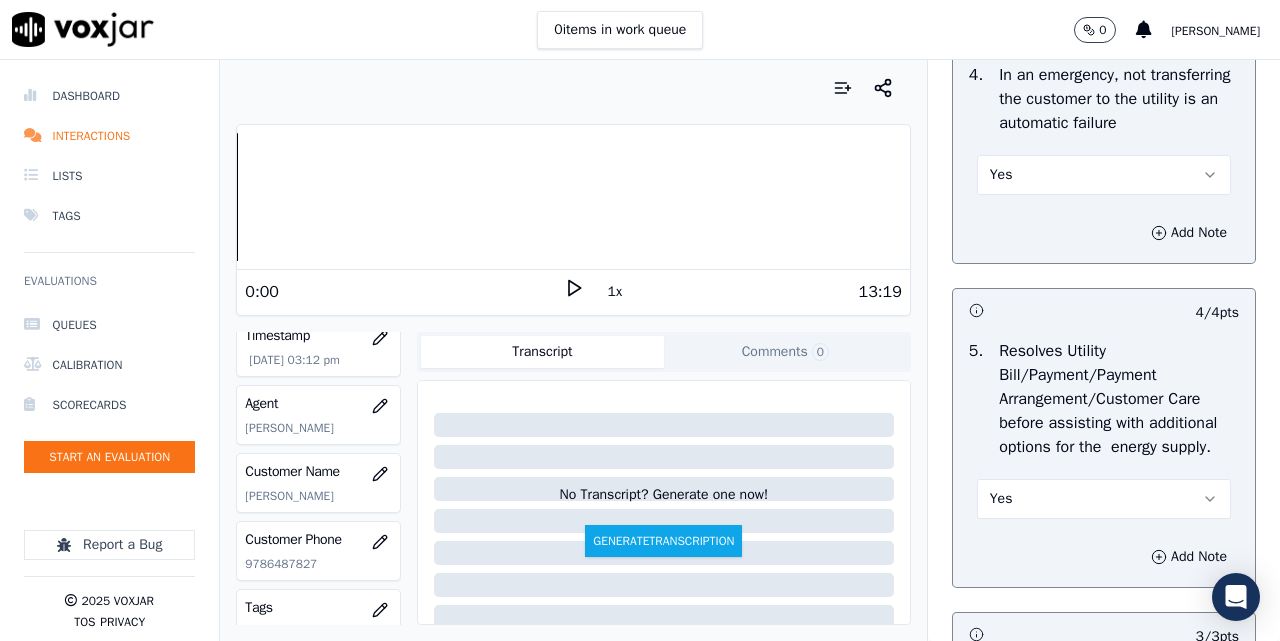 click on "Yes" at bounding box center [1104, 175] 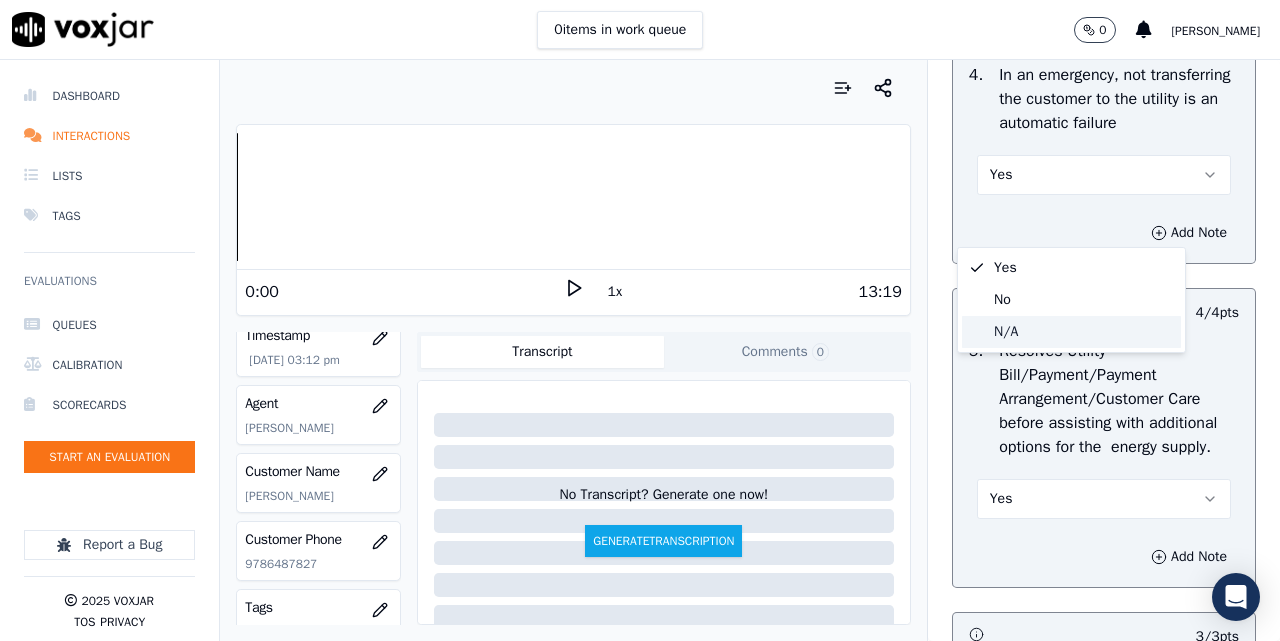click on "N/A" 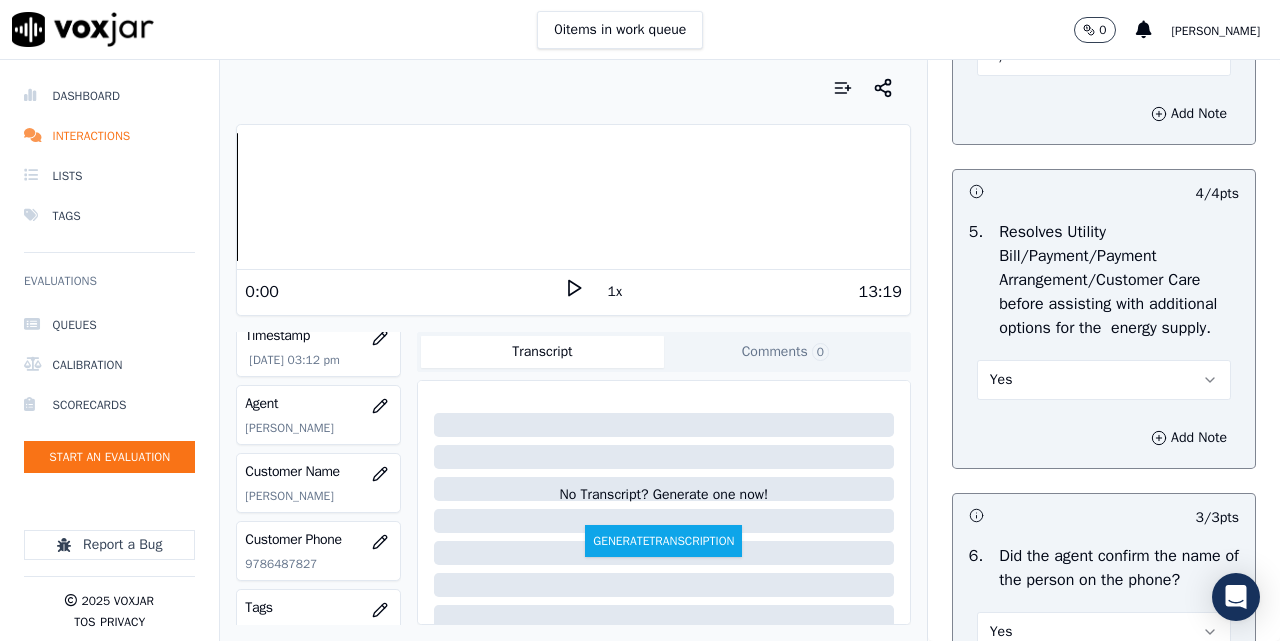scroll, scrollTop: 1167, scrollLeft: 0, axis: vertical 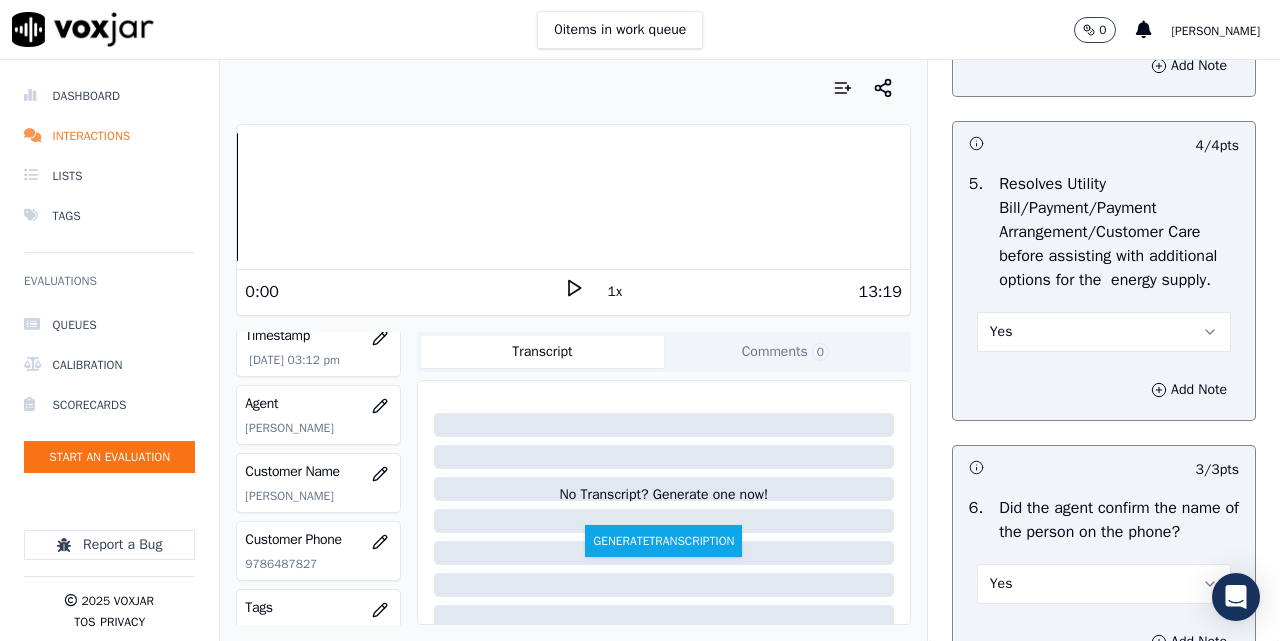 click on "Yes" at bounding box center [1104, 332] 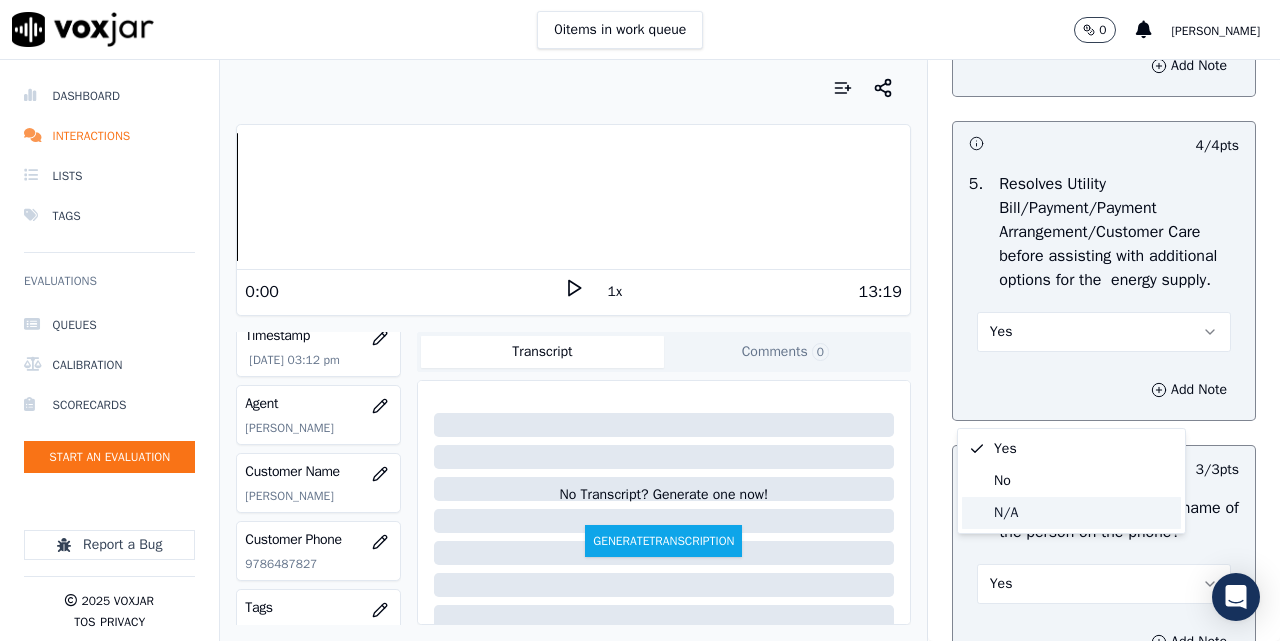 click on "N/A" 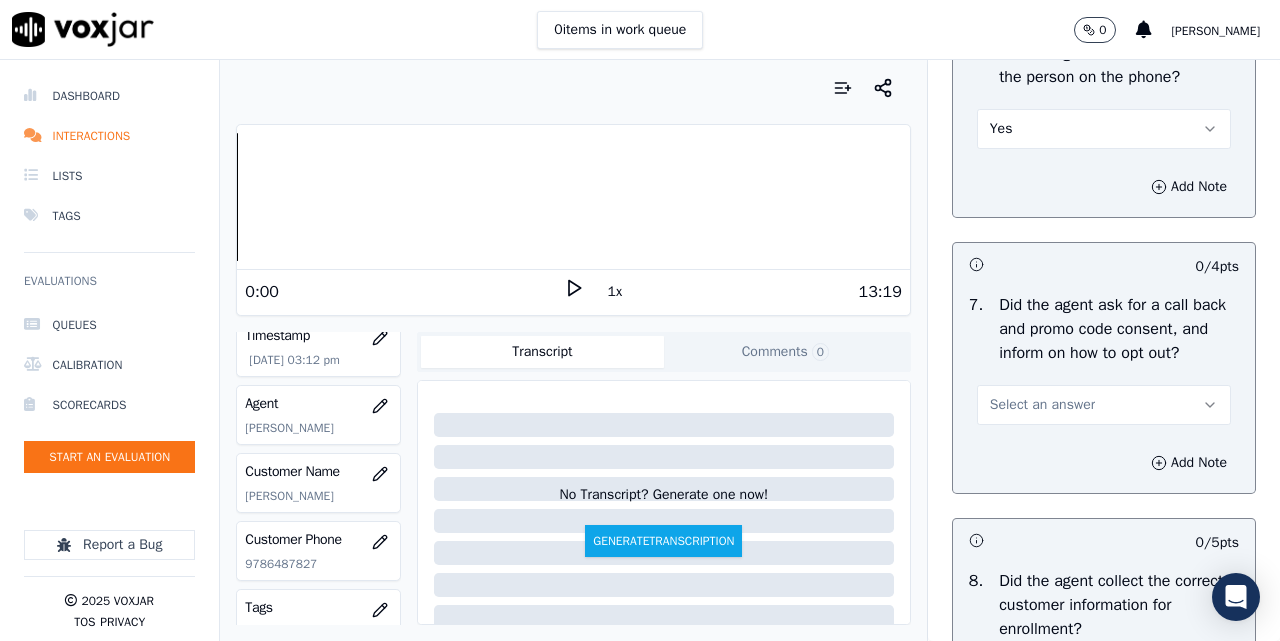 scroll, scrollTop: 1667, scrollLeft: 0, axis: vertical 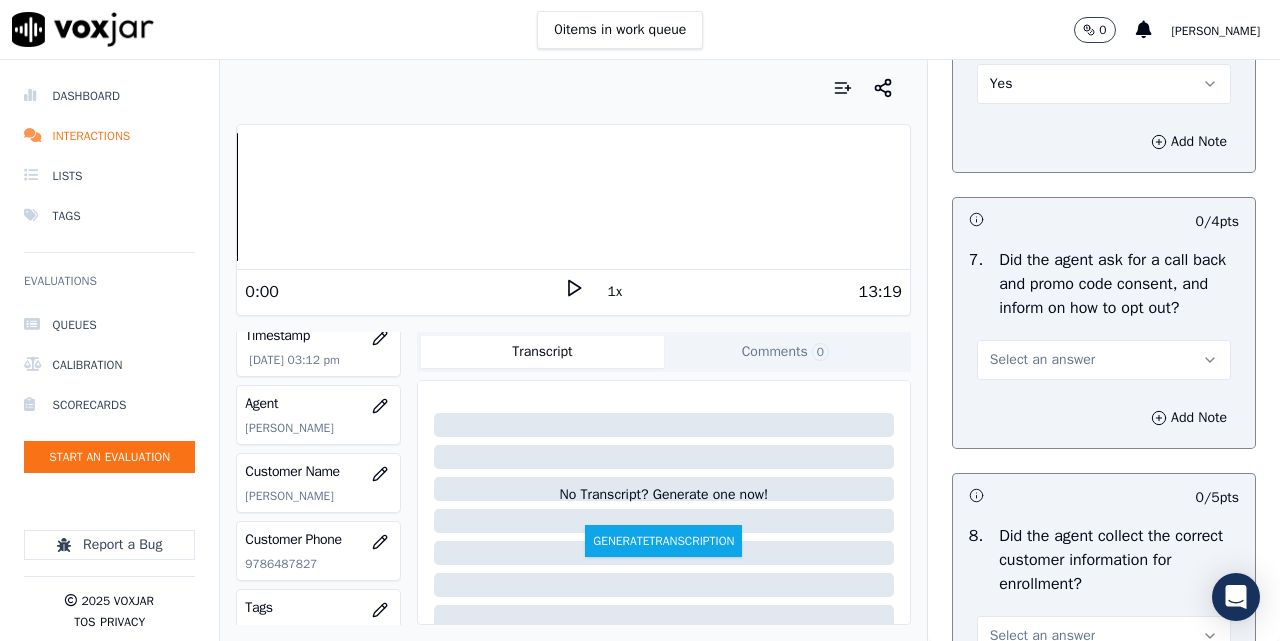 click on "7 .   Did the agent ask for a call back and promo code consent, and inform on how to opt out?
Select an answer" at bounding box center [1104, 314] 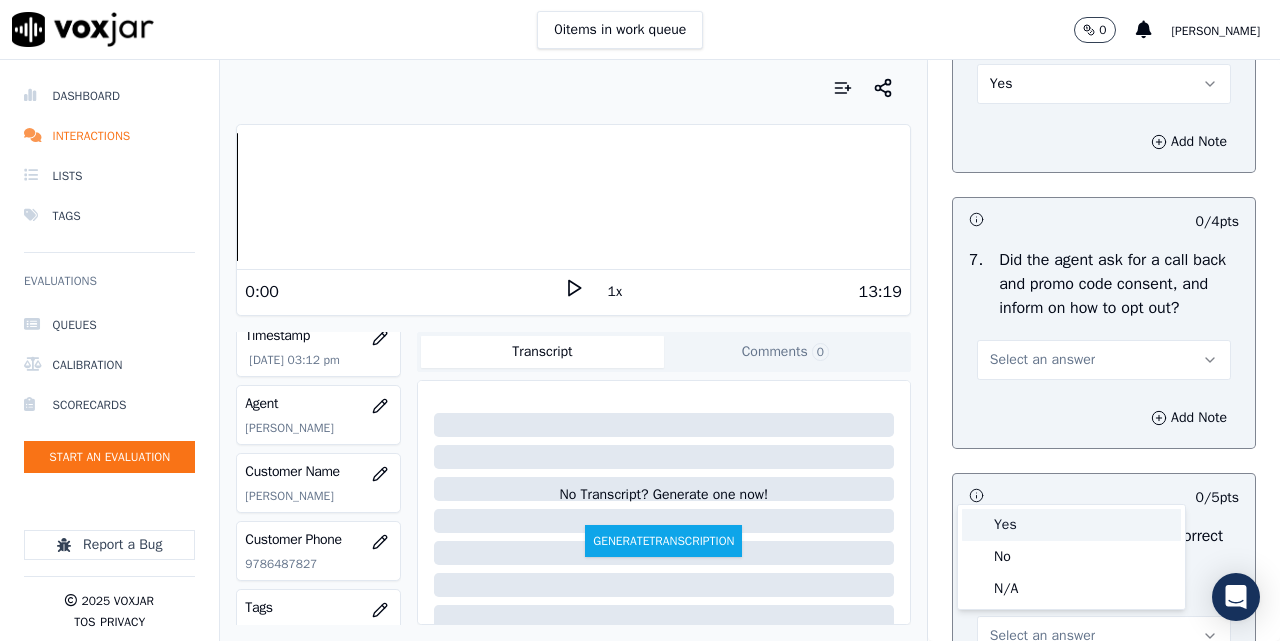 click on "Yes" at bounding box center (1071, 525) 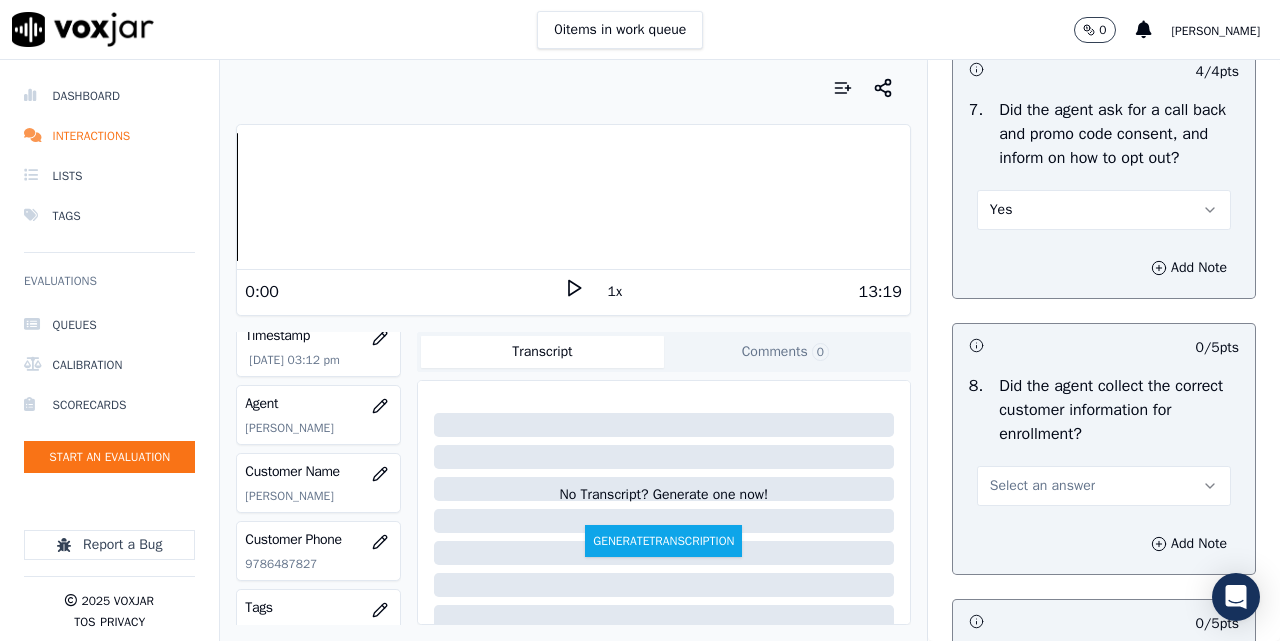 scroll, scrollTop: 2000, scrollLeft: 0, axis: vertical 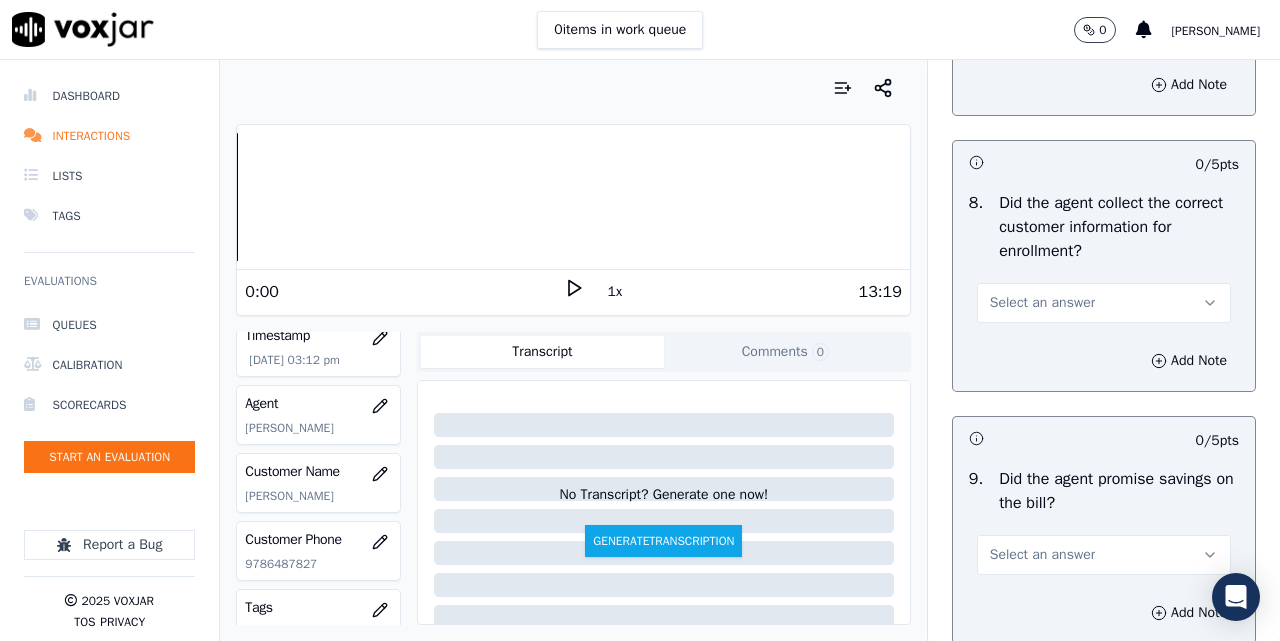 click on "Select an answer" at bounding box center [1042, 303] 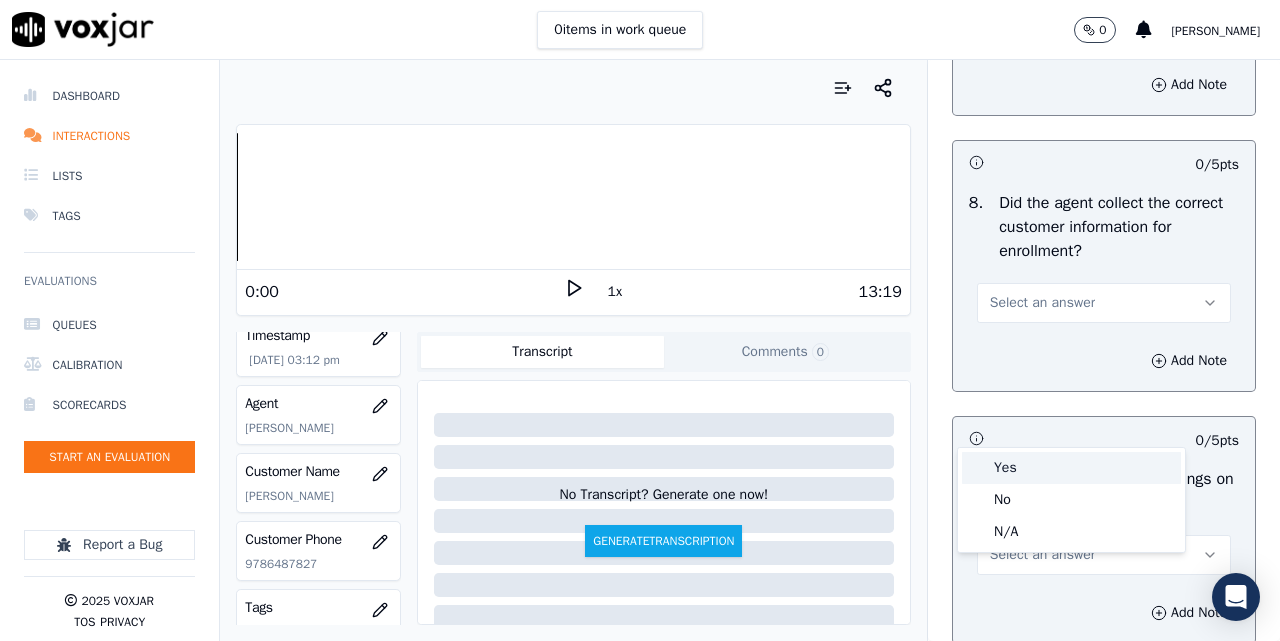 click on "Yes" at bounding box center (1071, 468) 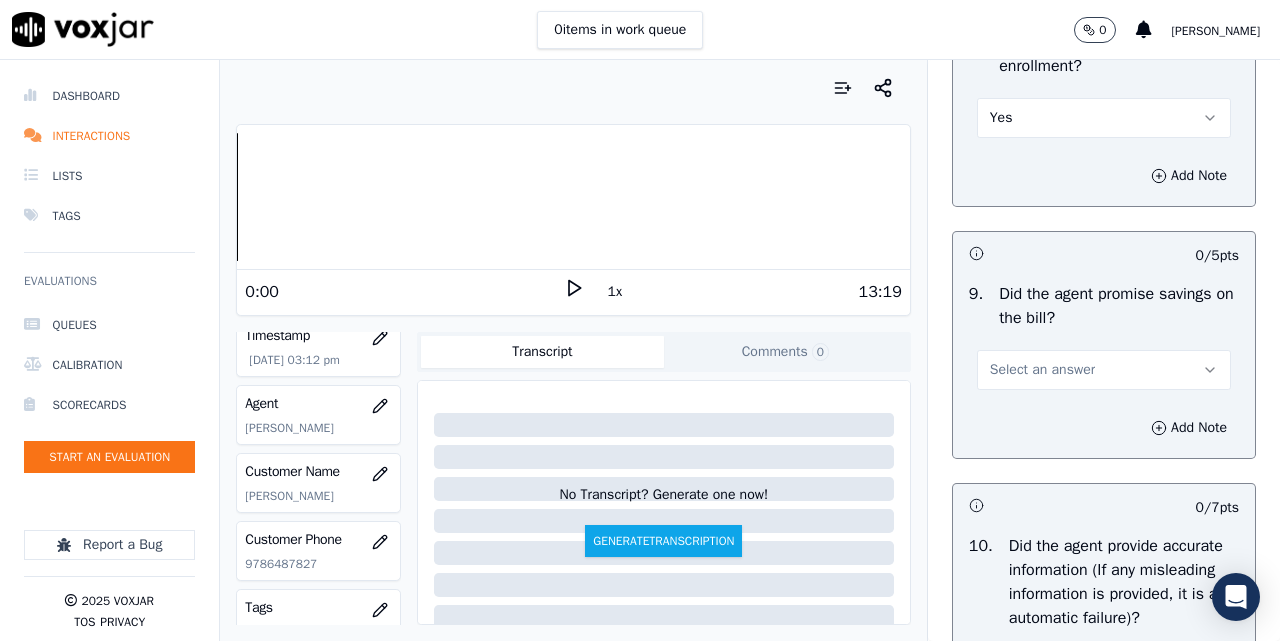 scroll, scrollTop: 2333, scrollLeft: 0, axis: vertical 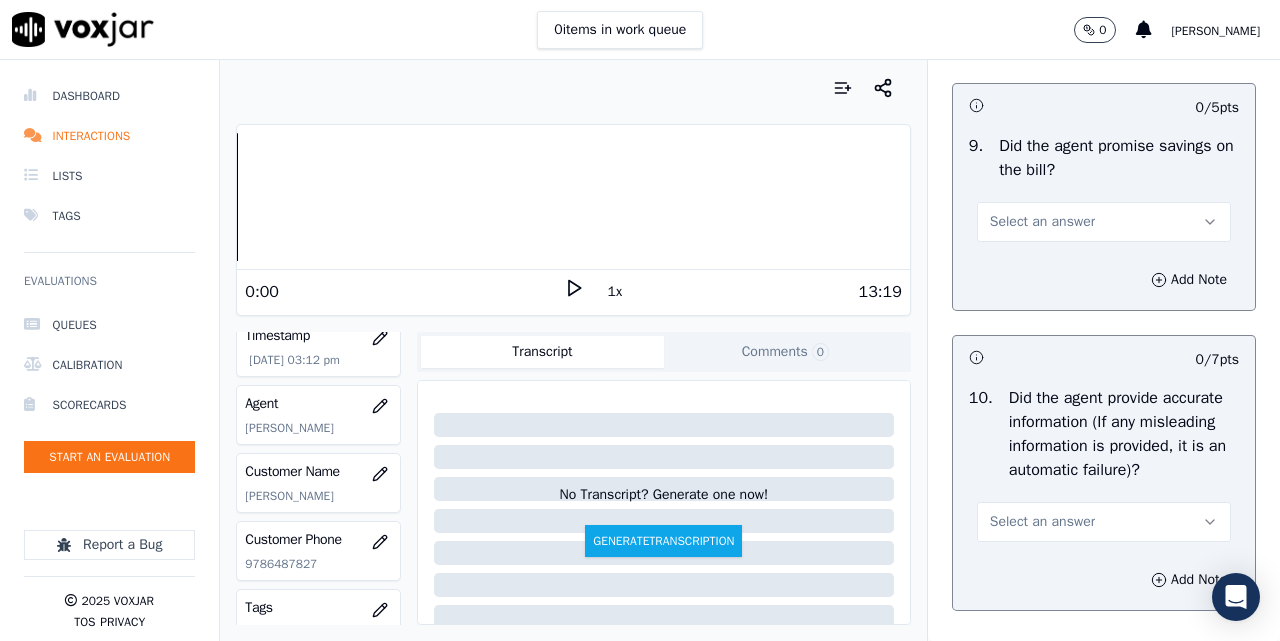 click on "Select an answer" at bounding box center (1042, 222) 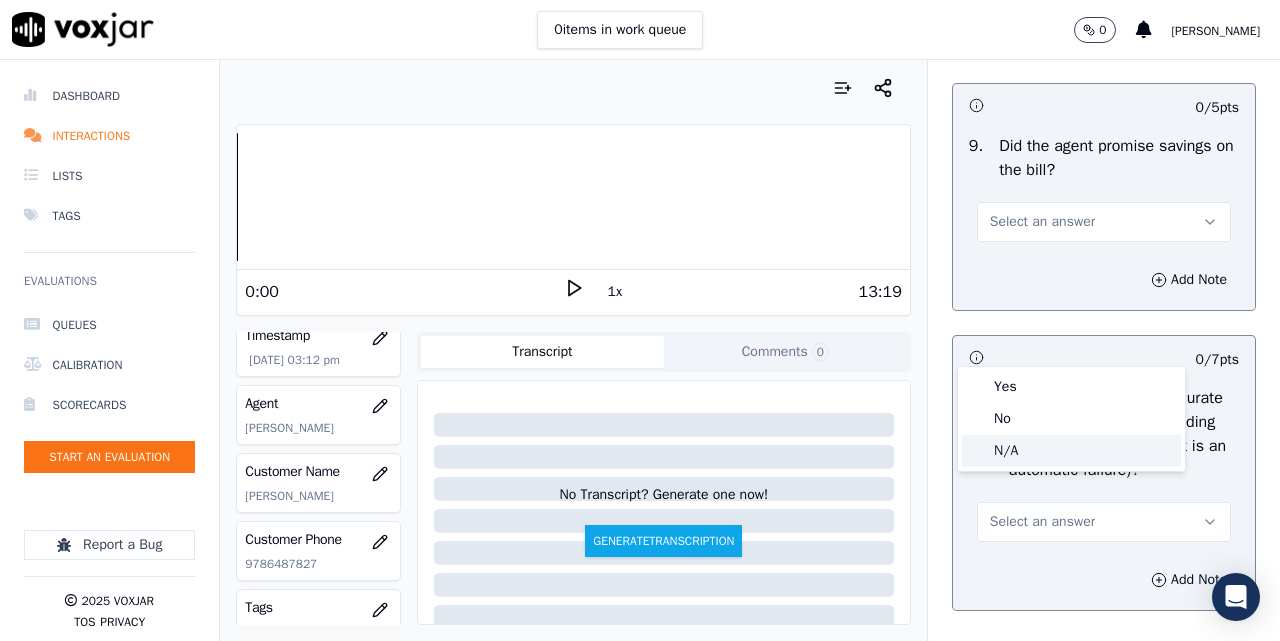 click on "N/A" 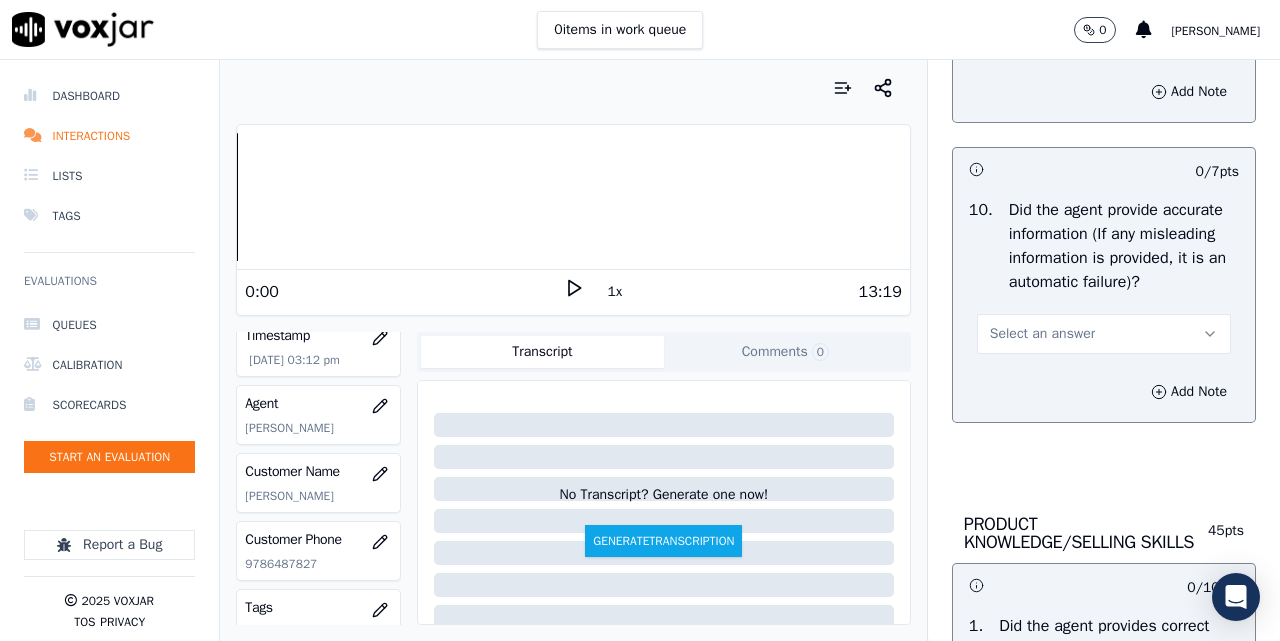 scroll, scrollTop: 2667, scrollLeft: 0, axis: vertical 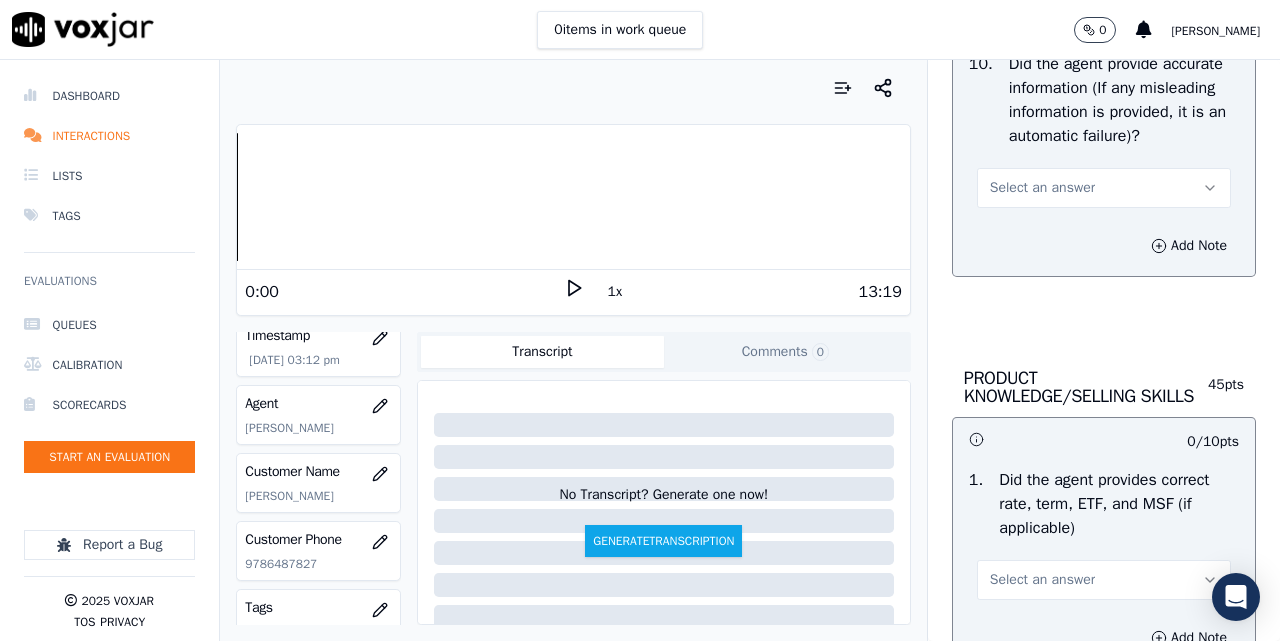 click on "Select an answer" at bounding box center [1104, 188] 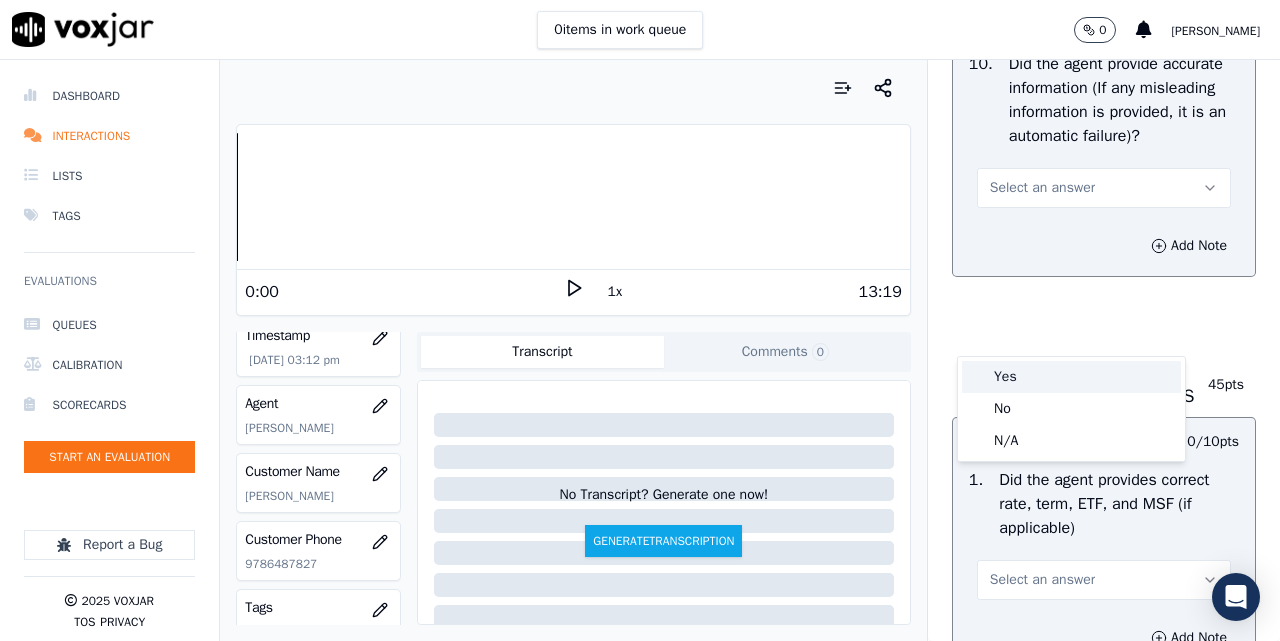 click on "Yes" at bounding box center (1071, 377) 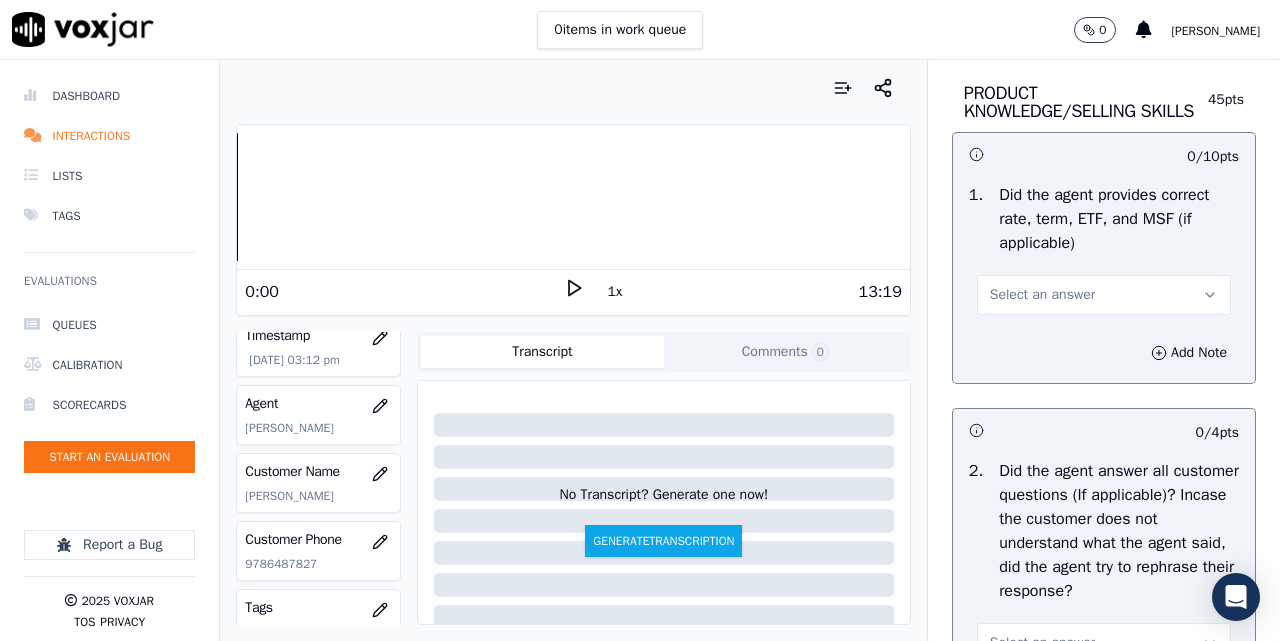 scroll, scrollTop: 3000, scrollLeft: 0, axis: vertical 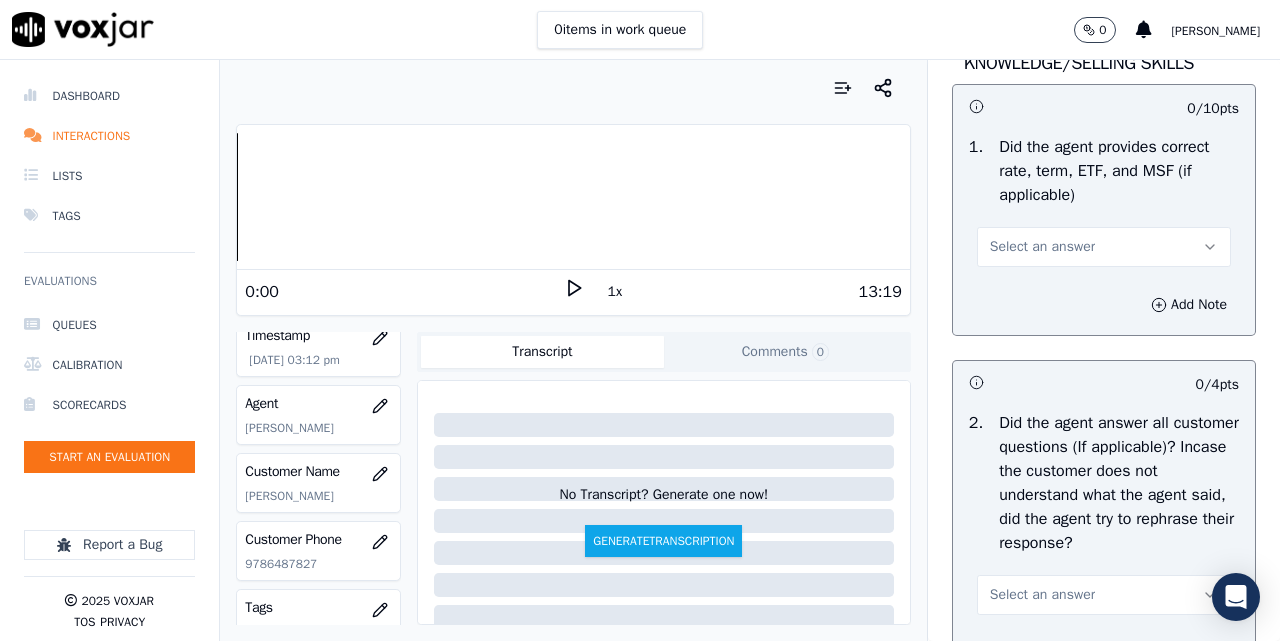 click on "Select an answer" at bounding box center [1104, 247] 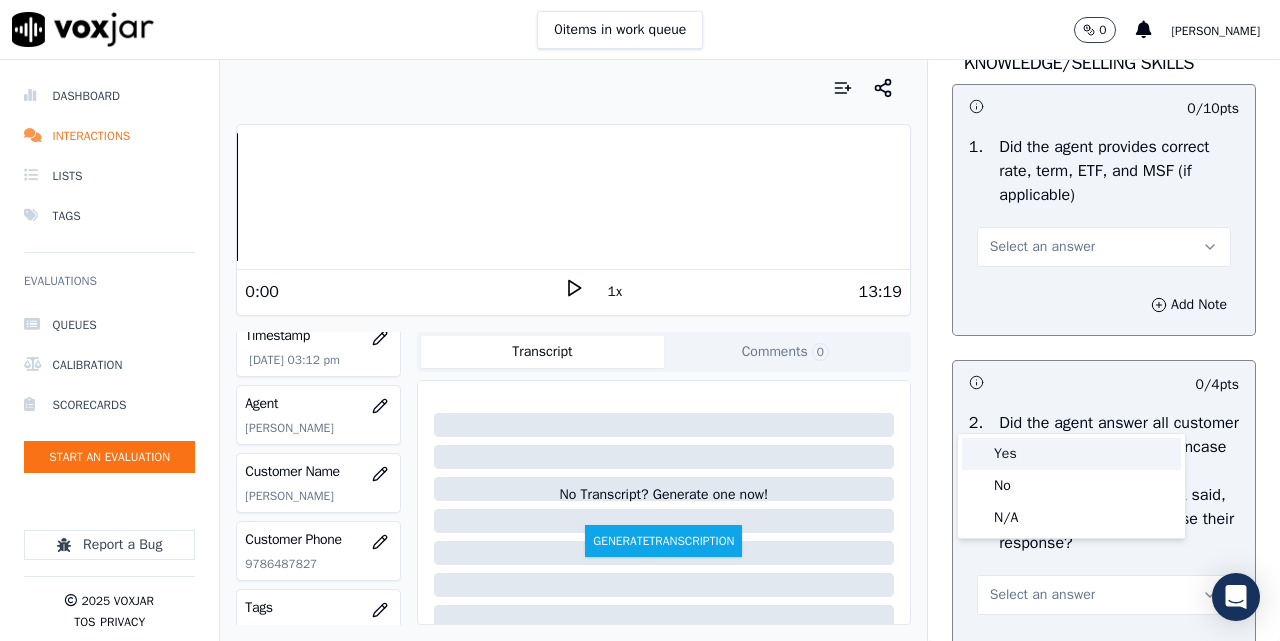 click on "Yes" at bounding box center (1071, 454) 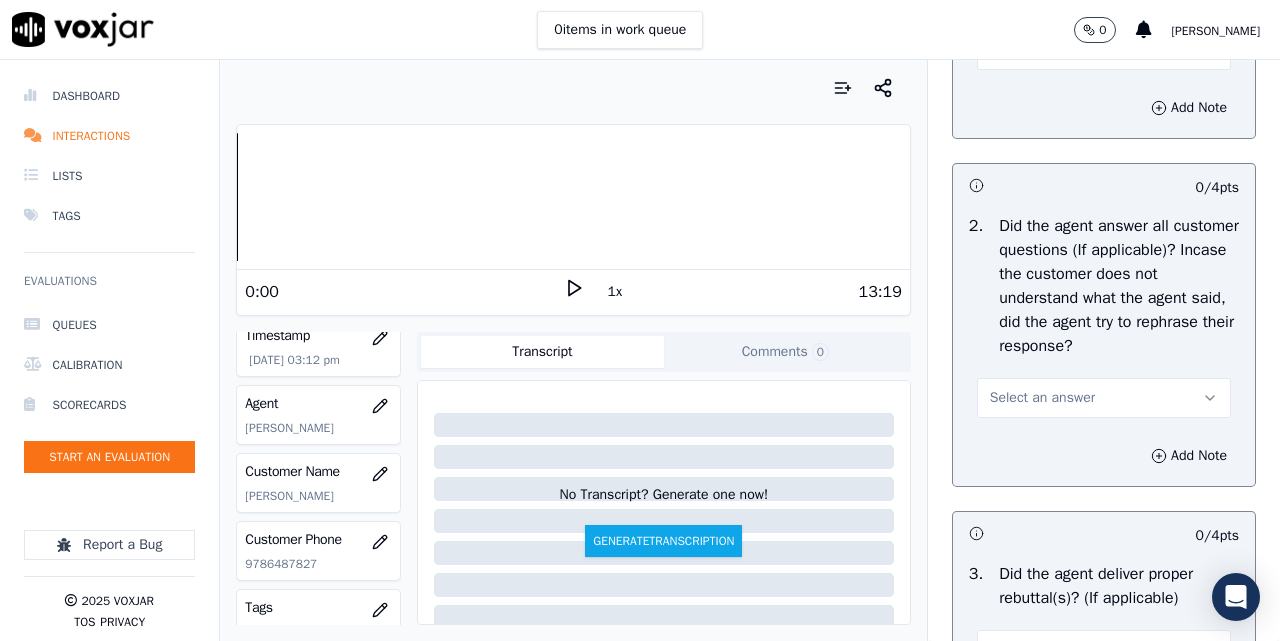 scroll, scrollTop: 3333, scrollLeft: 0, axis: vertical 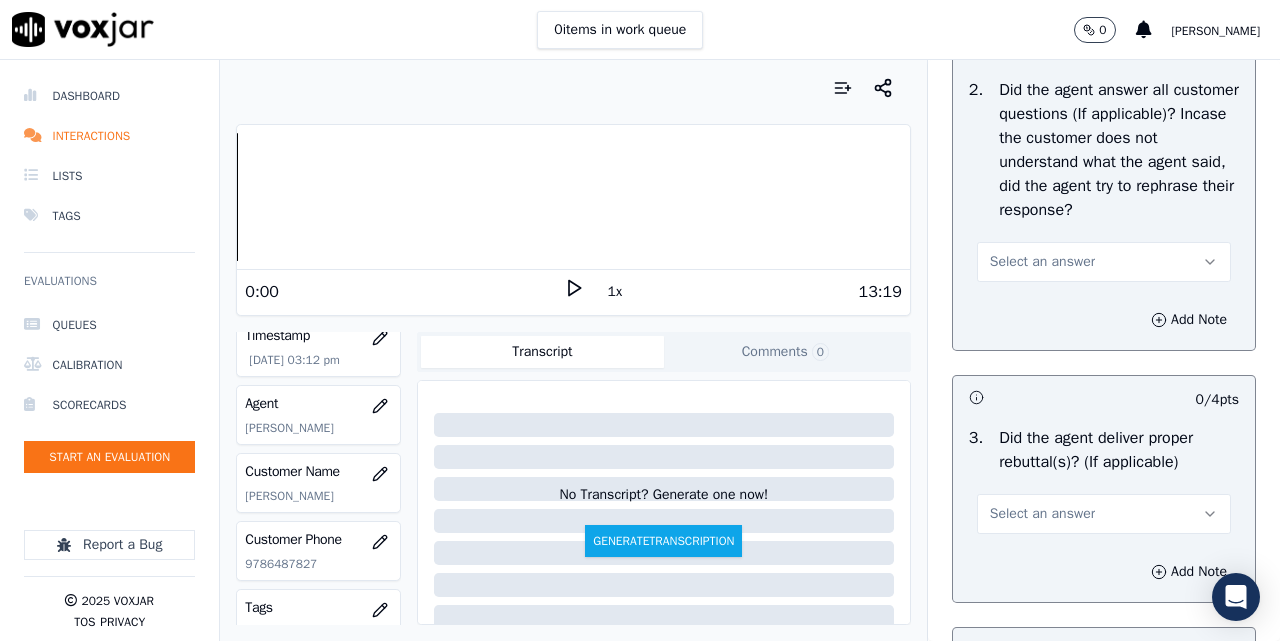 click on "Select an answer" at bounding box center [1104, 262] 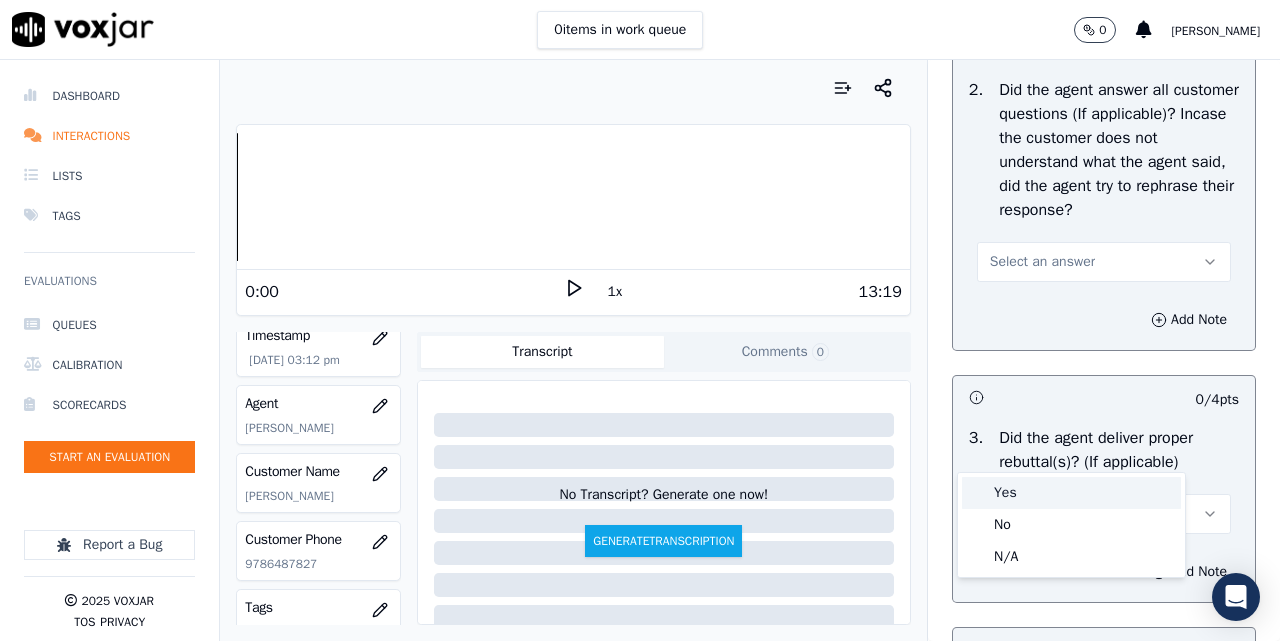 click on "Yes" at bounding box center (1071, 493) 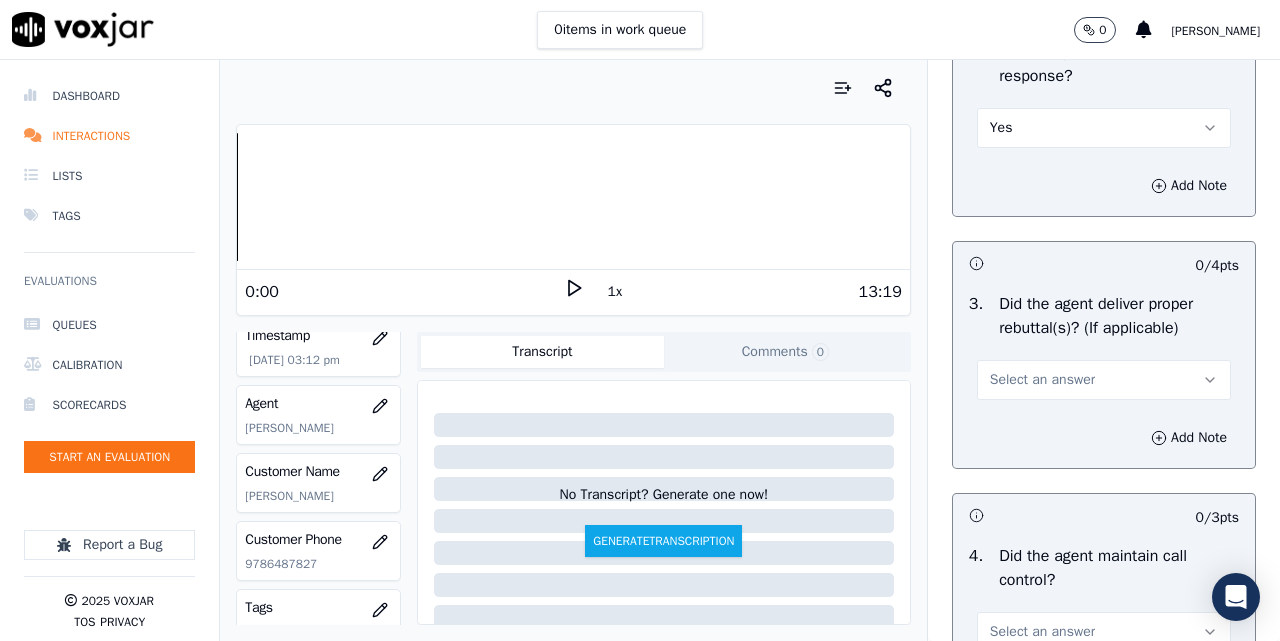 scroll, scrollTop: 3667, scrollLeft: 0, axis: vertical 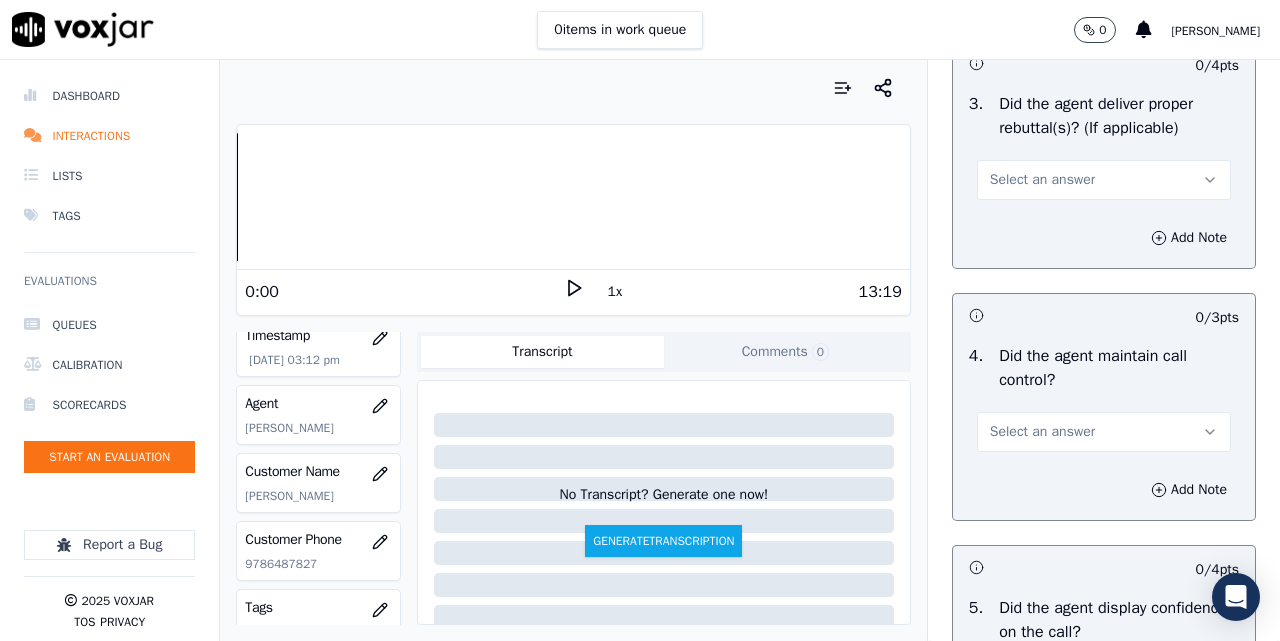 click on "Select an answer" at bounding box center (1042, 180) 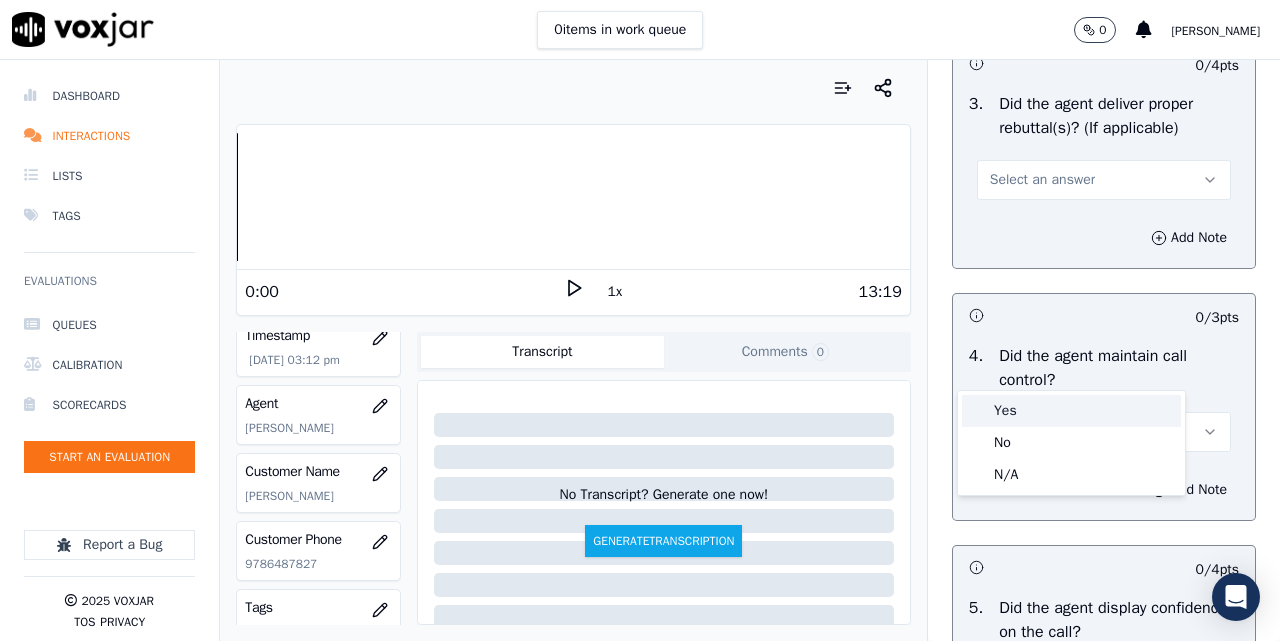 click on "Yes" at bounding box center (1071, 411) 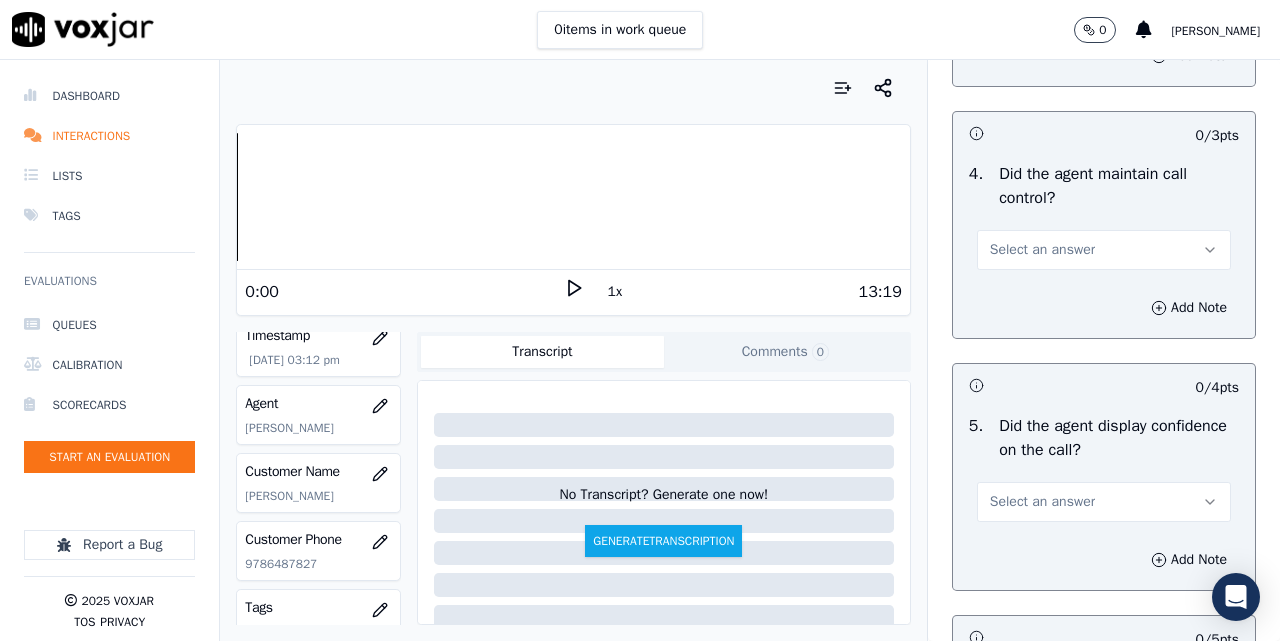 scroll, scrollTop: 4000, scrollLeft: 0, axis: vertical 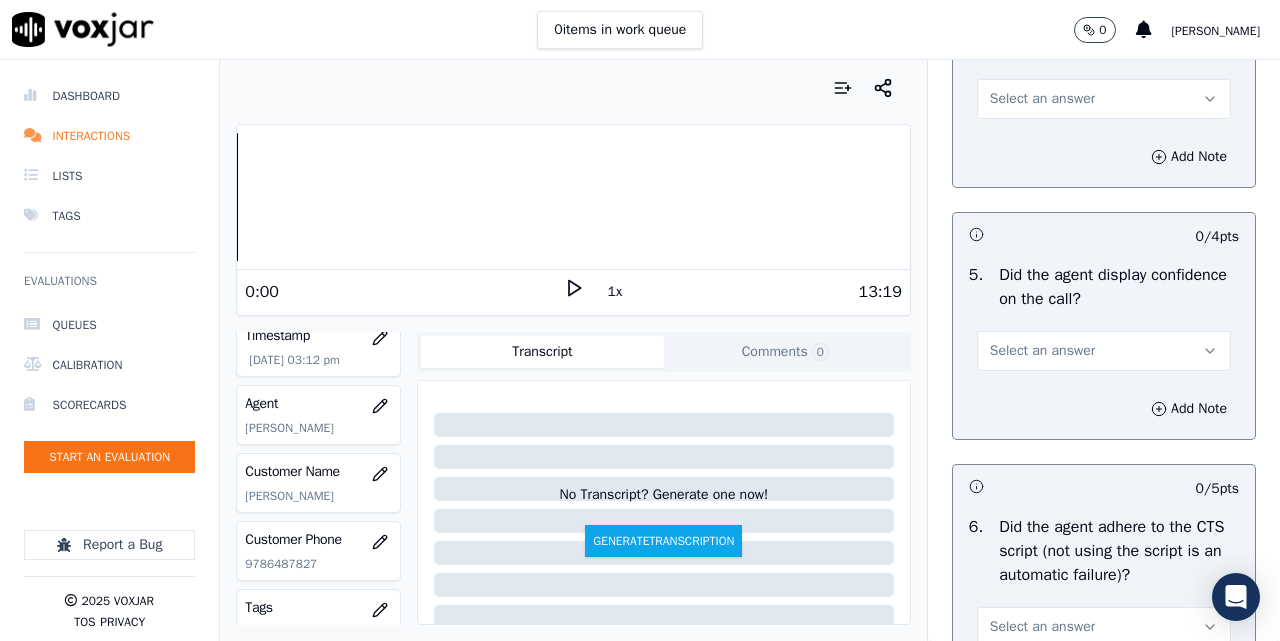 click on "Select an answer" at bounding box center [1104, 99] 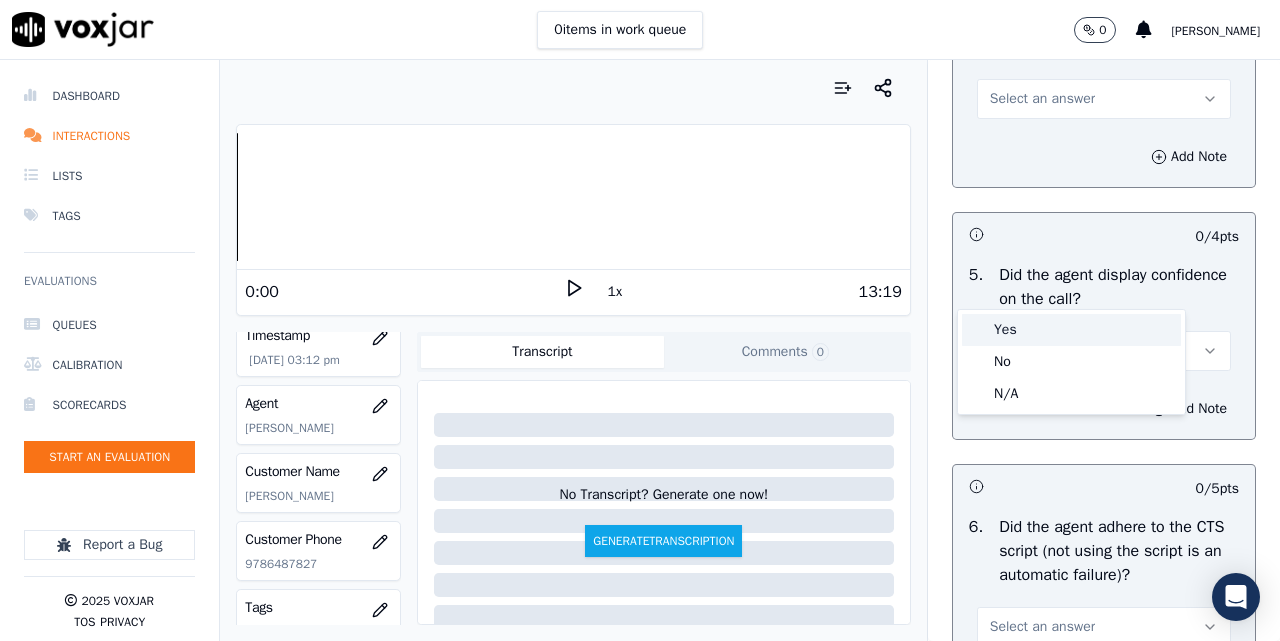 click on "Yes" at bounding box center [1071, 330] 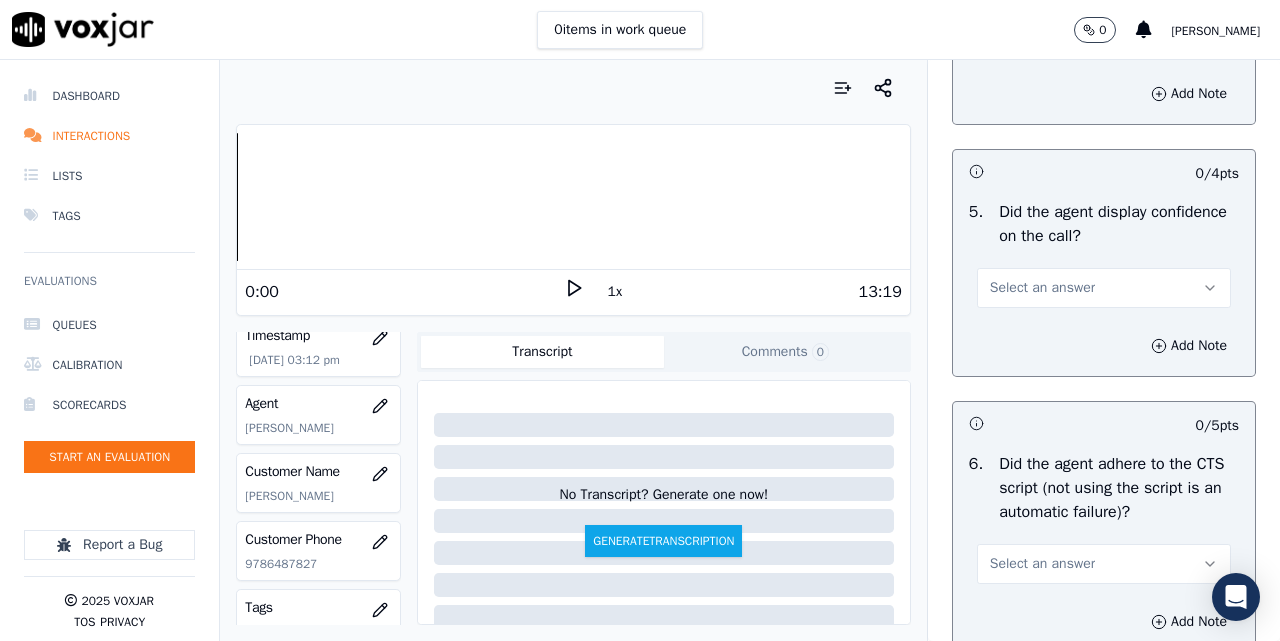 scroll, scrollTop: 4167, scrollLeft: 0, axis: vertical 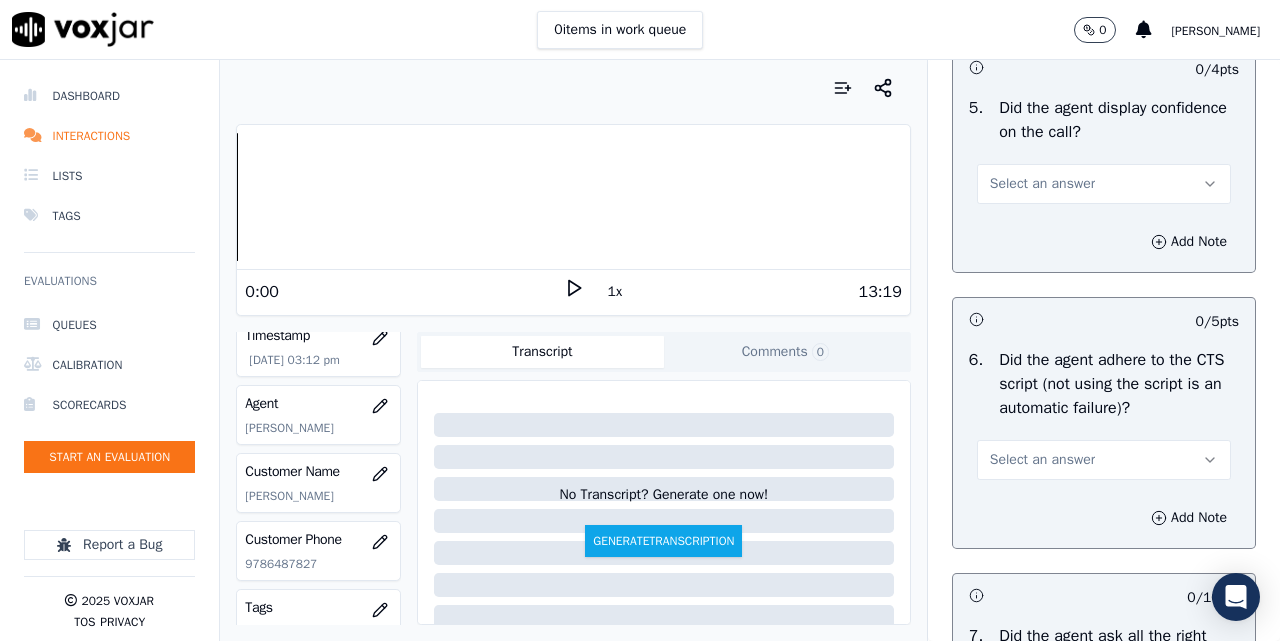 click on "Select an answer" at bounding box center [1042, 184] 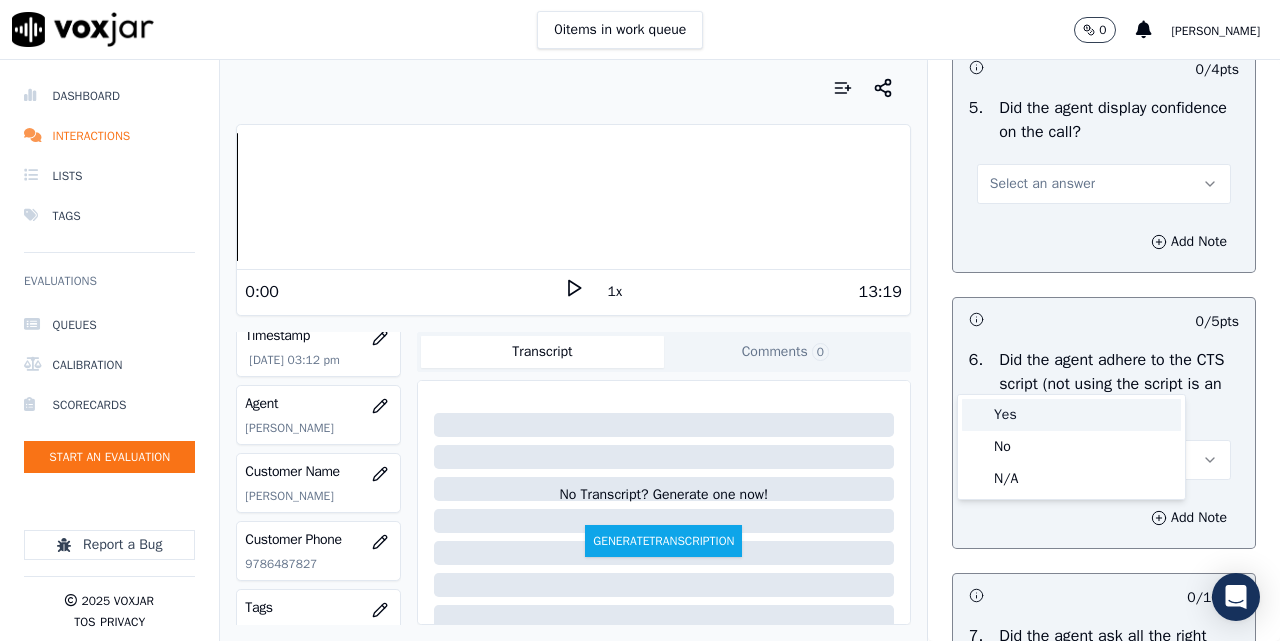 click on "Yes" at bounding box center (1071, 415) 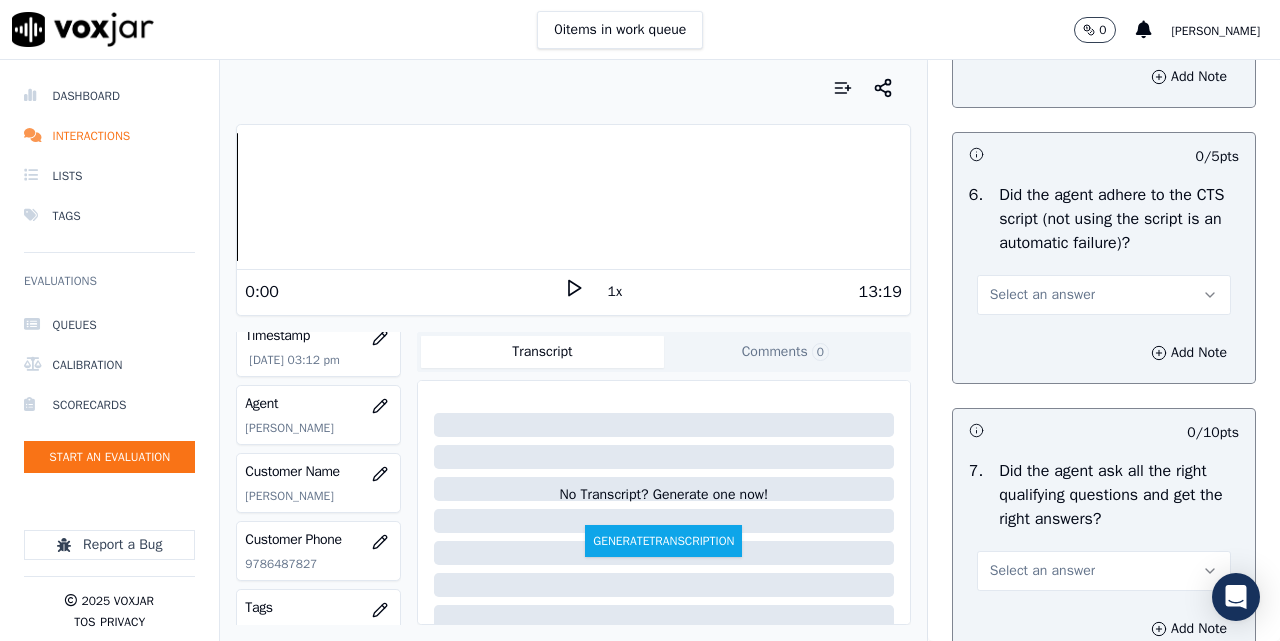 scroll, scrollTop: 4500, scrollLeft: 0, axis: vertical 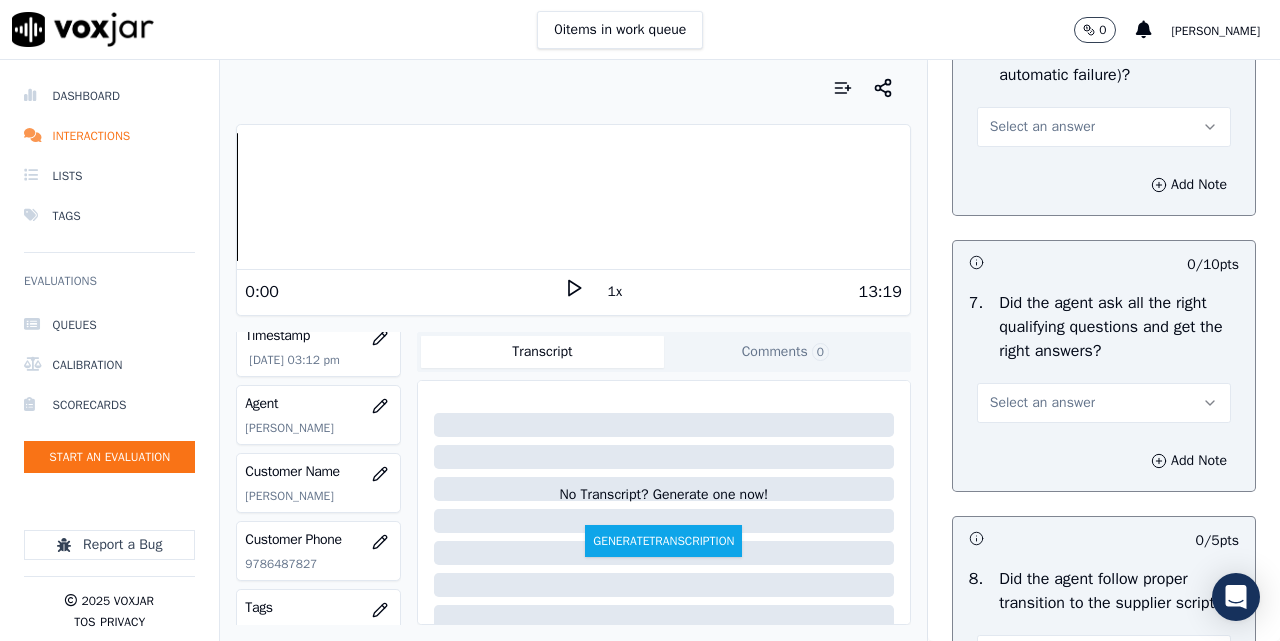click on "Select an answer" at bounding box center (1104, 127) 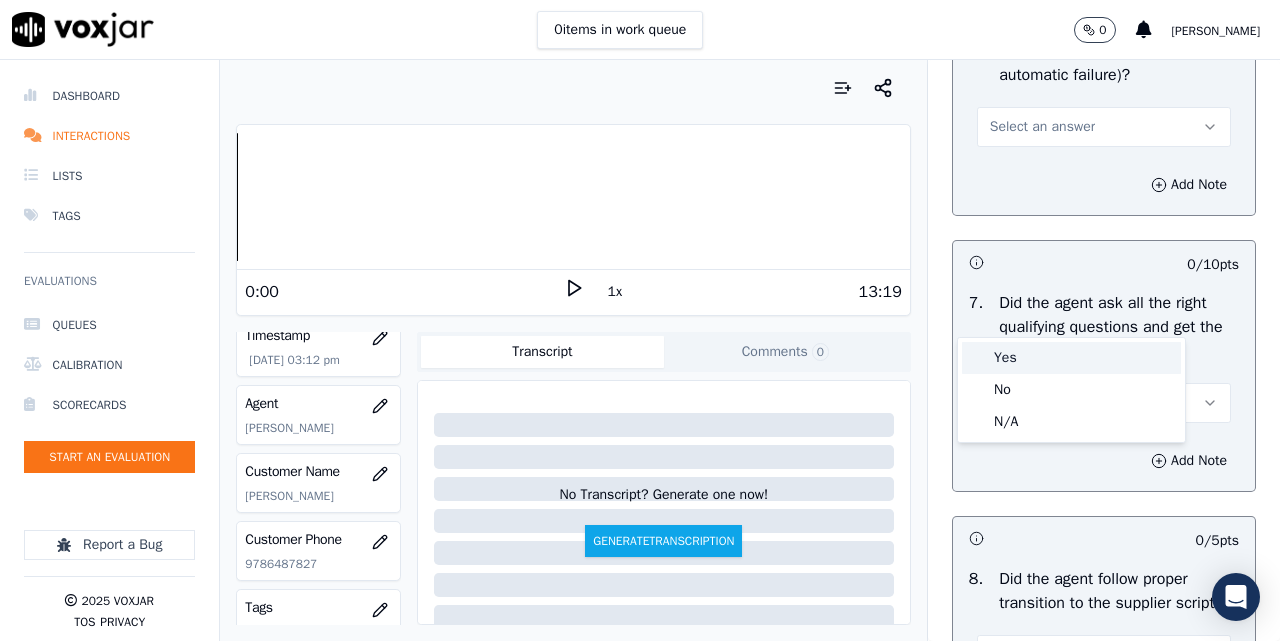 click on "Yes" at bounding box center [1071, 358] 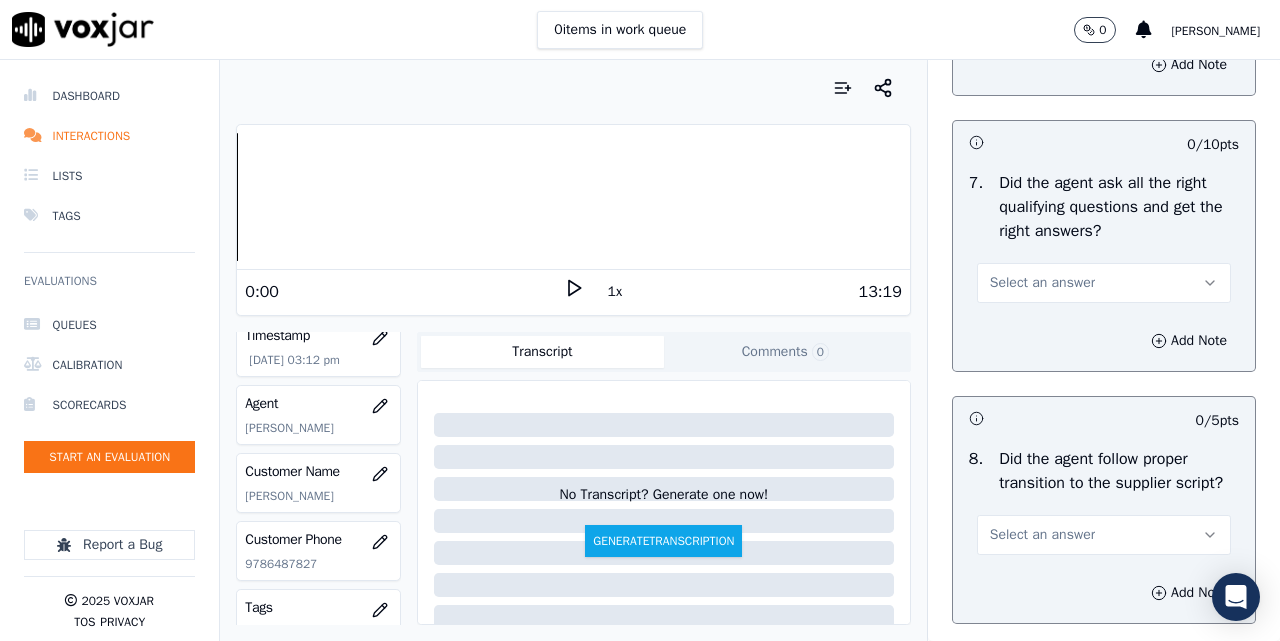 scroll, scrollTop: 4667, scrollLeft: 0, axis: vertical 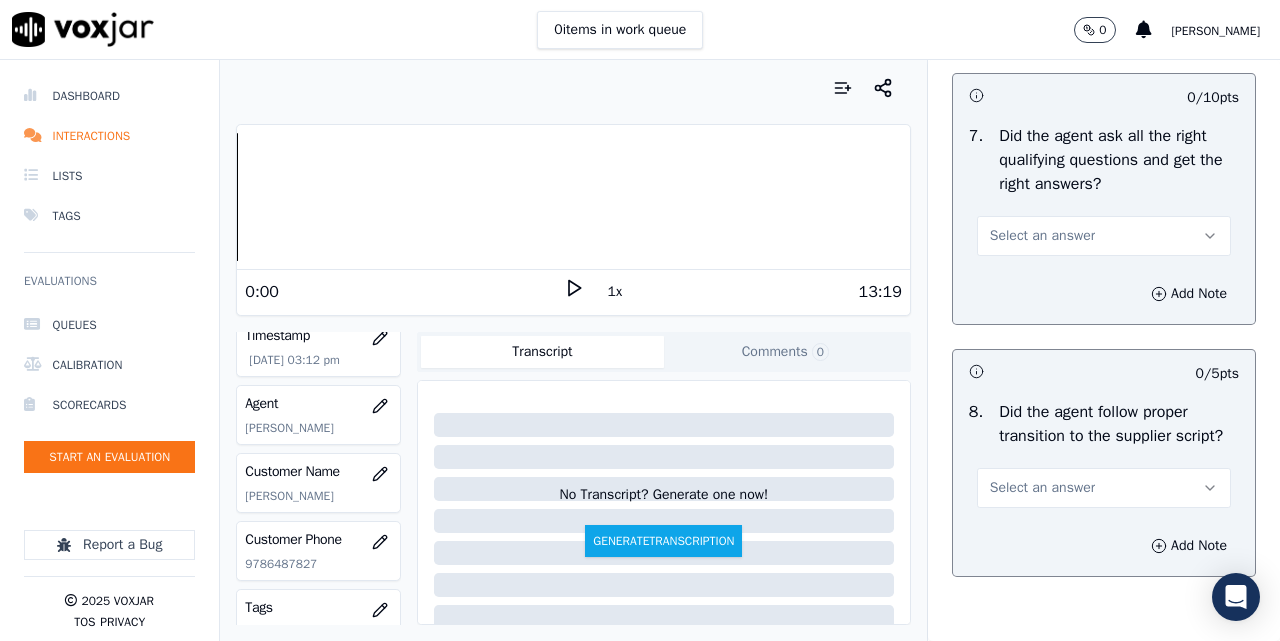 click on "Select an answer" at bounding box center [1042, 236] 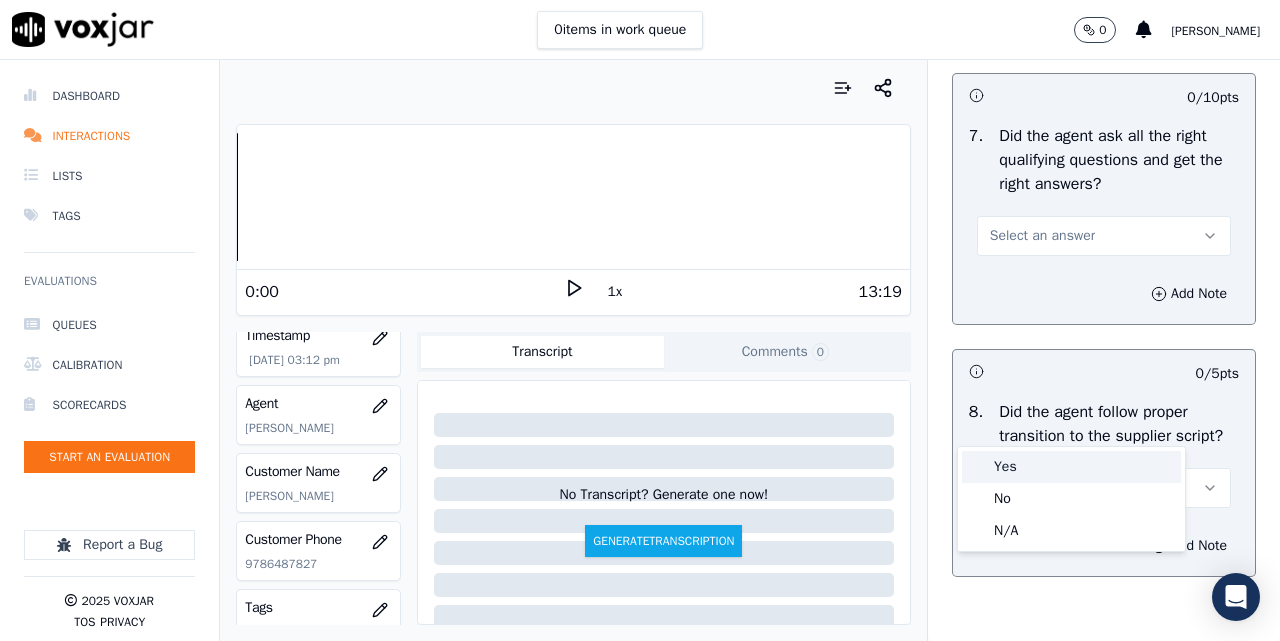 click on "Yes" at bounding box center (1071, 467) 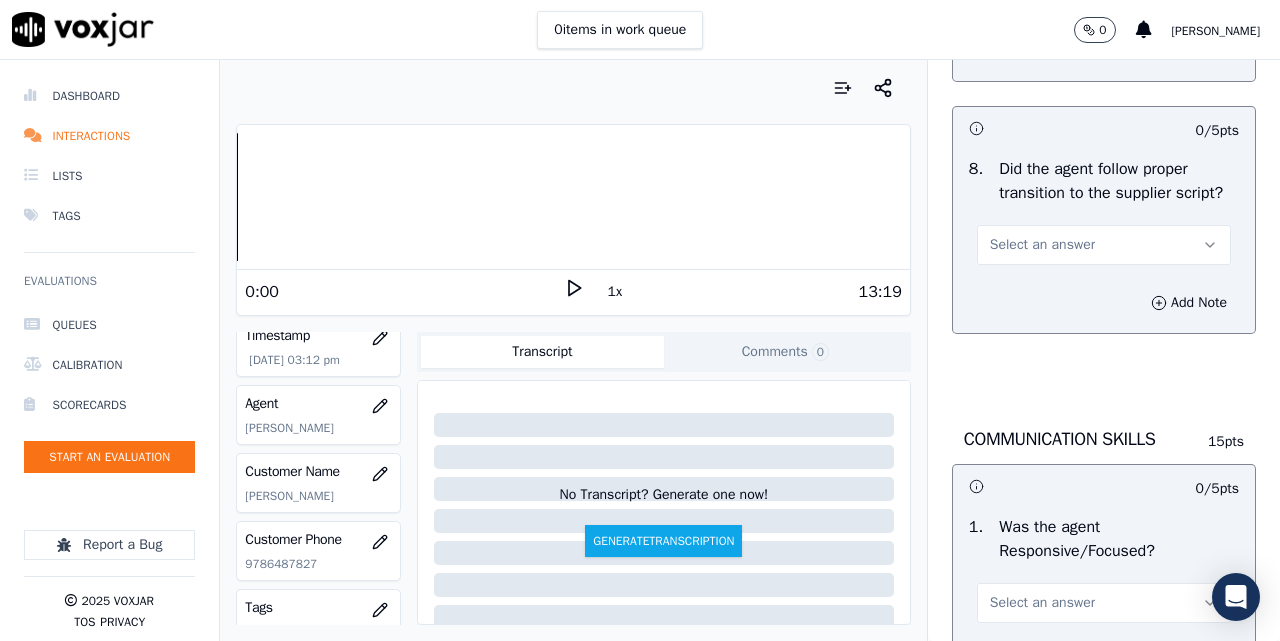 scroll, scrollTop: 5167, scrollLeft: 0, axis: vertical 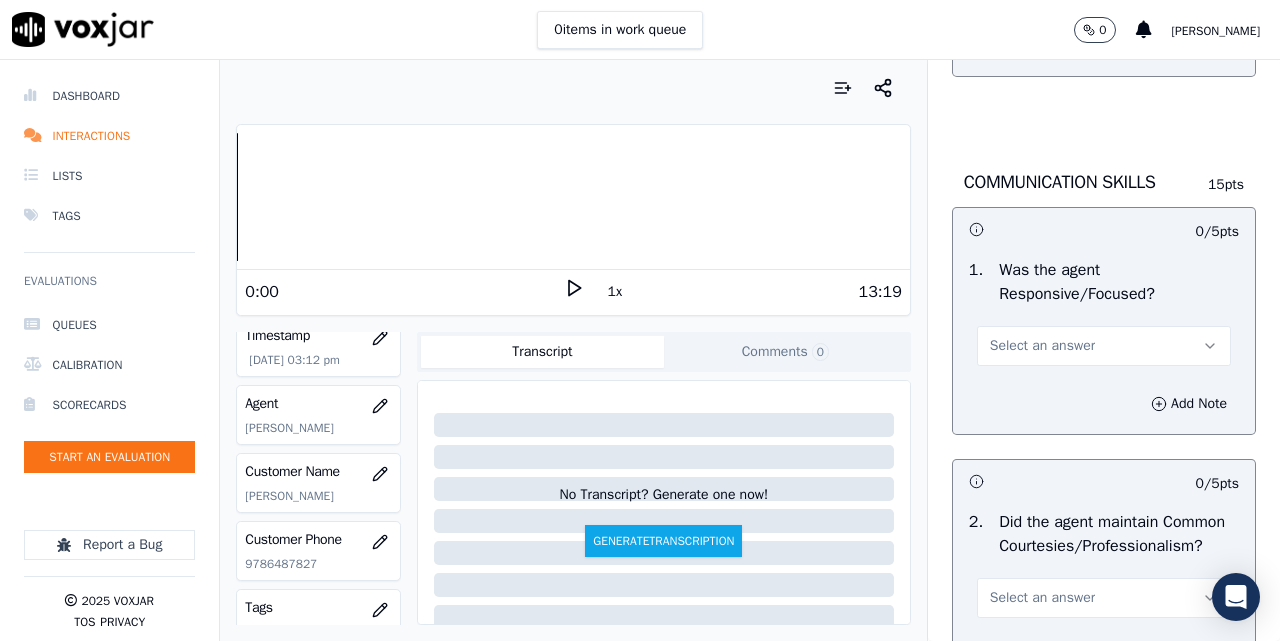 click on "Select an answer" at bounding box center (1042, -12) 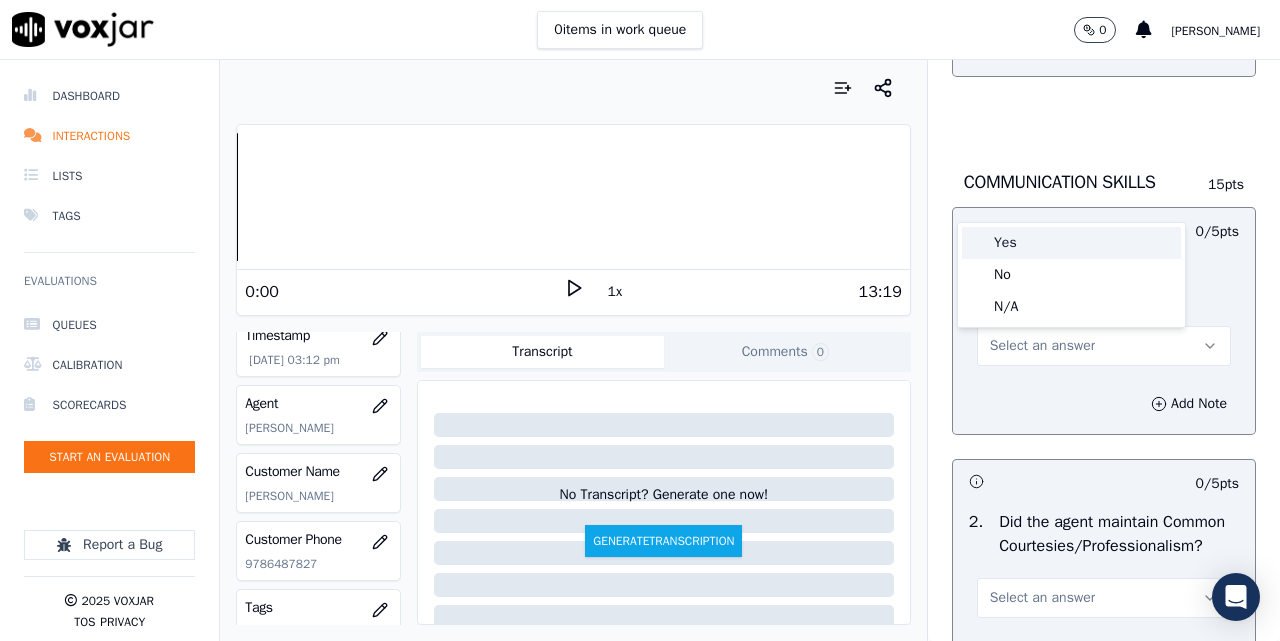 click on "Yes" at bounding box center [1071, 243] 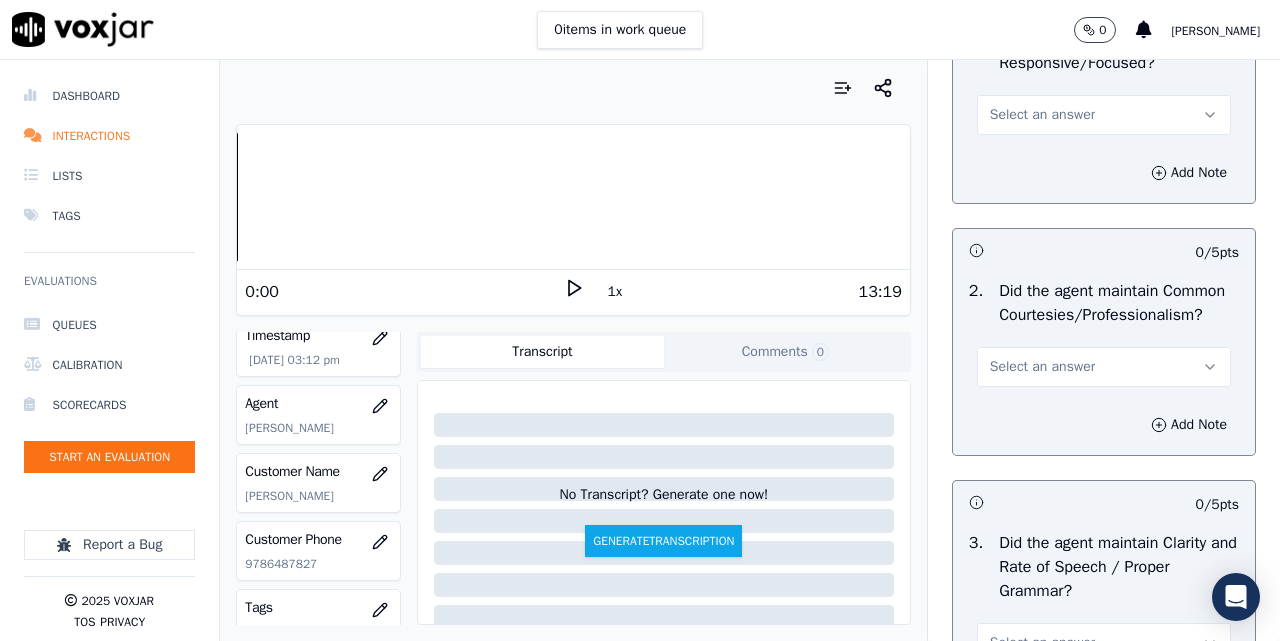 scroll, scrollTop: 5500, scrollLeft: 0, axis: vertical 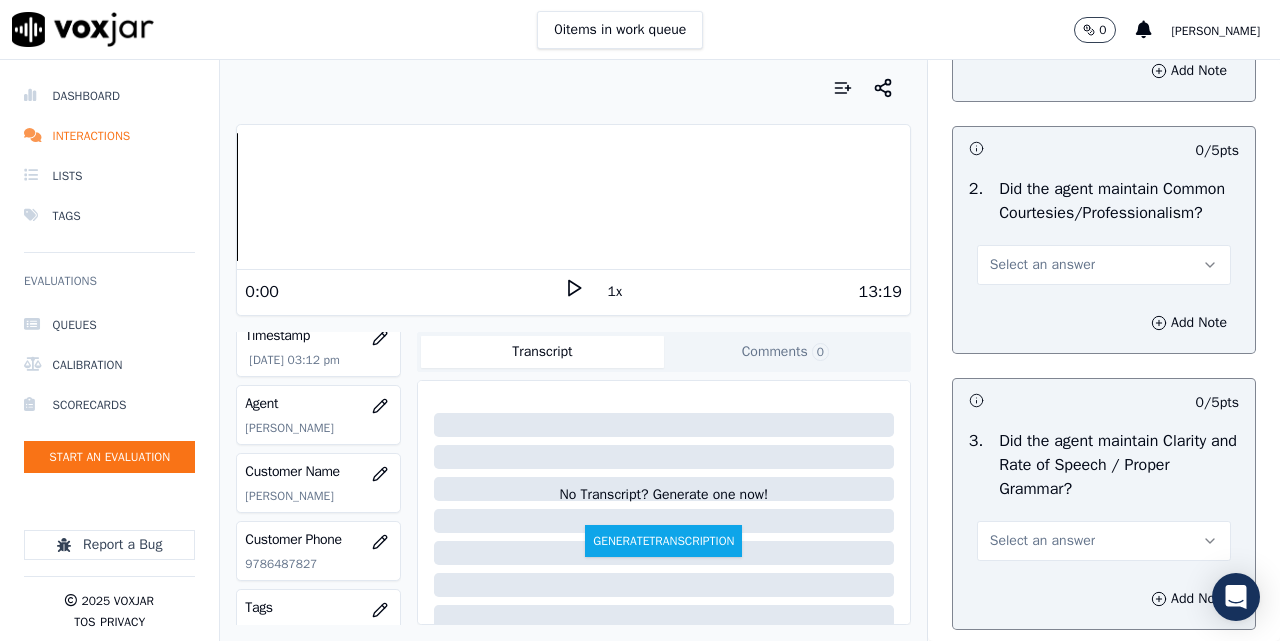 click on "Select an answer" at bounding box center [1104, 13] 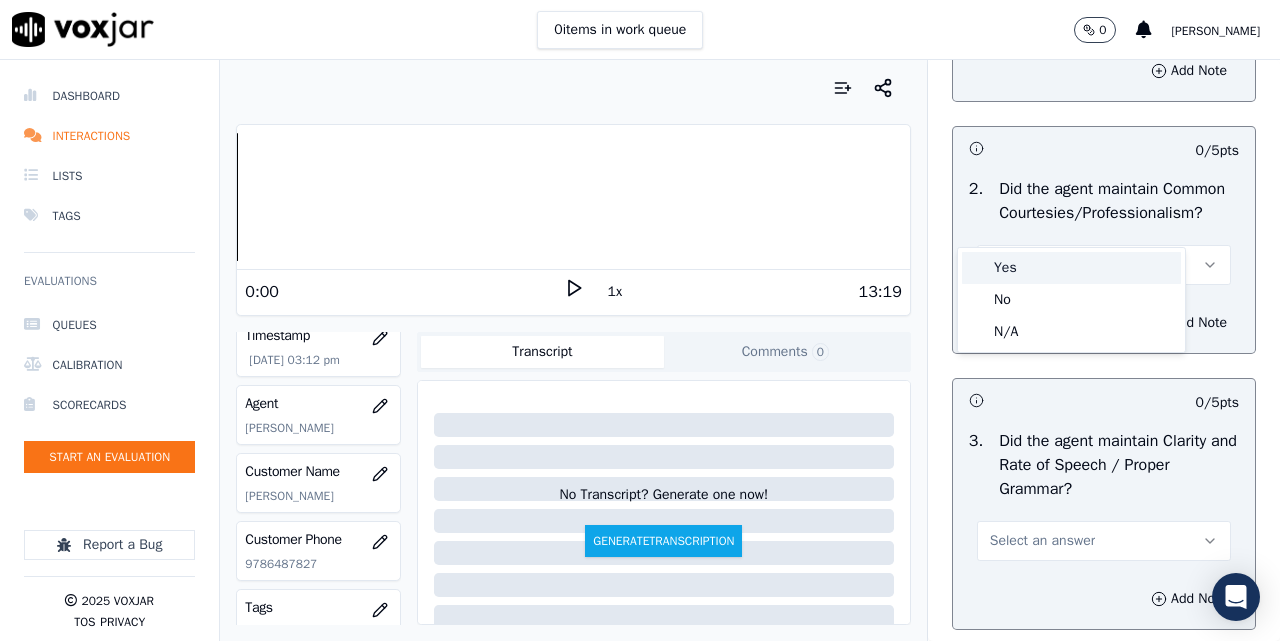 click on "Yes" at bounding box center (1071, 268) 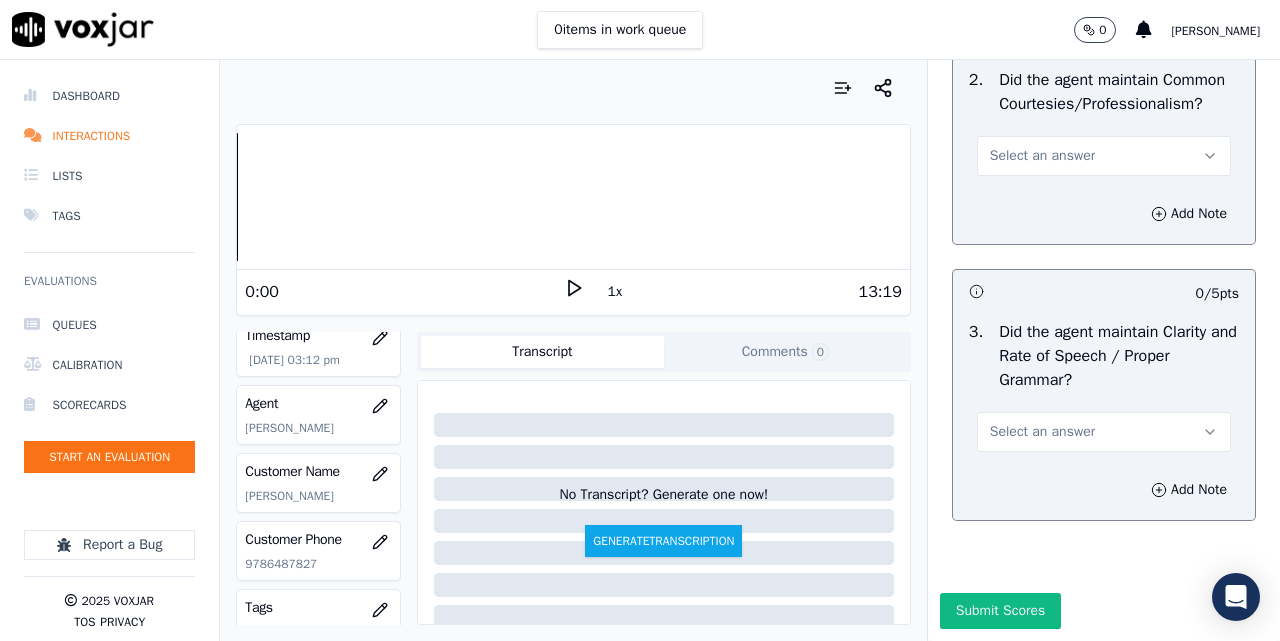scroll, scrollTop: 5667, scrollLeft: 0, axis: vertical 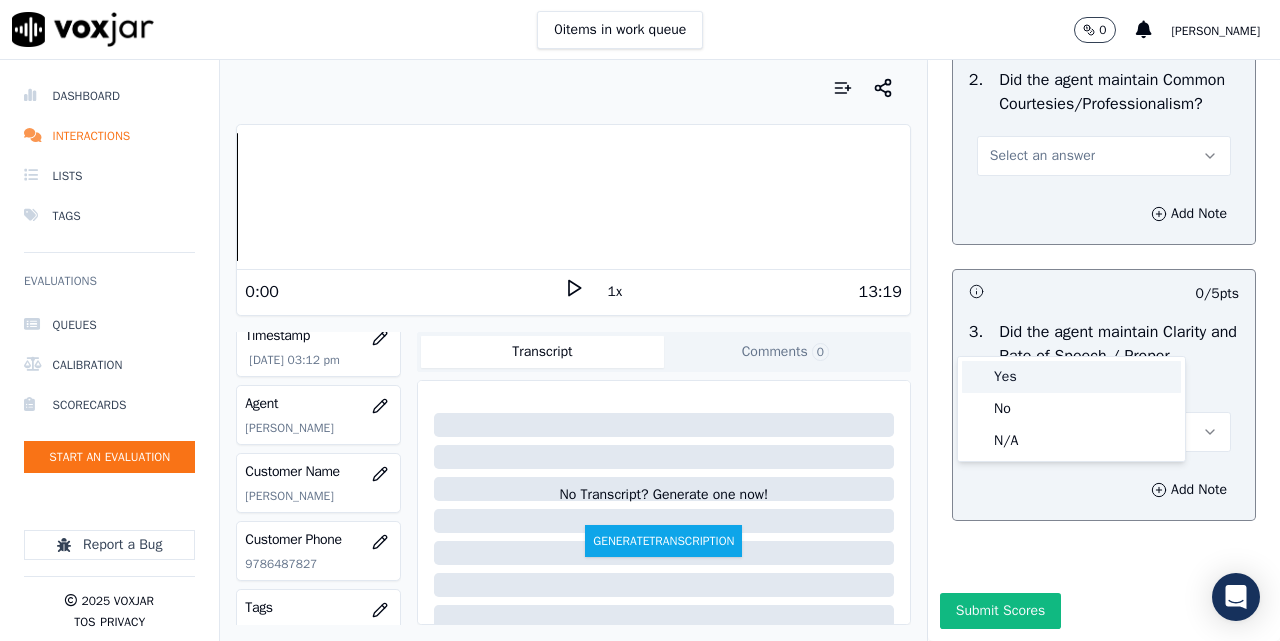 click on "Yes" at bounding box center [1071, 377] 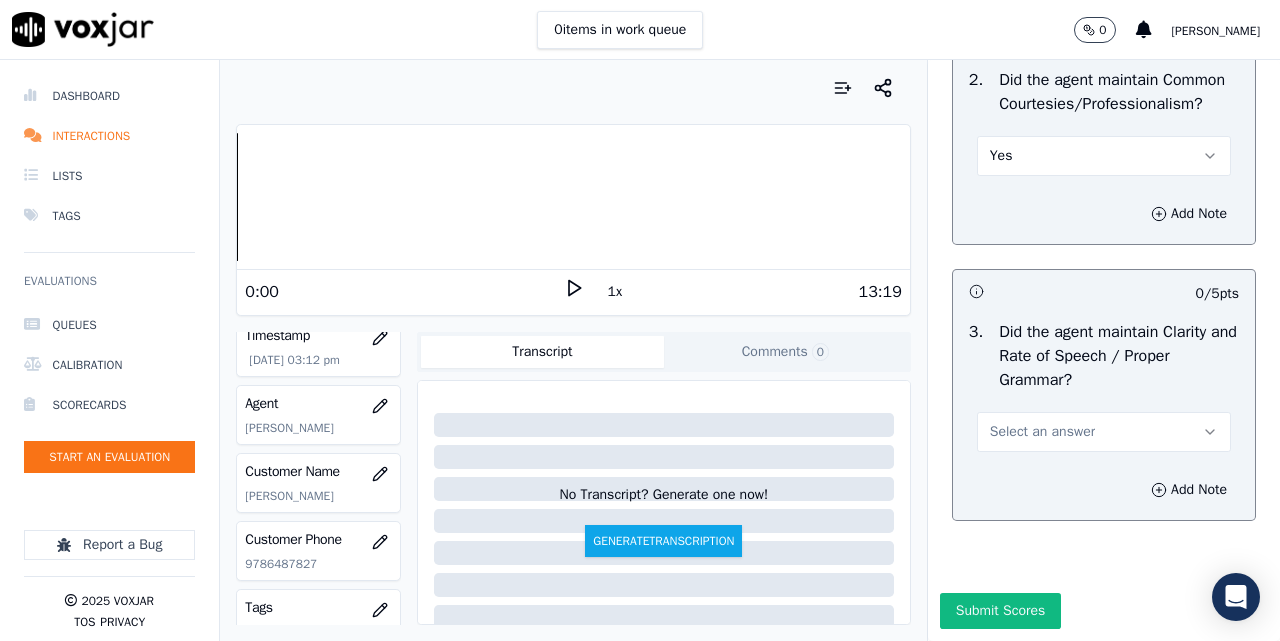 scroll, scrollTop: 5888, scrollLeft: 0, axis: vertical 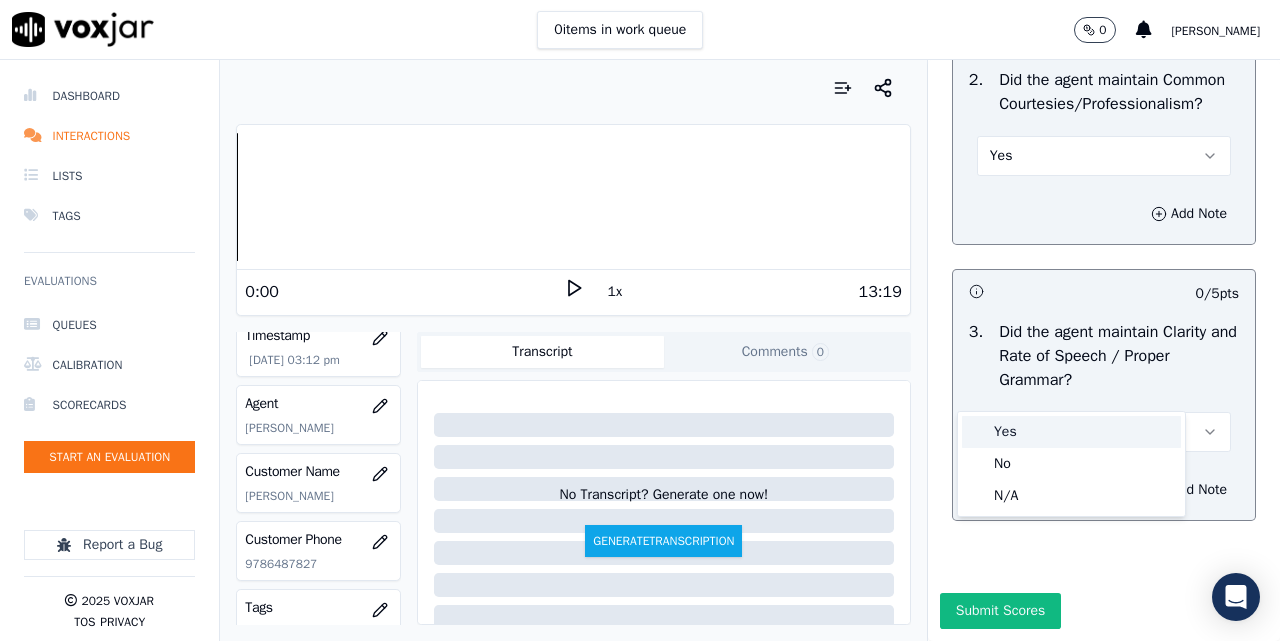 click on "Yes" at bounding box center [1071, 432] 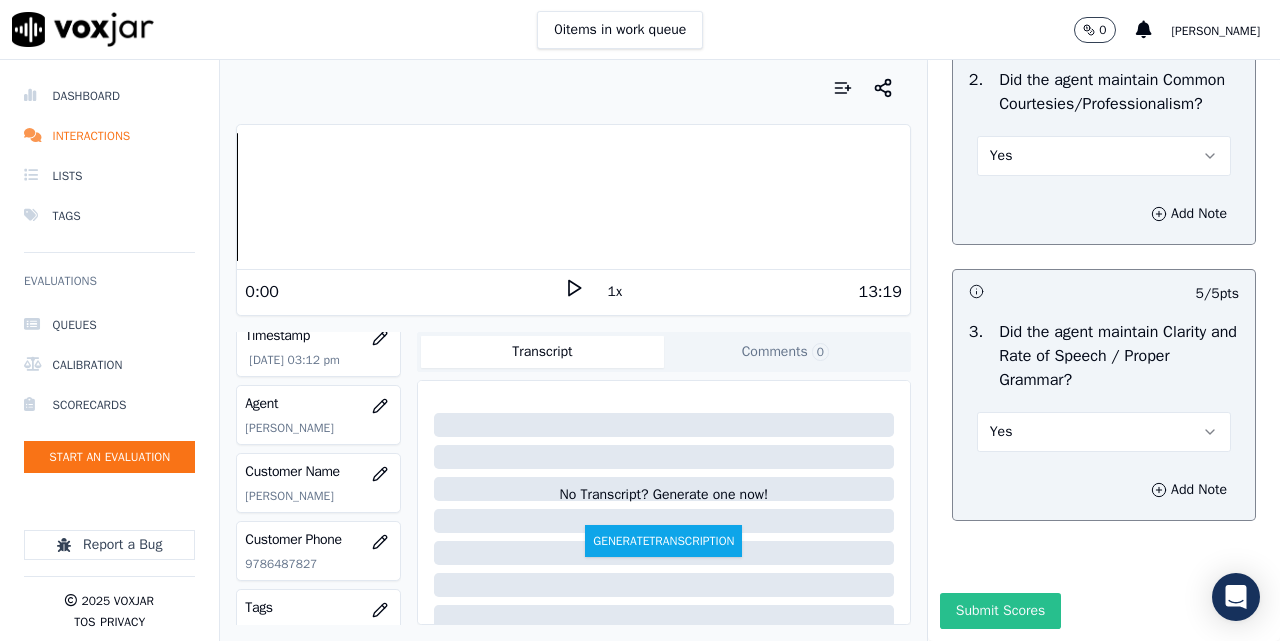 click on "Submit Scores" at bounding box center (1000, 611) 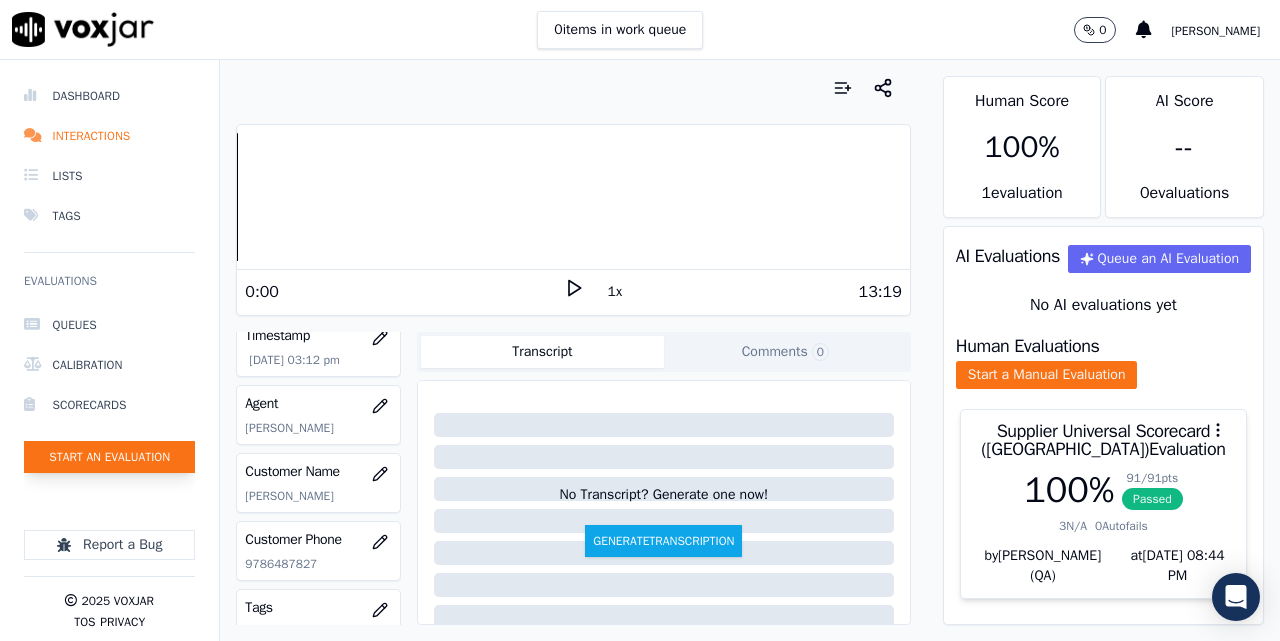 click on "Start an Evaluation" 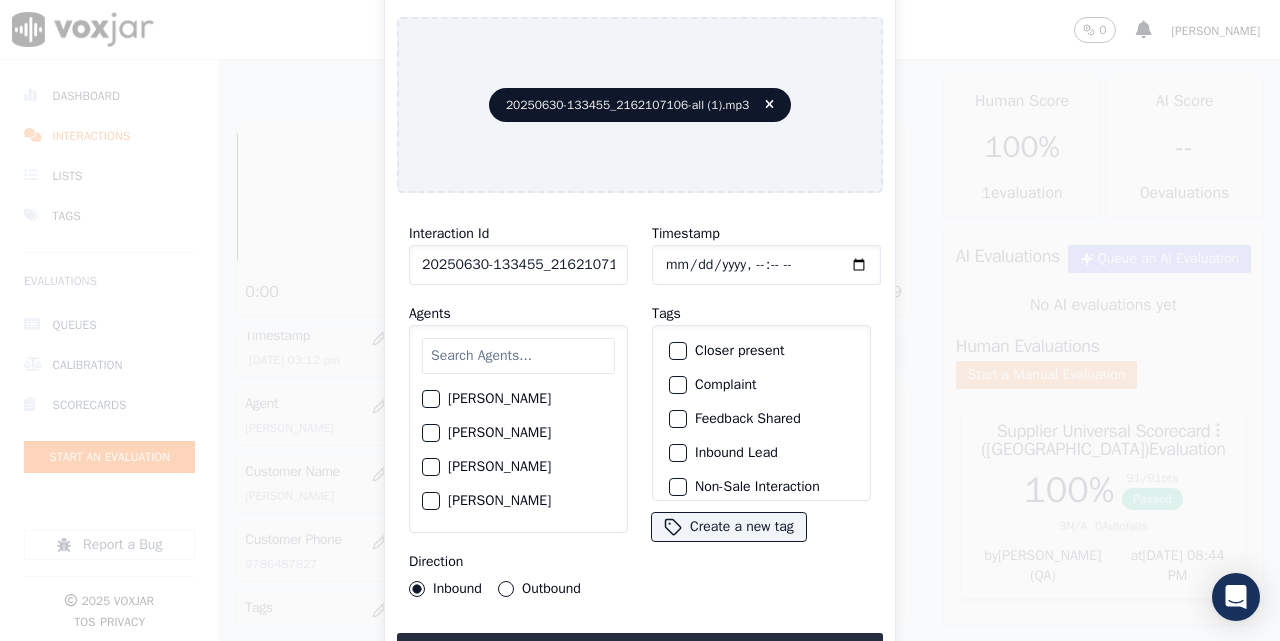 click on "20250630-133455_2162107106-all (1).mp3" 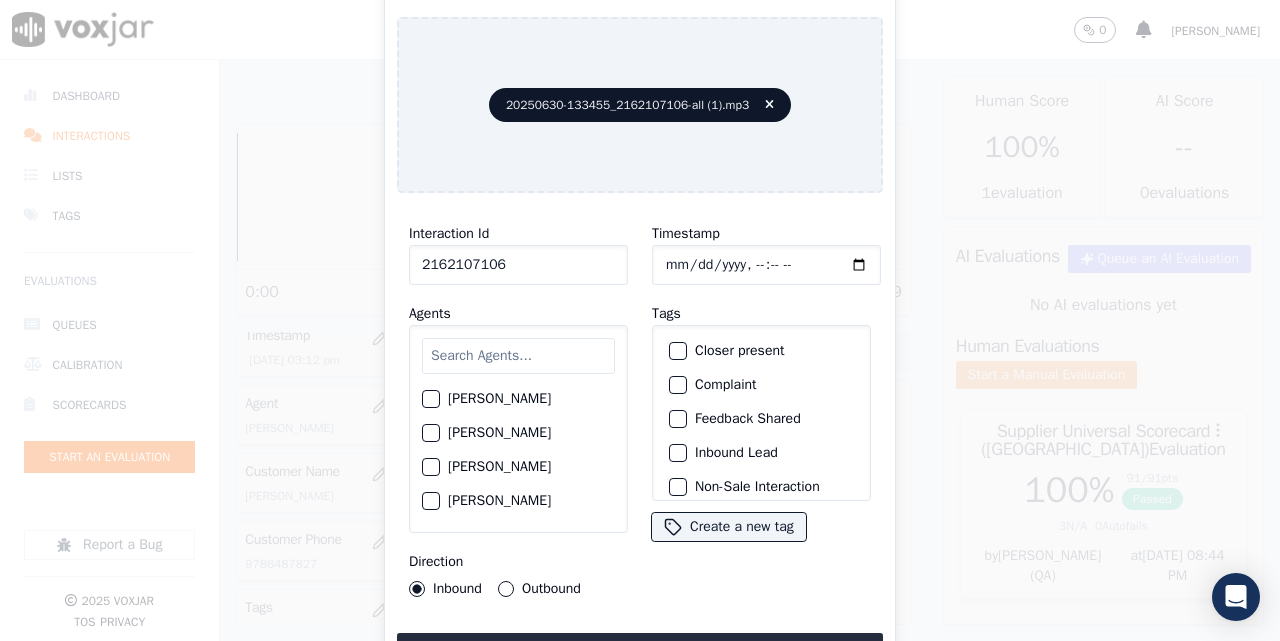 type on "2162107106" 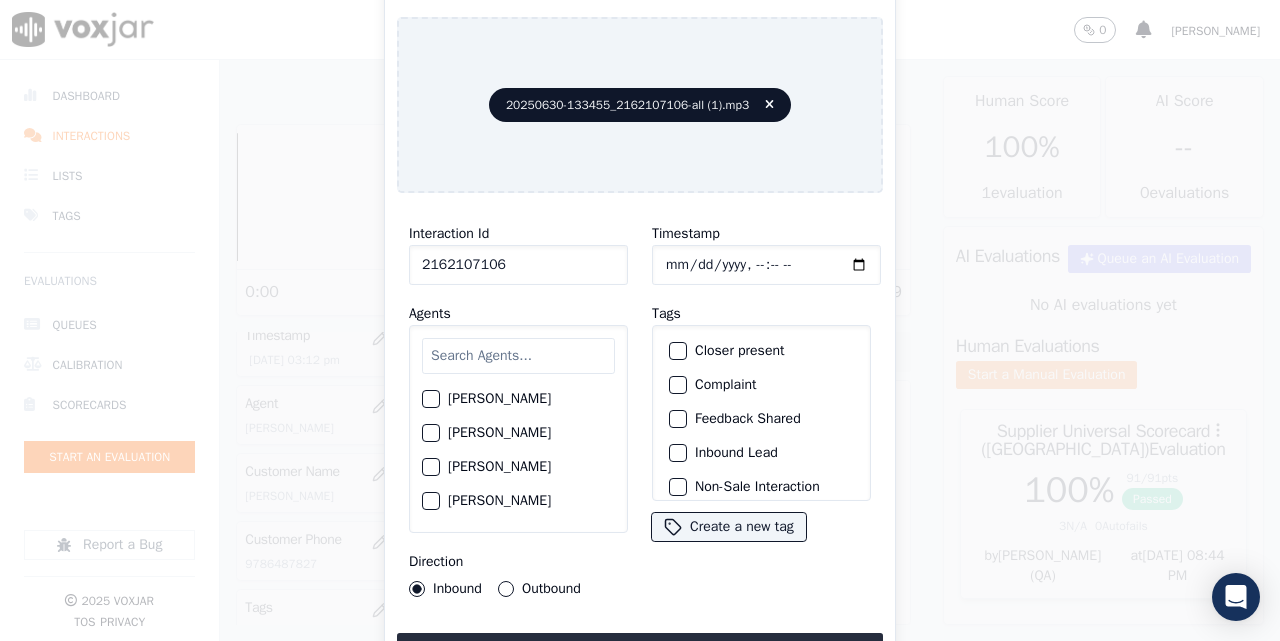 type on "2025-07-01T15:14" 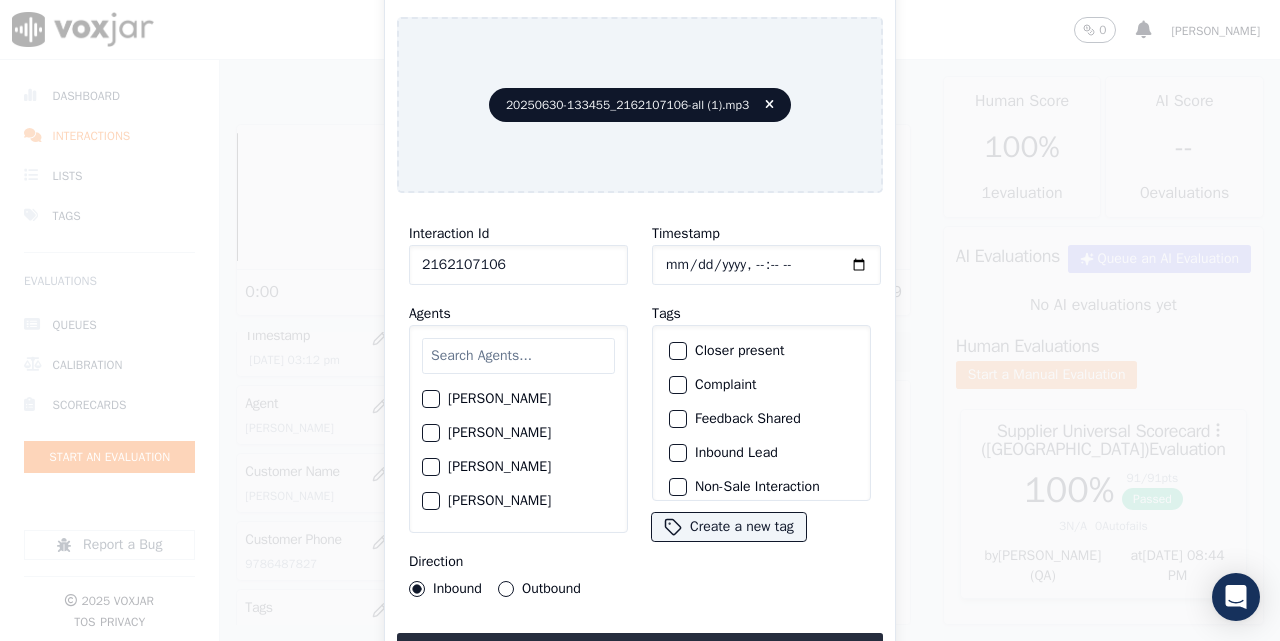 click at bounding box center (518, 356) 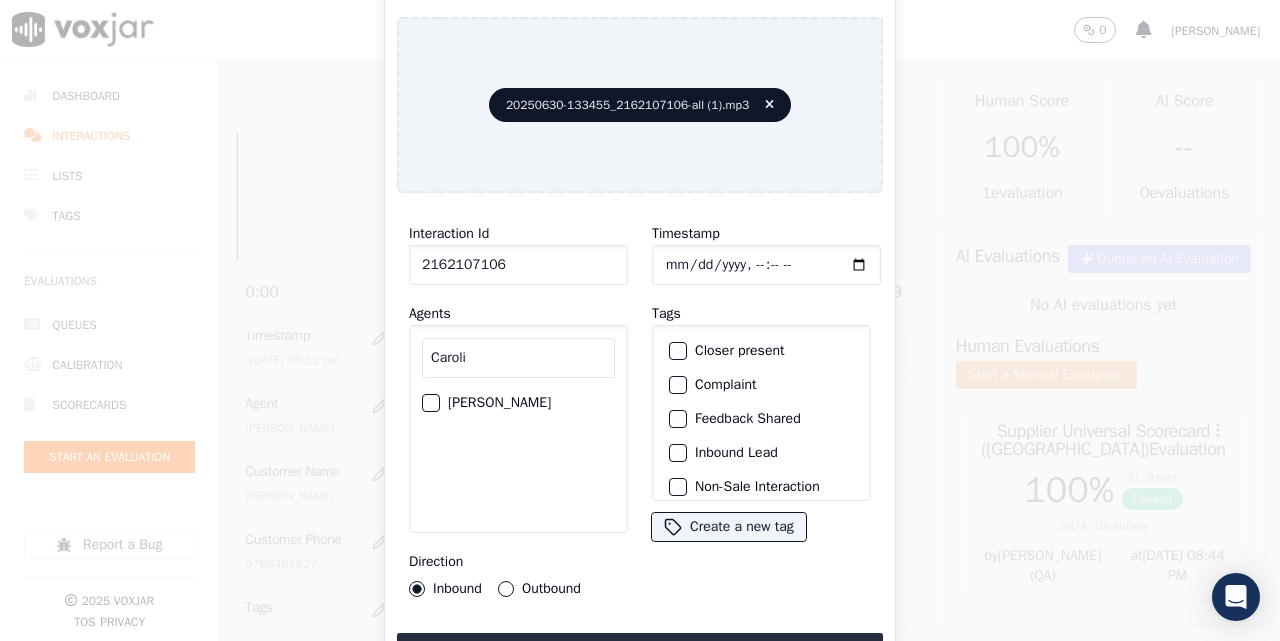 type on "Caroli" 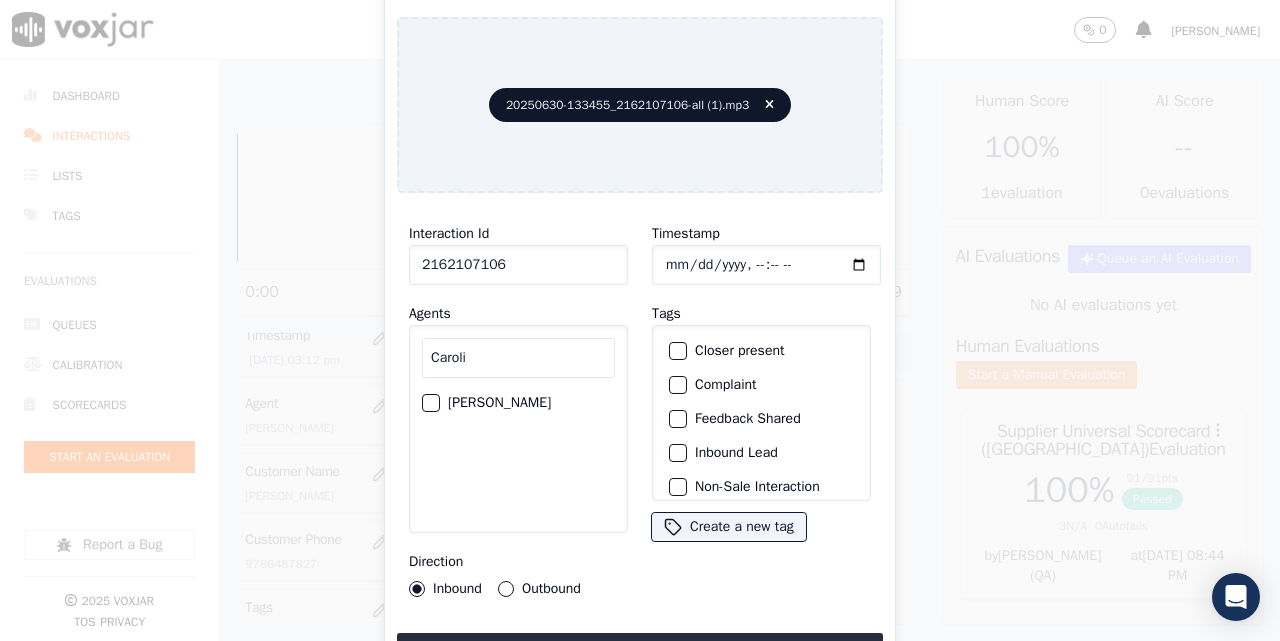 click on "CAROLINE JARAMILLO" 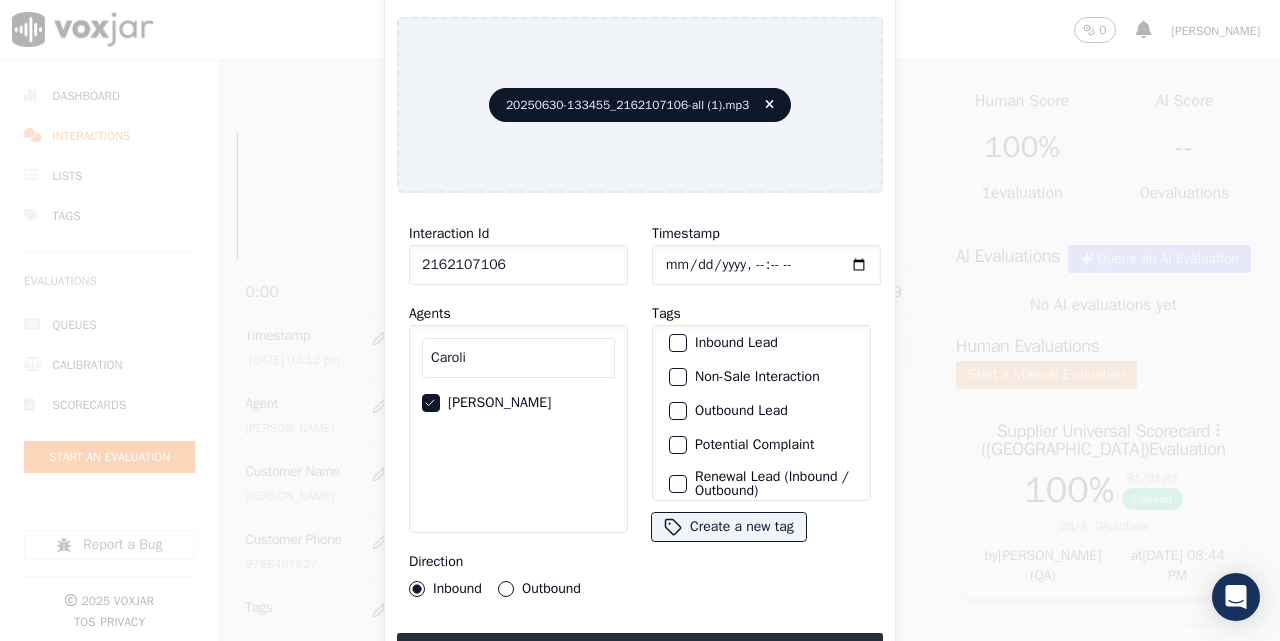 scroll, scrollTop: 187, scrollLeft: 0, axis: vertical 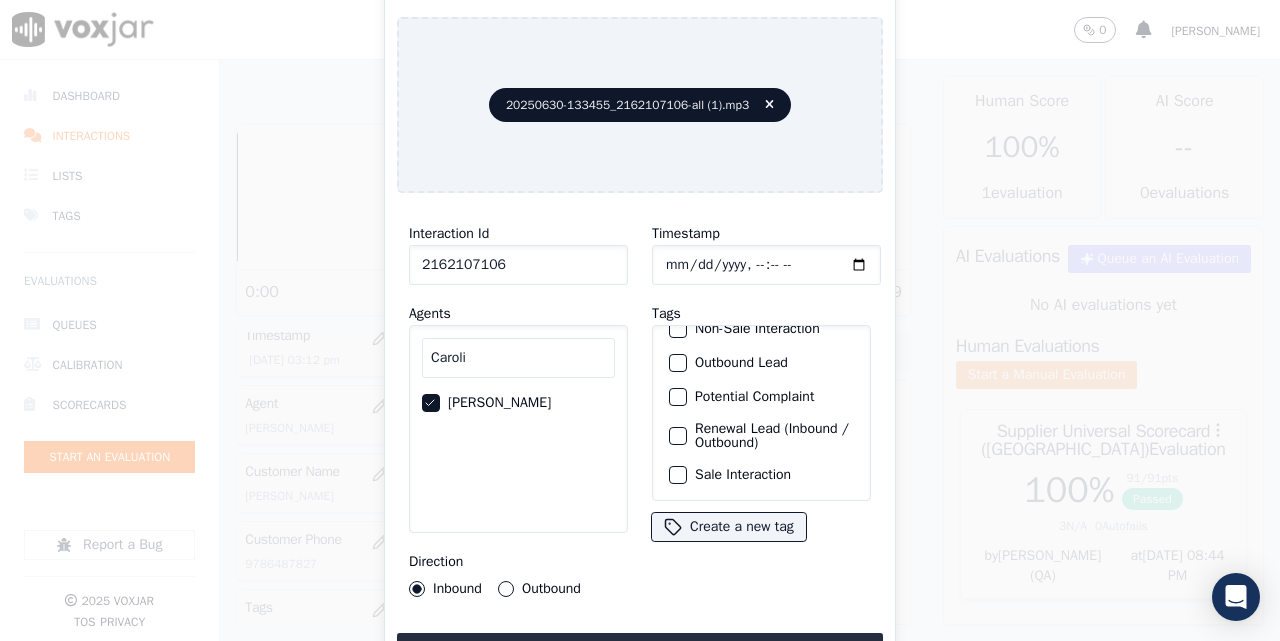 click on "Sale Interaction" 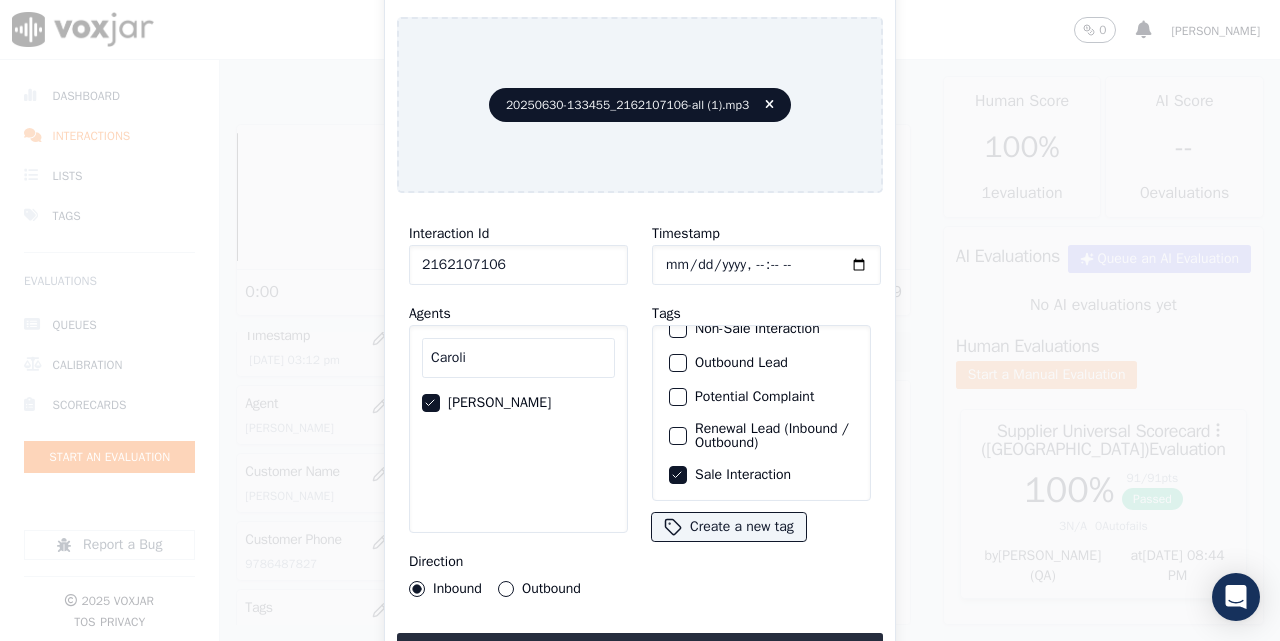 drag, startPoint x: 542, startPoint y: 582, endPoint x: 541, endPoint y: 565, distance: 17.029387 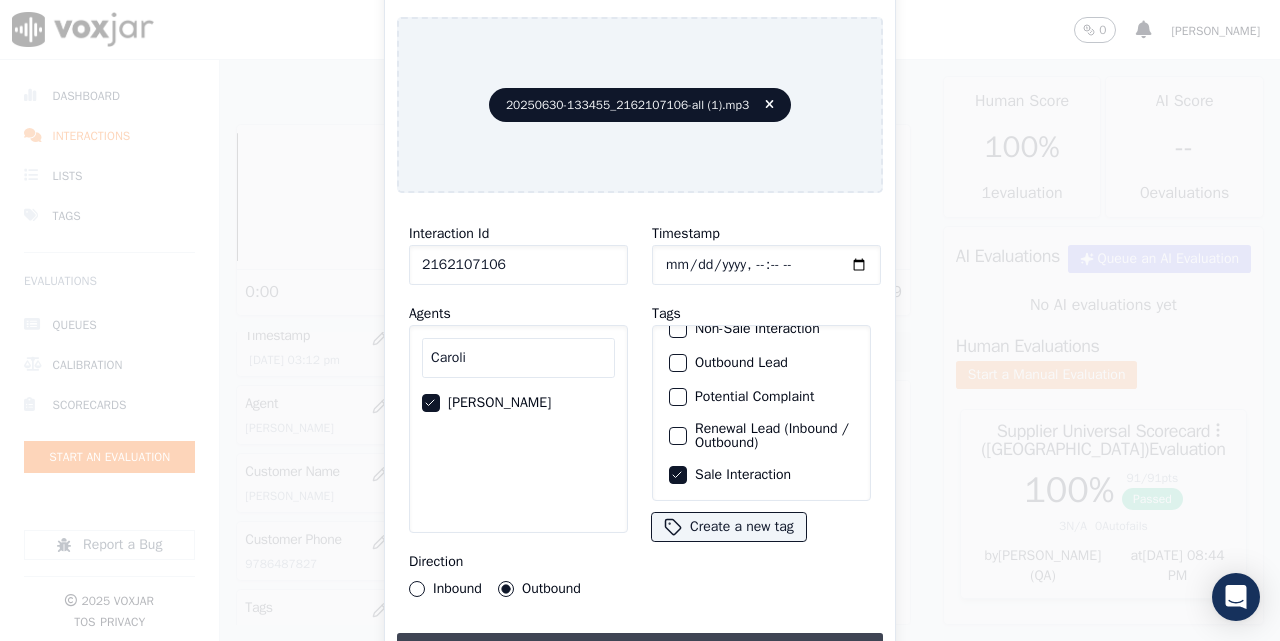 click on "Upload interaction to start evaluation" at bounding box center (640, 651) 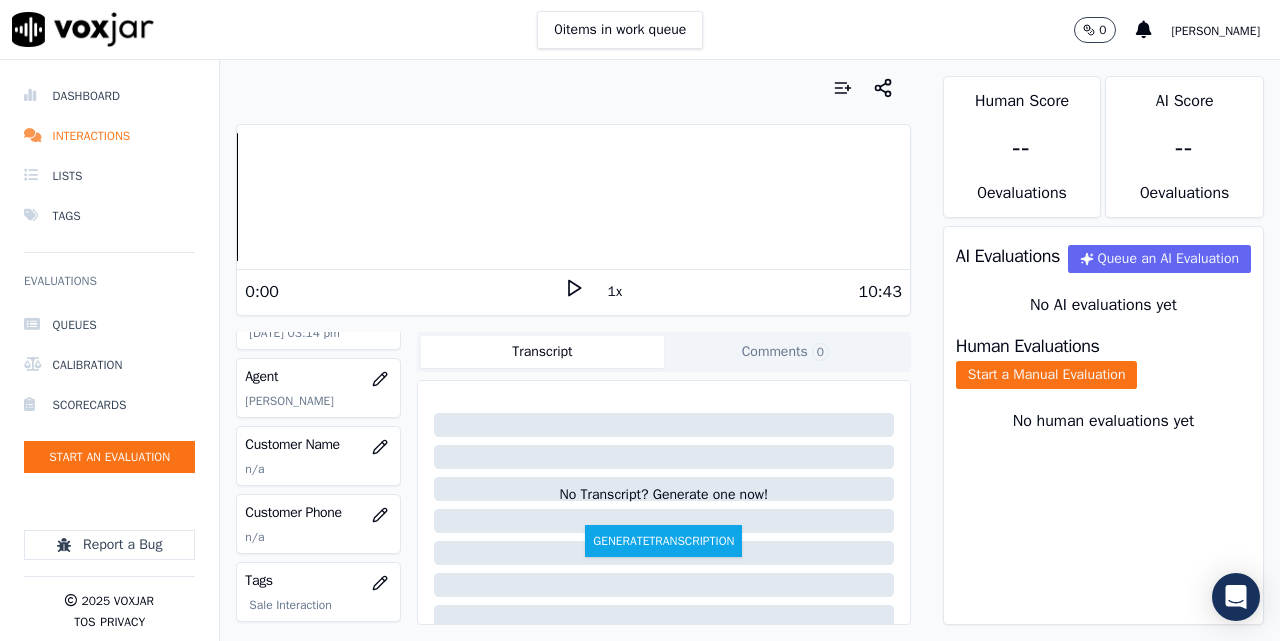 scroll, scrollTop: 167, scrollLeft: 0, axis: vertical 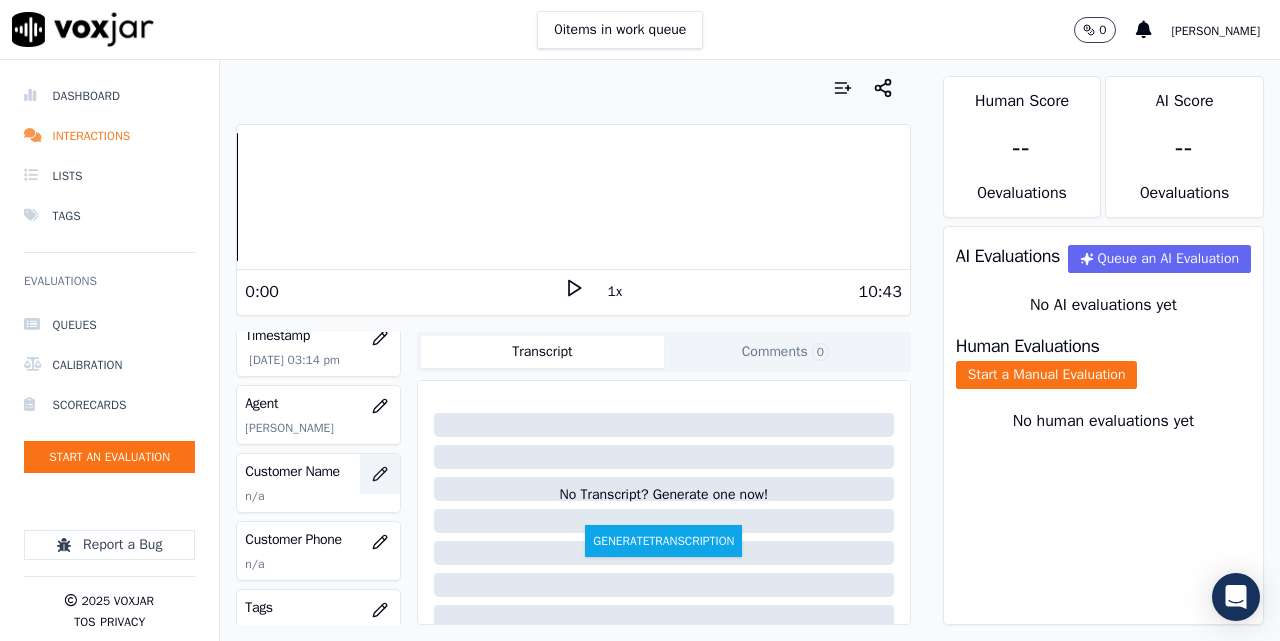 click at bounding box center [380, 474] 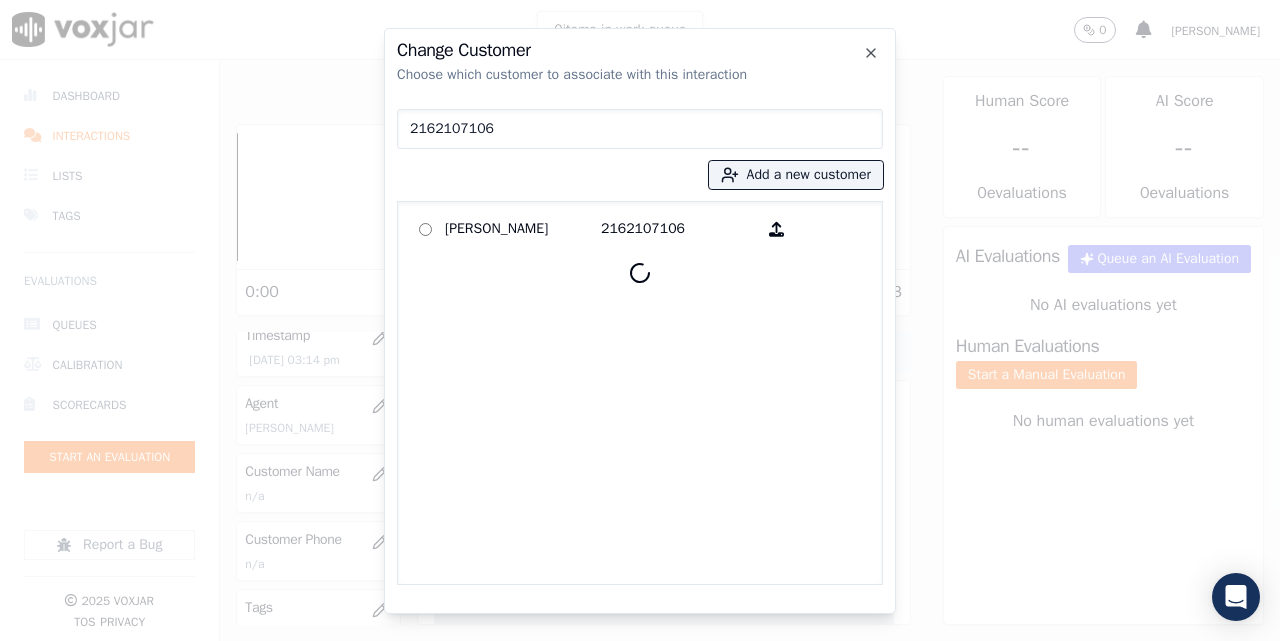 type on "2162107106" 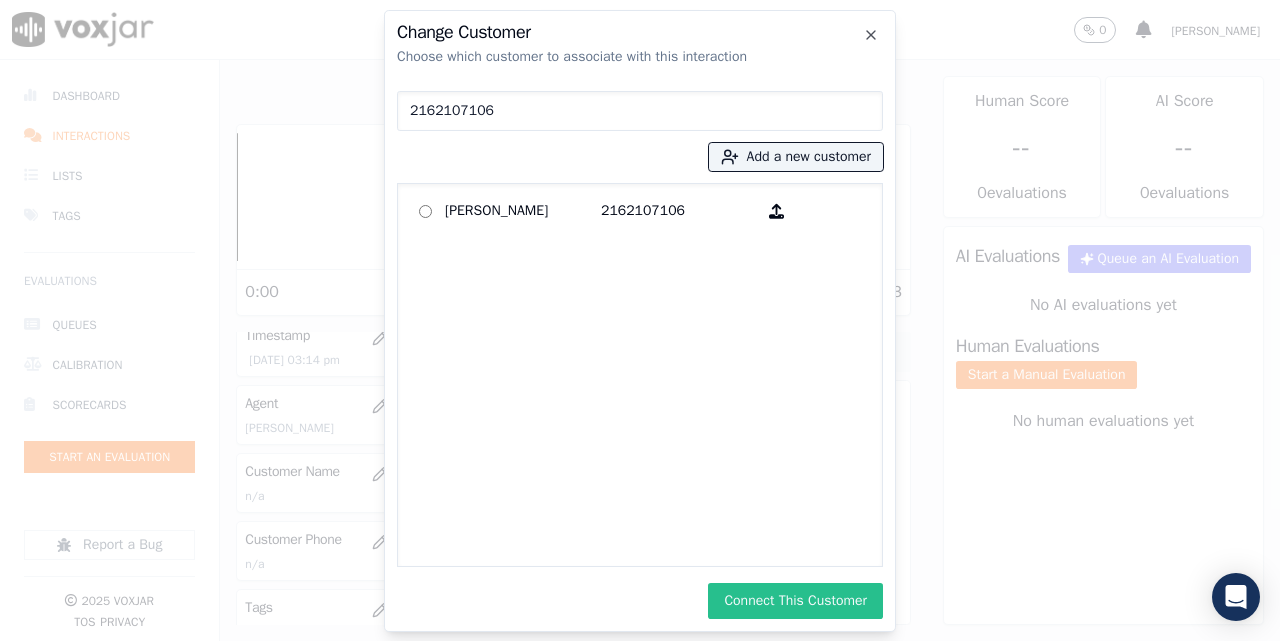 click on "Connect This Customer" at bounding box center (795, 601) 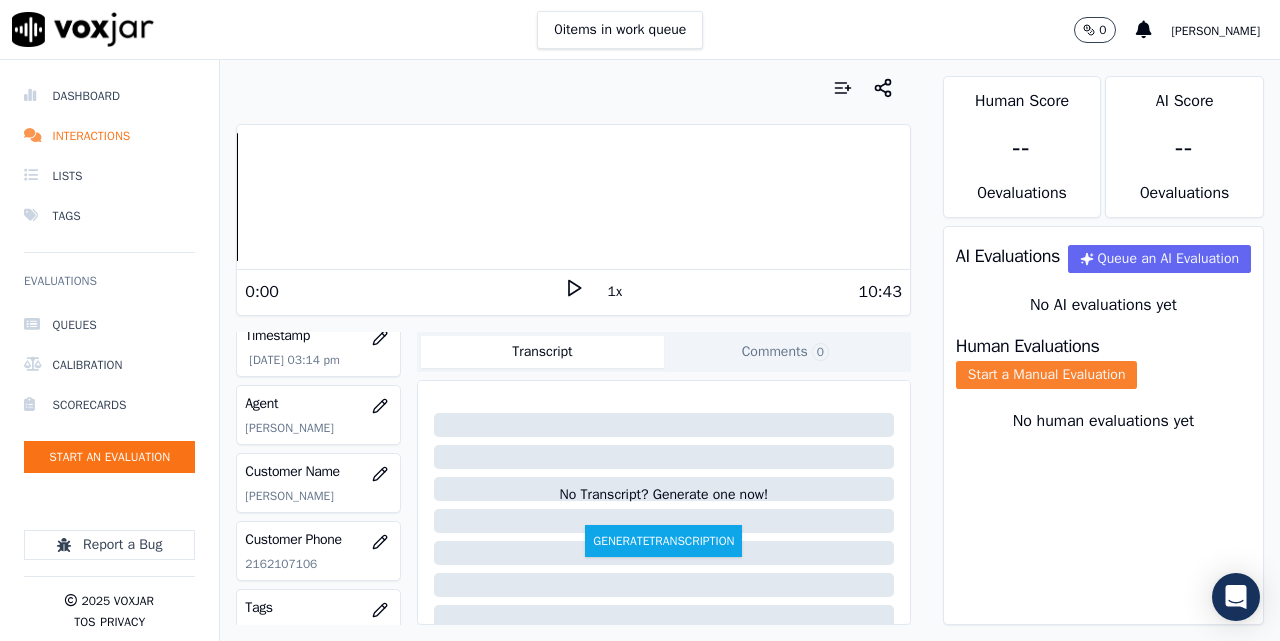 click on "Start a Manual Evaluation" 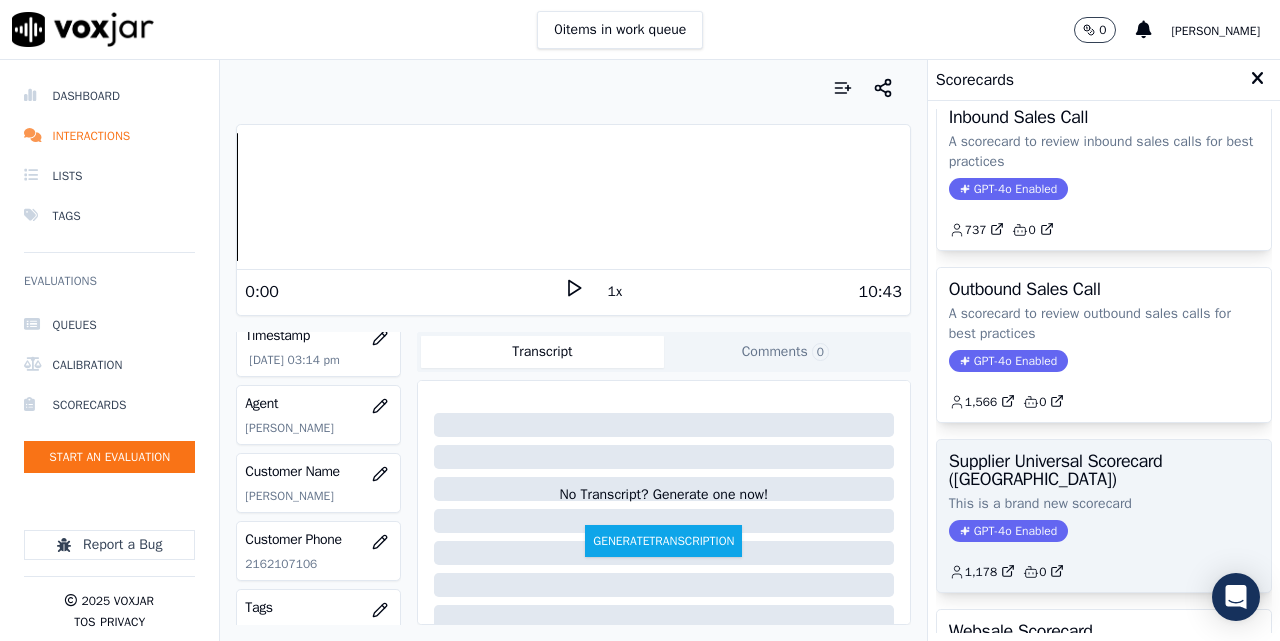 scroll, scrollTop: 403, scrollLeft: 0, axis: vertical 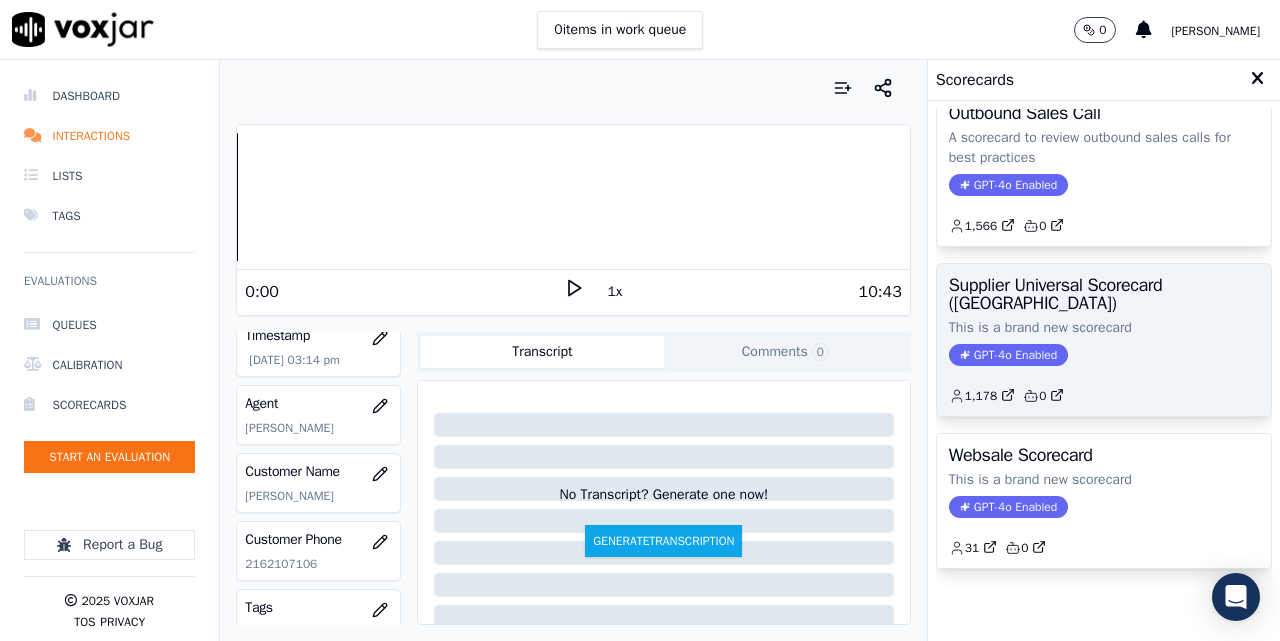 click on "1,178         0" 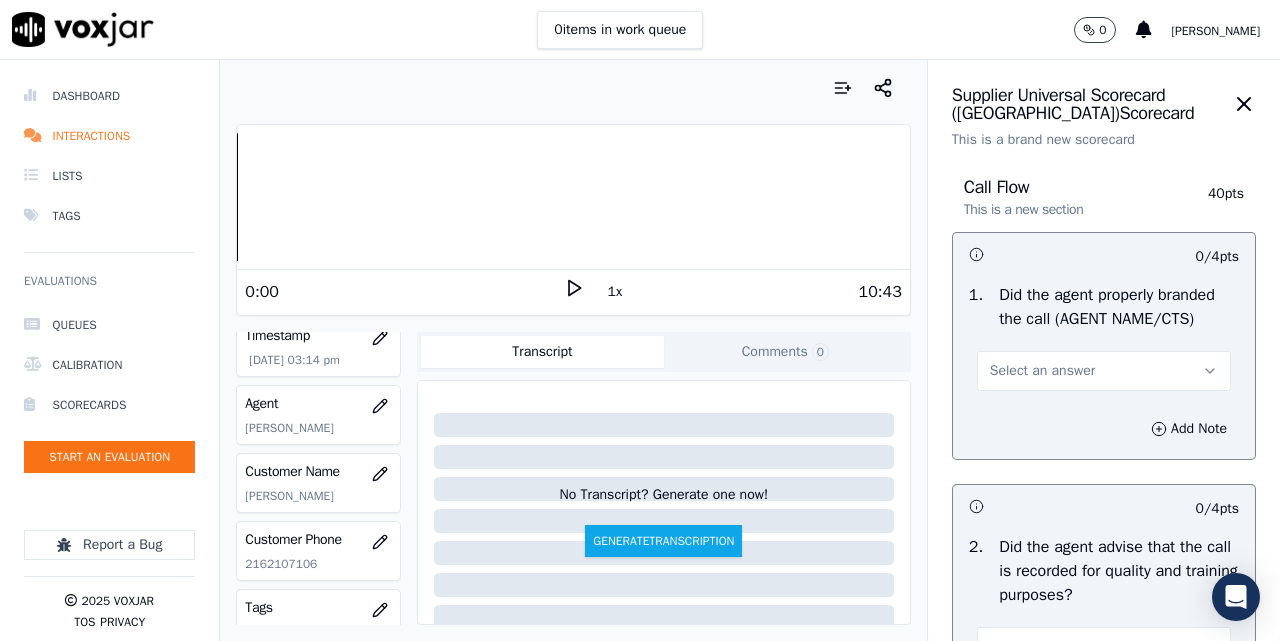 click on "Select an answer" at bounding box center [1042, 371] 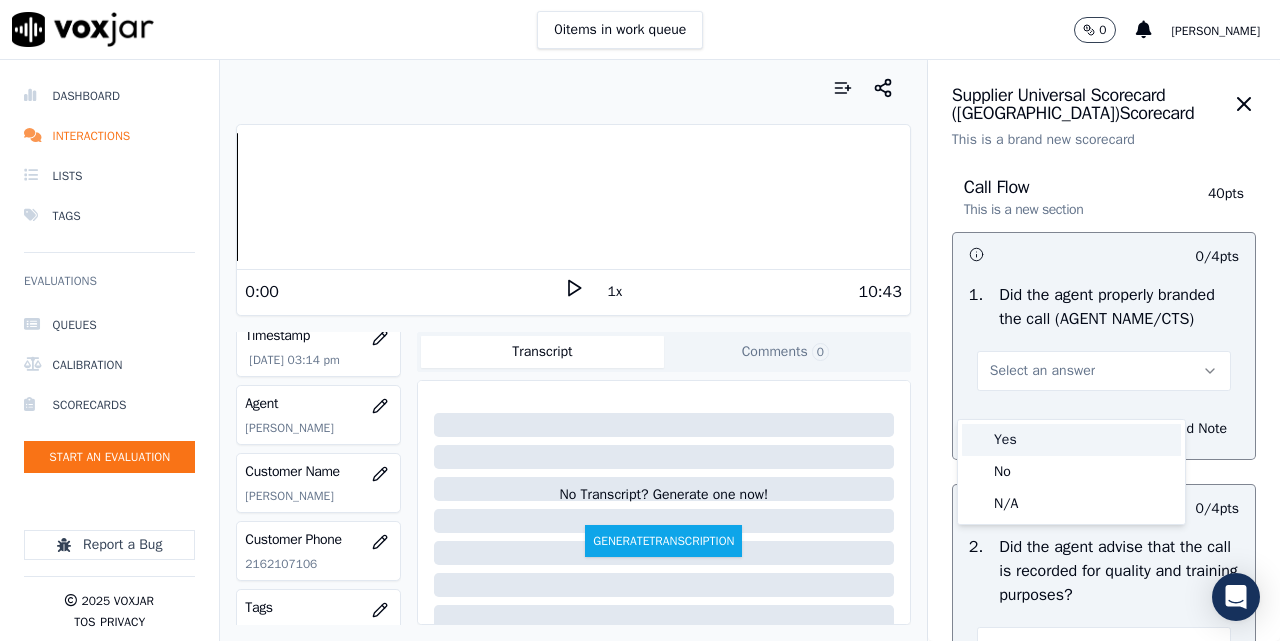 click on "Yes" at bounding box center (1071, 440) 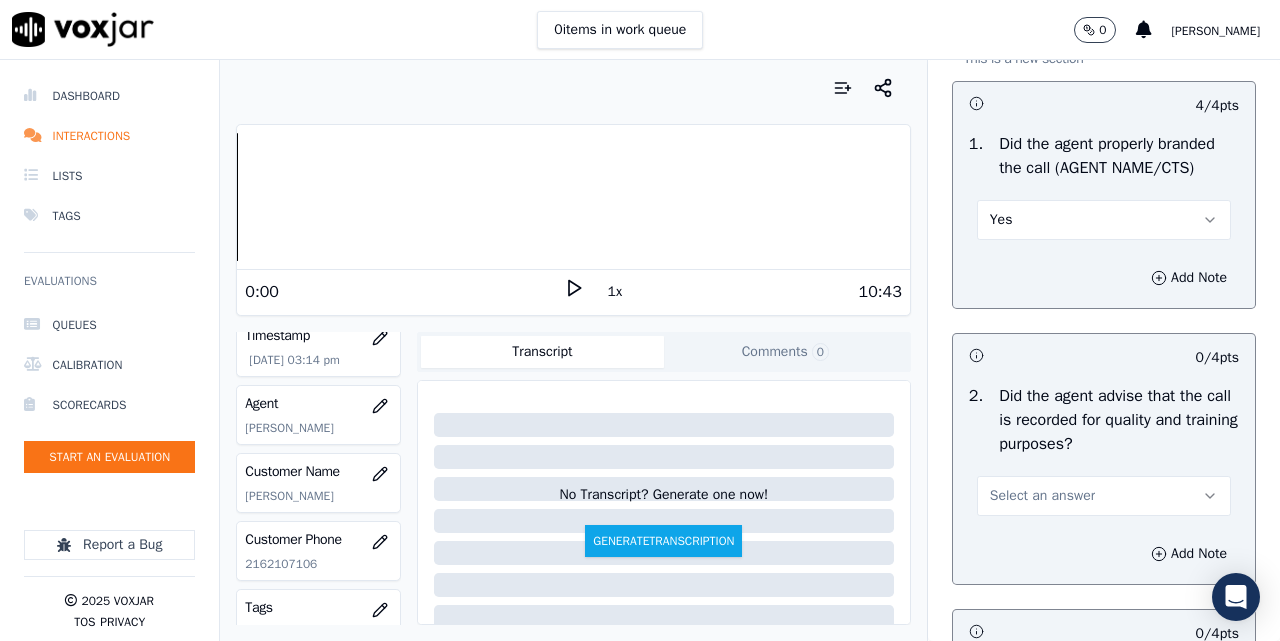 scroll, scrollTop: 333, scrollLeft: 0, axis: vertical 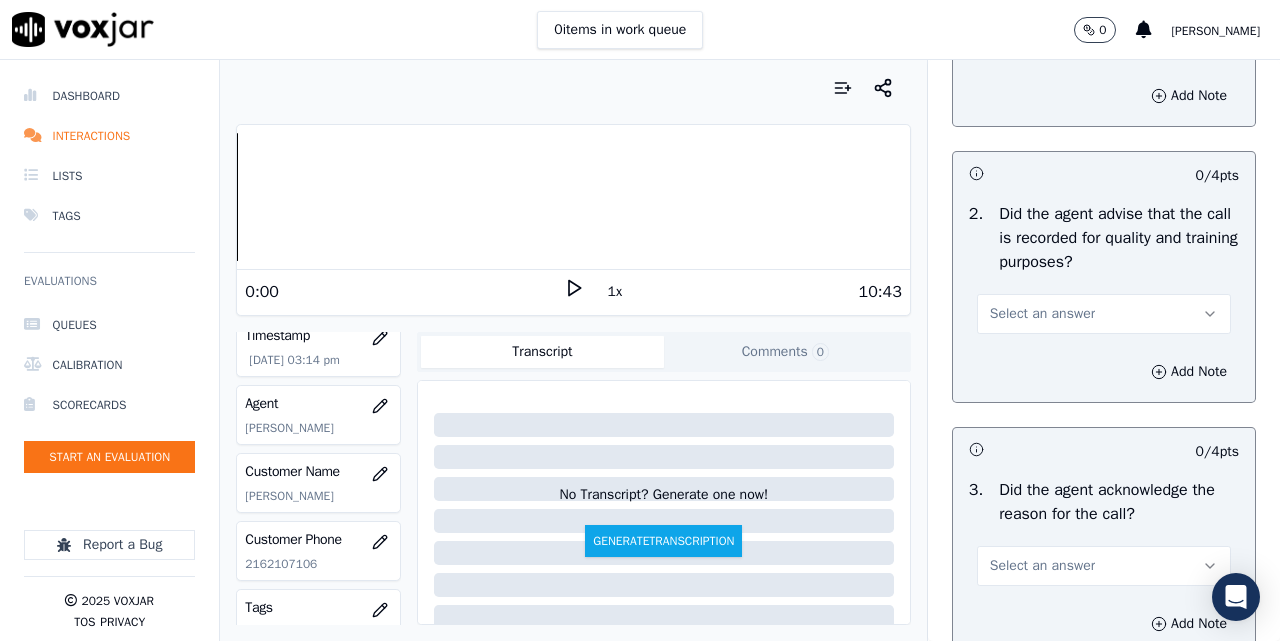 click on "Select an answer" at bounding box center [1104, 314] 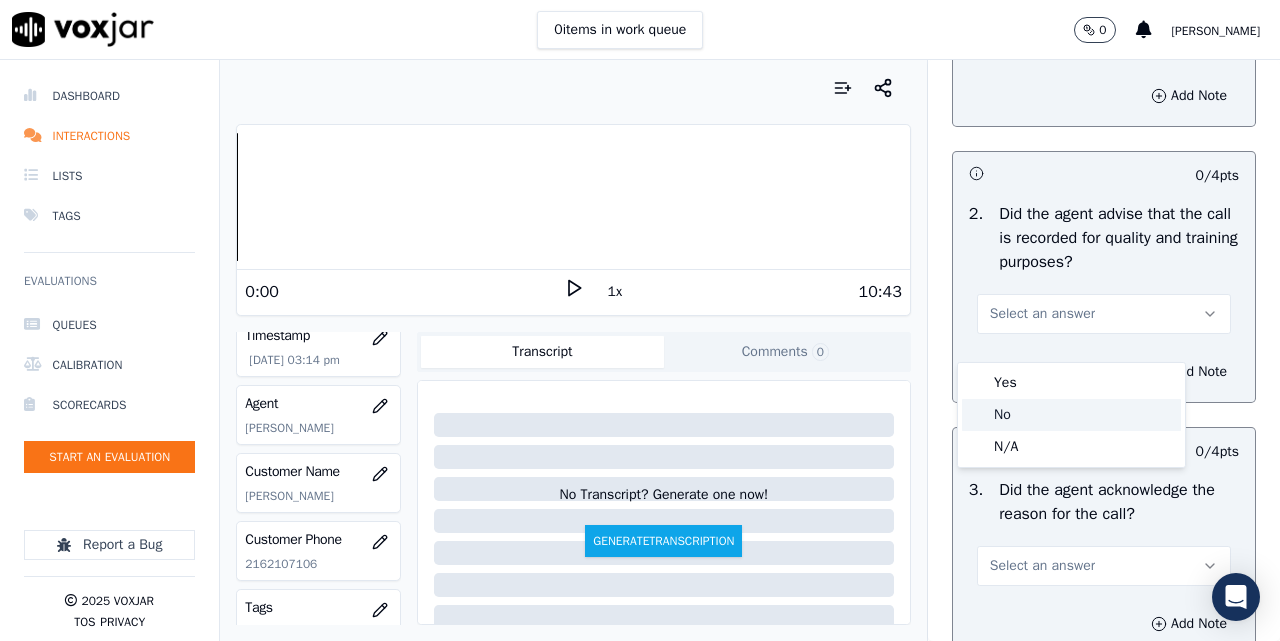 click on "No" 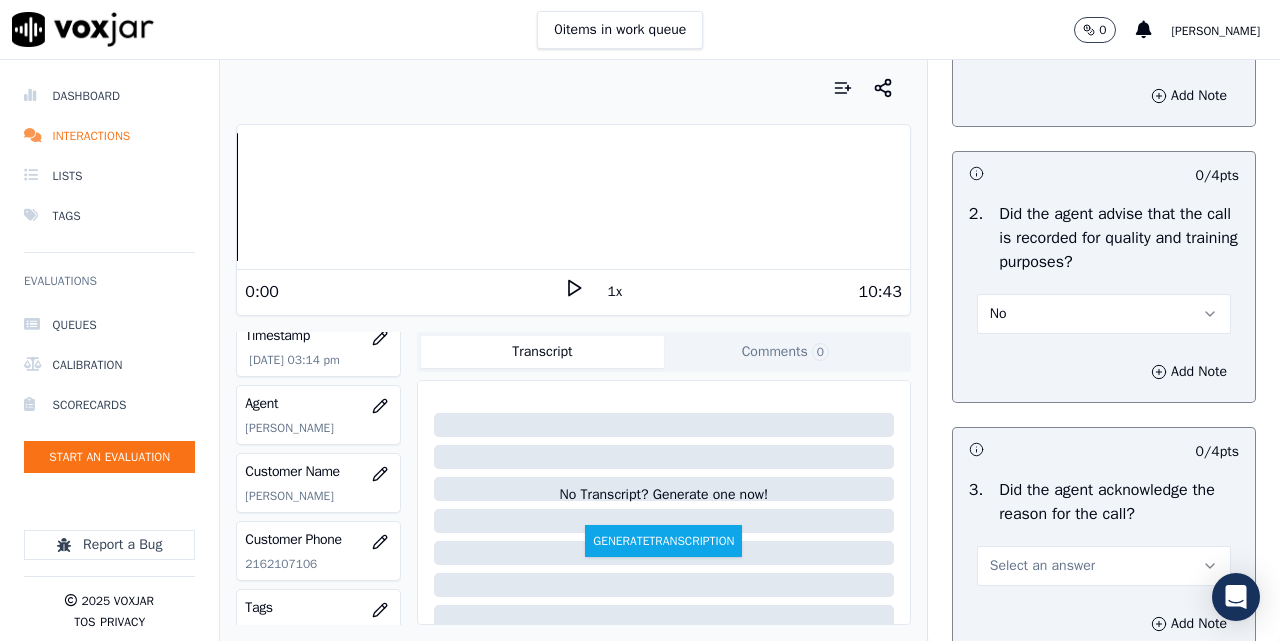 click on "No" at bounding box center (1104, 314) 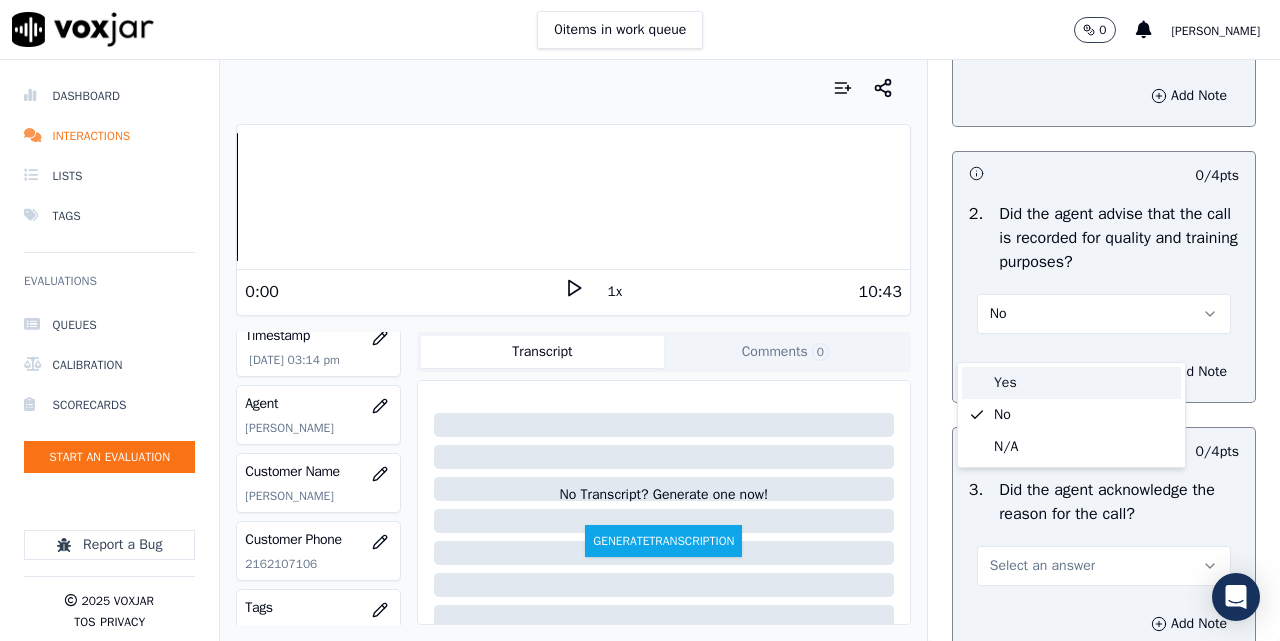 click on "Yes" at bounding box center (1071, 383) 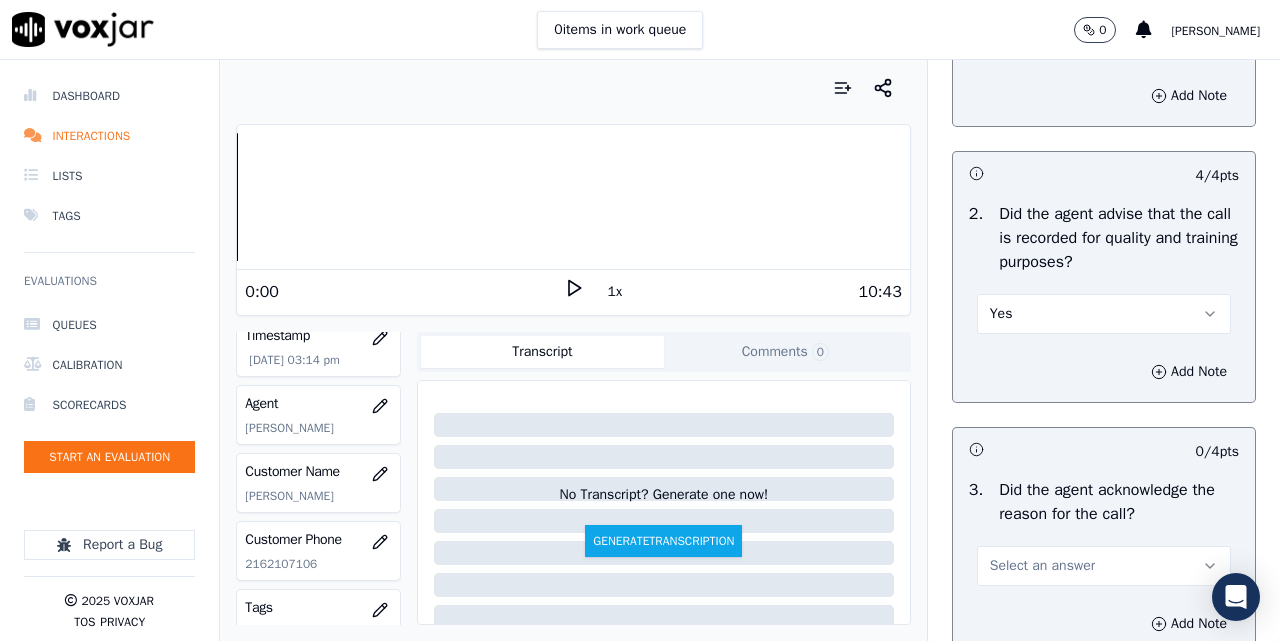 scroll, scrollTop: 500, scrollLeft: 0, axis: vertical 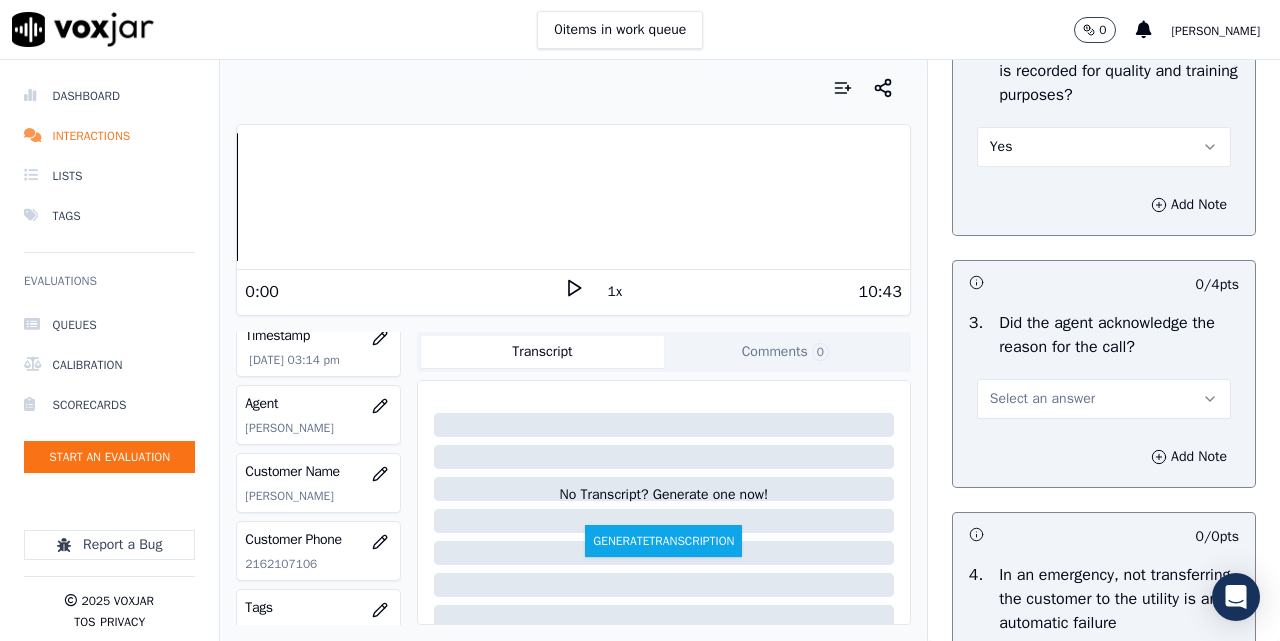 click on "Select an answer" at bounding box center (1104, 399) 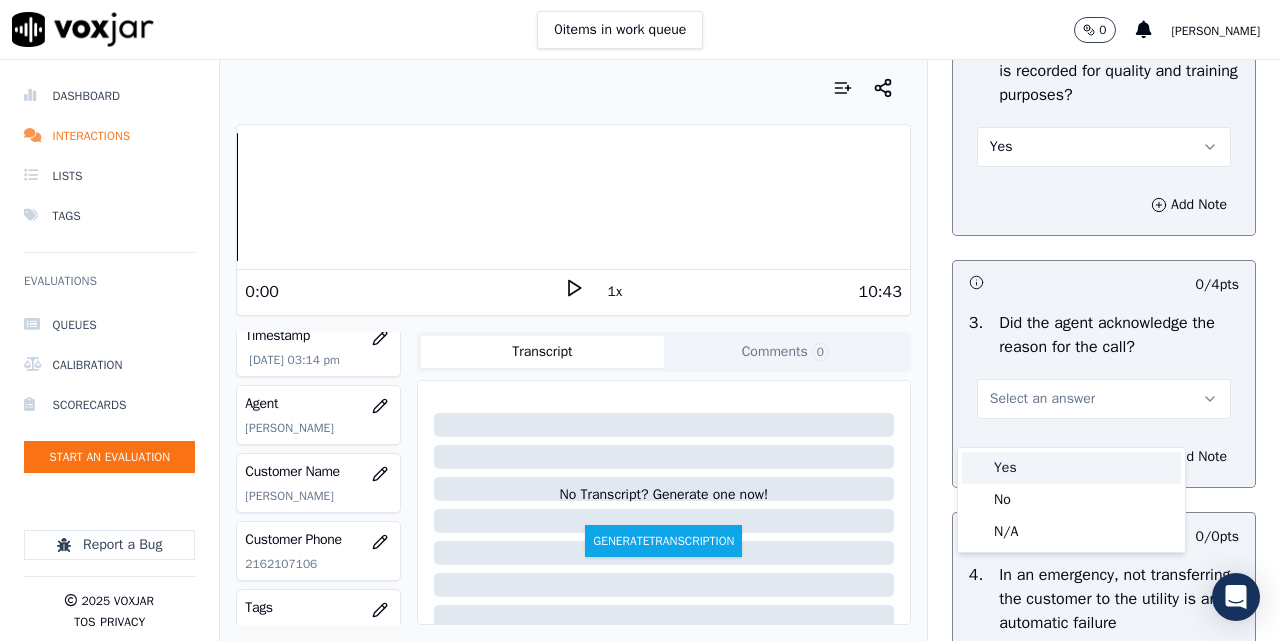 click on "Yes" at bounding box center [1071, 468] 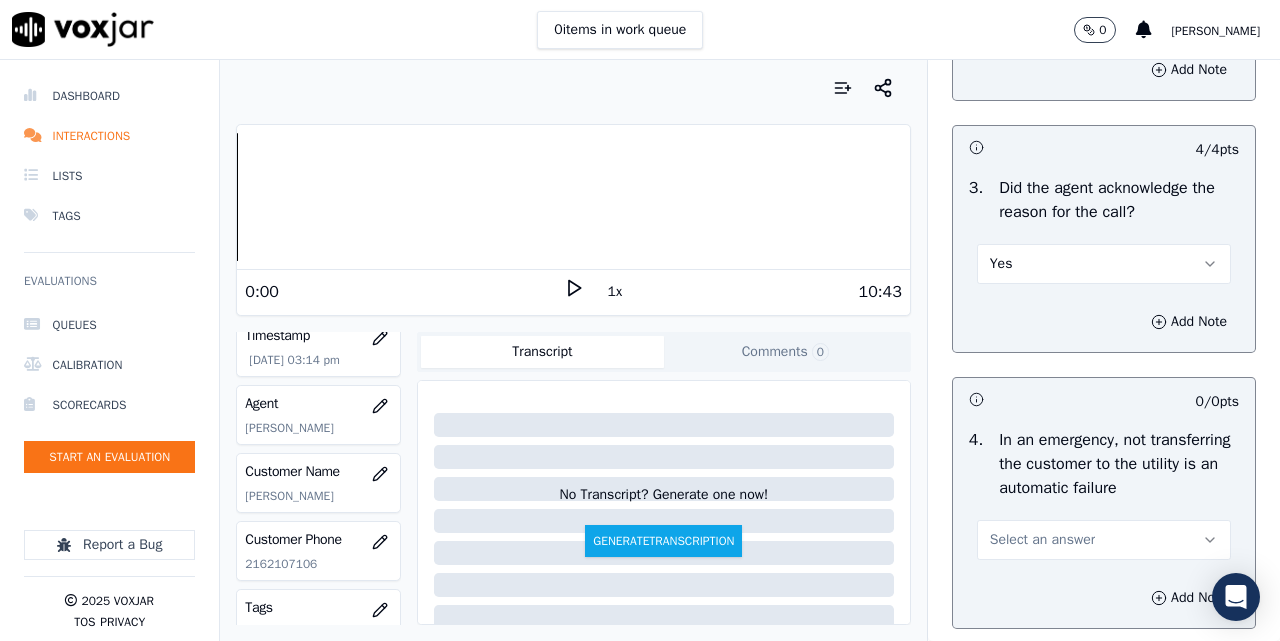 scroll, scrollTop: 833, scrollLeft: 0, axis: vertical 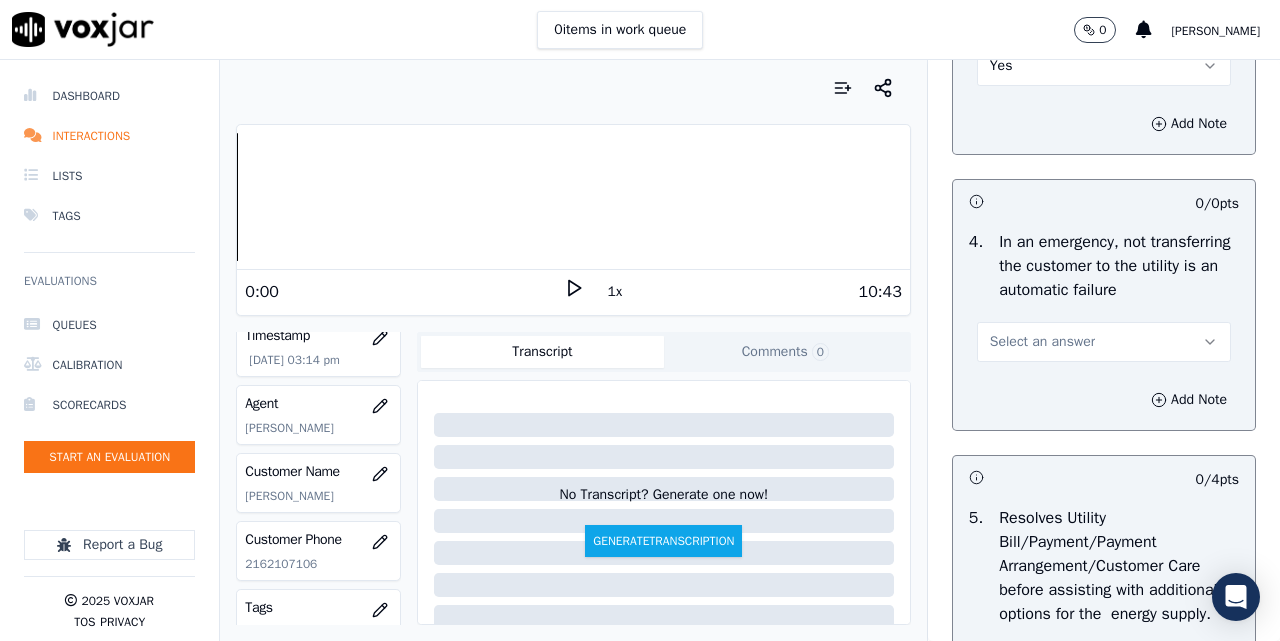 click on "Select an answer" at bounding box center [1042, 342] 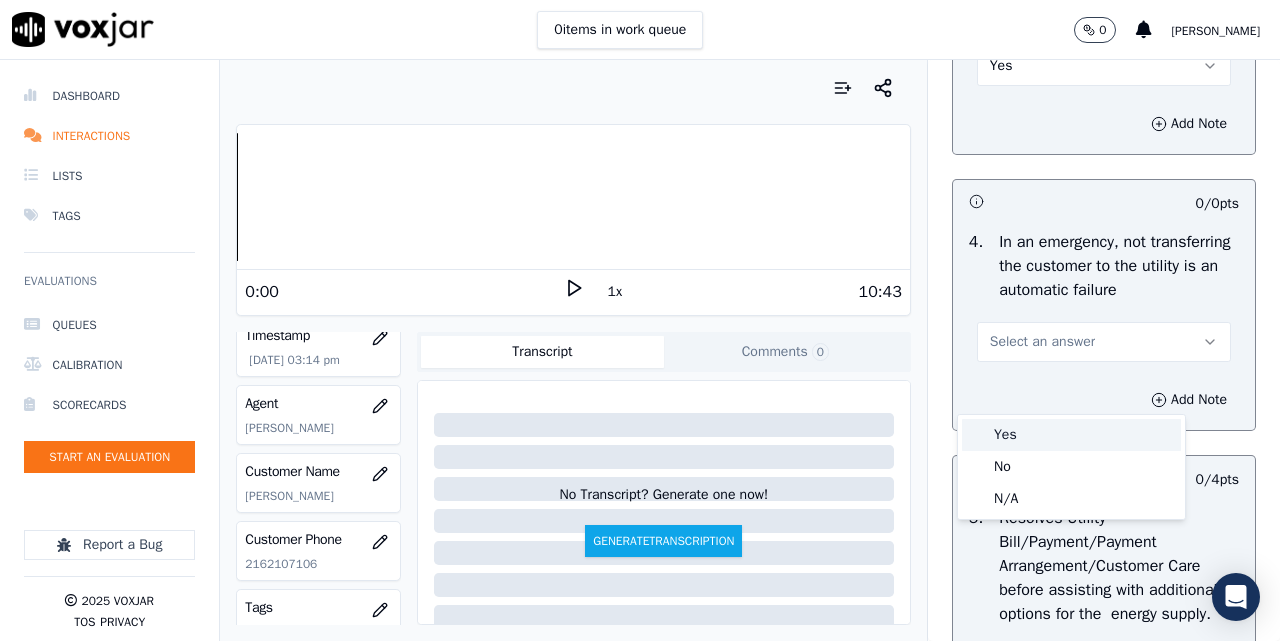 click on "Yes" at bounding box center [1071, 435] 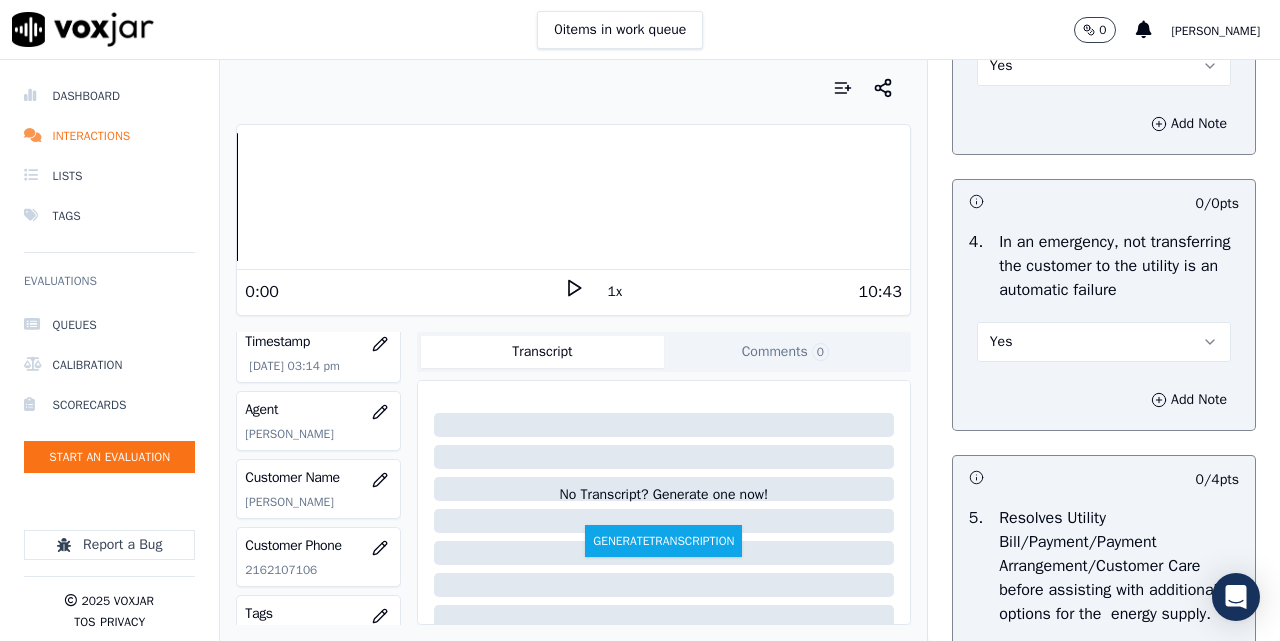 scroll, scrollTop: 205, scrollLeft: 0, axis: vertical 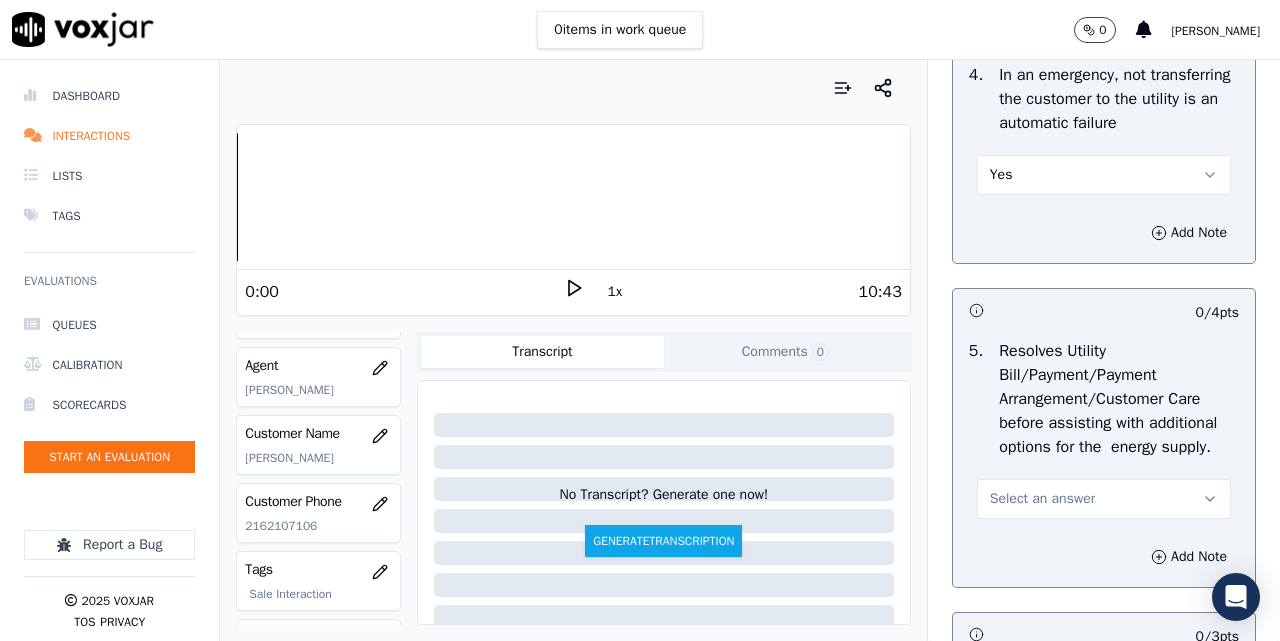 click on "Yes" at bounding box center [1104, 175] 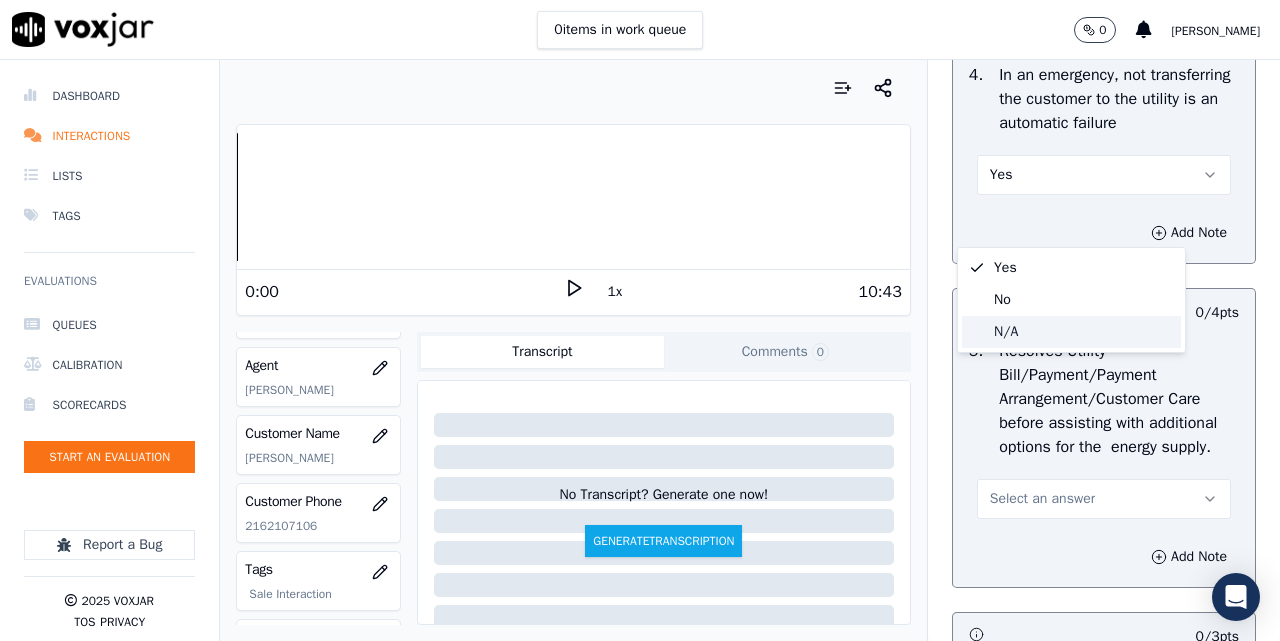 click on "N/A" 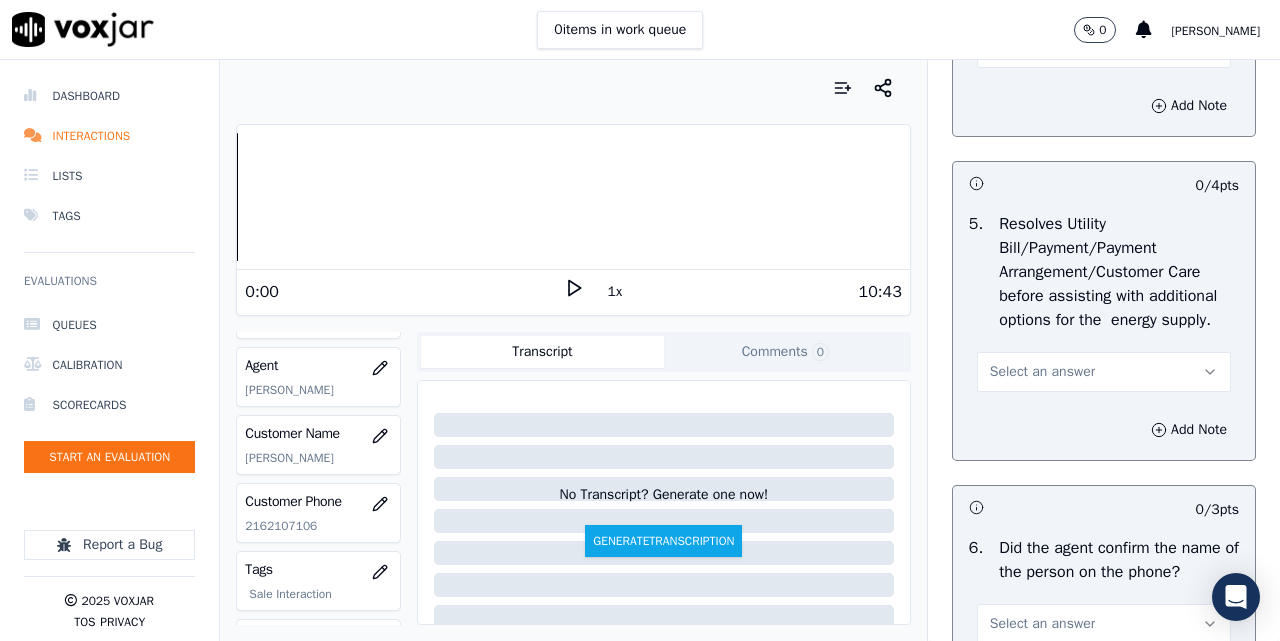 scroll, scrollTop: 1167, scrollLeft: 0, axis: vertical 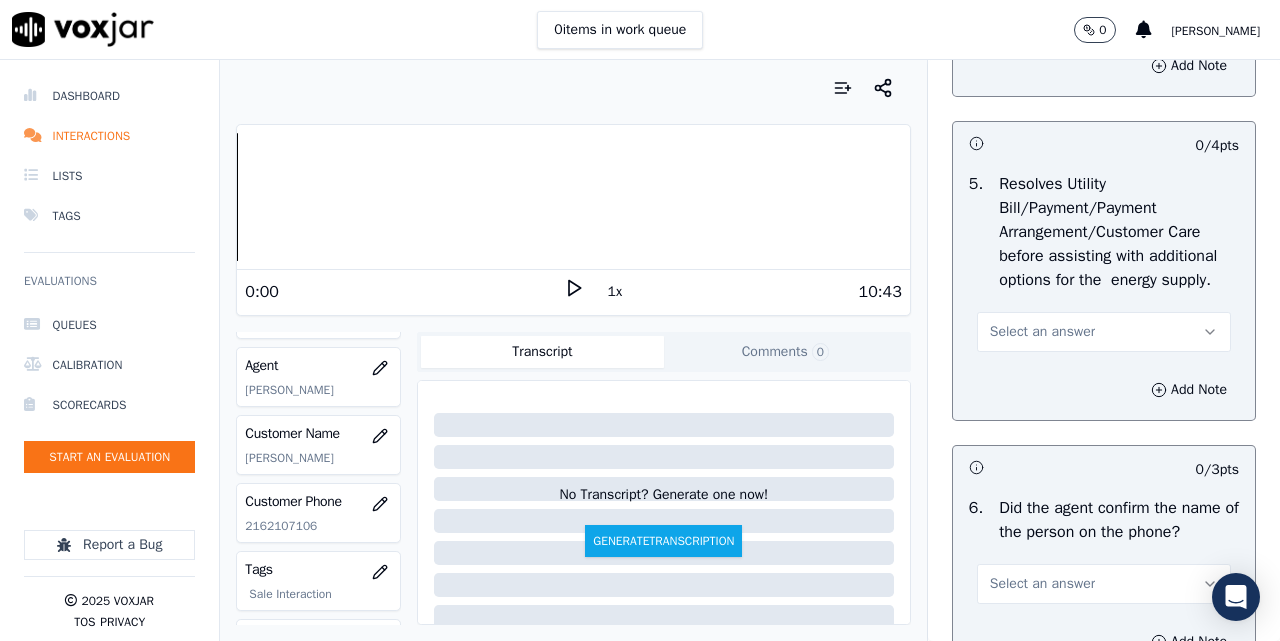 click on "Select an answer" at bounding box center (1042, 332) 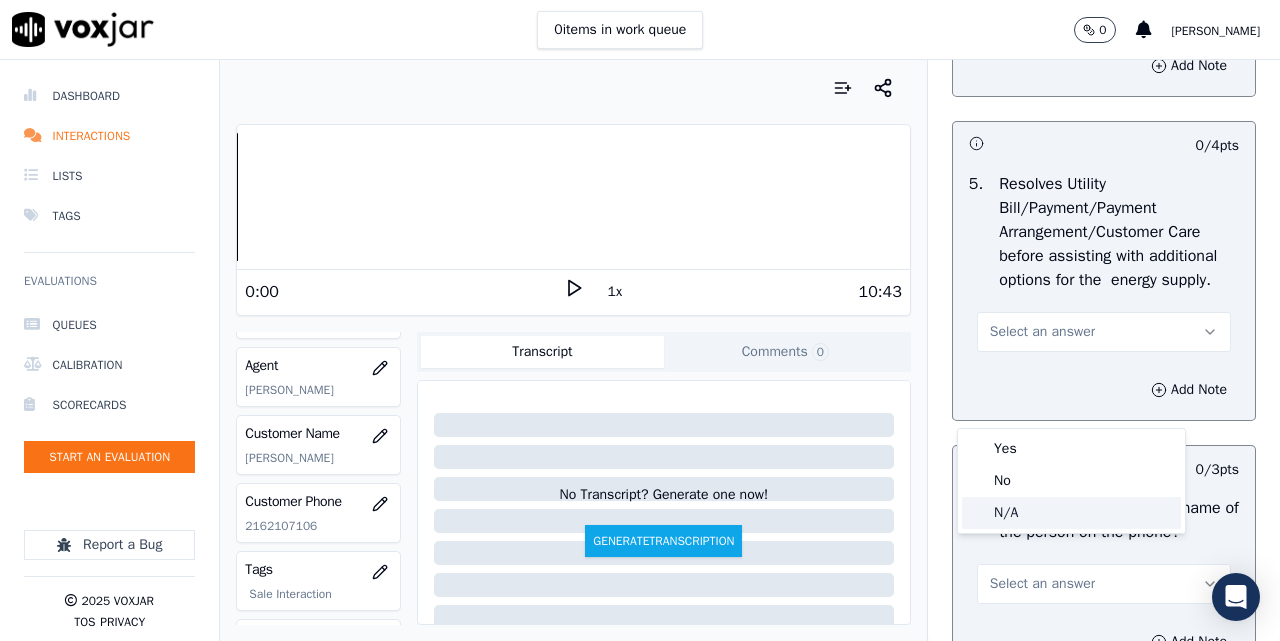 click on "N/A" 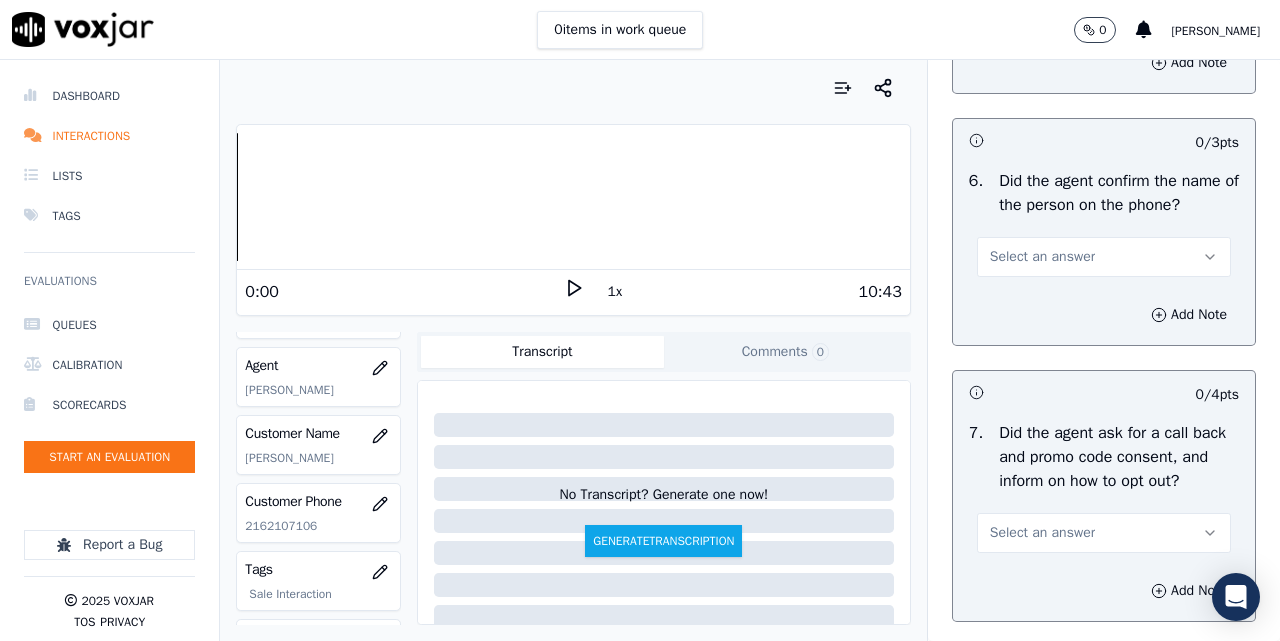 scroll, scrollTop: 1500, scrollLeft: 0, axis: vertical 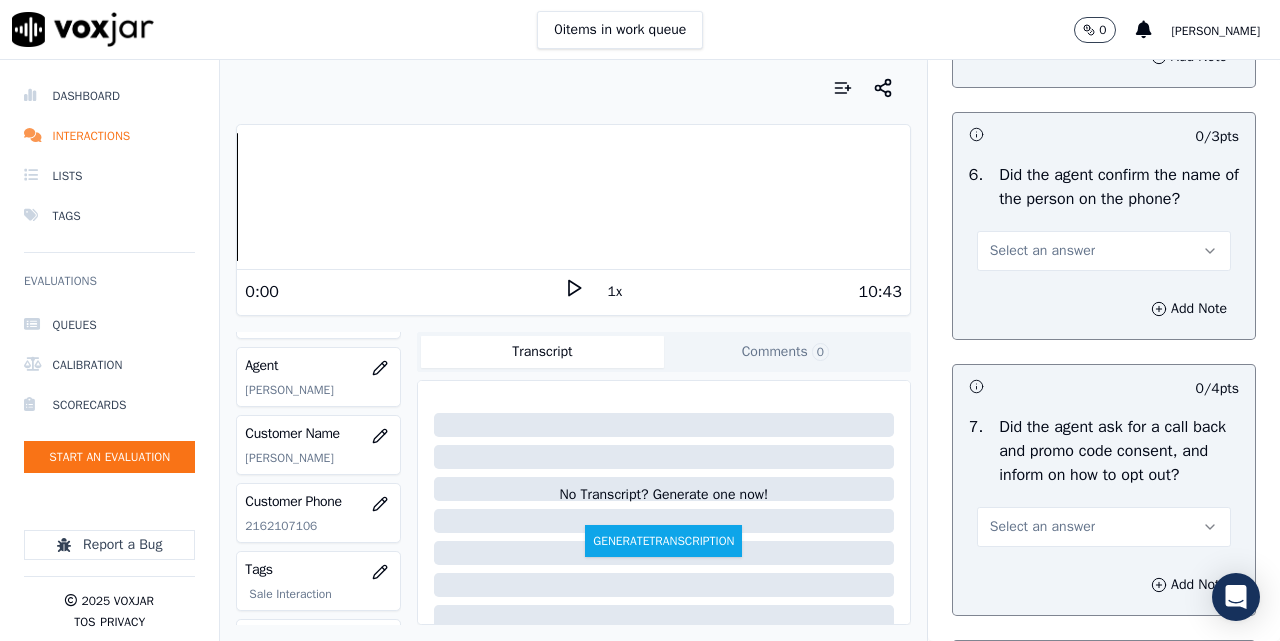click on "Select an answer" at bounding box center (1104, 251) 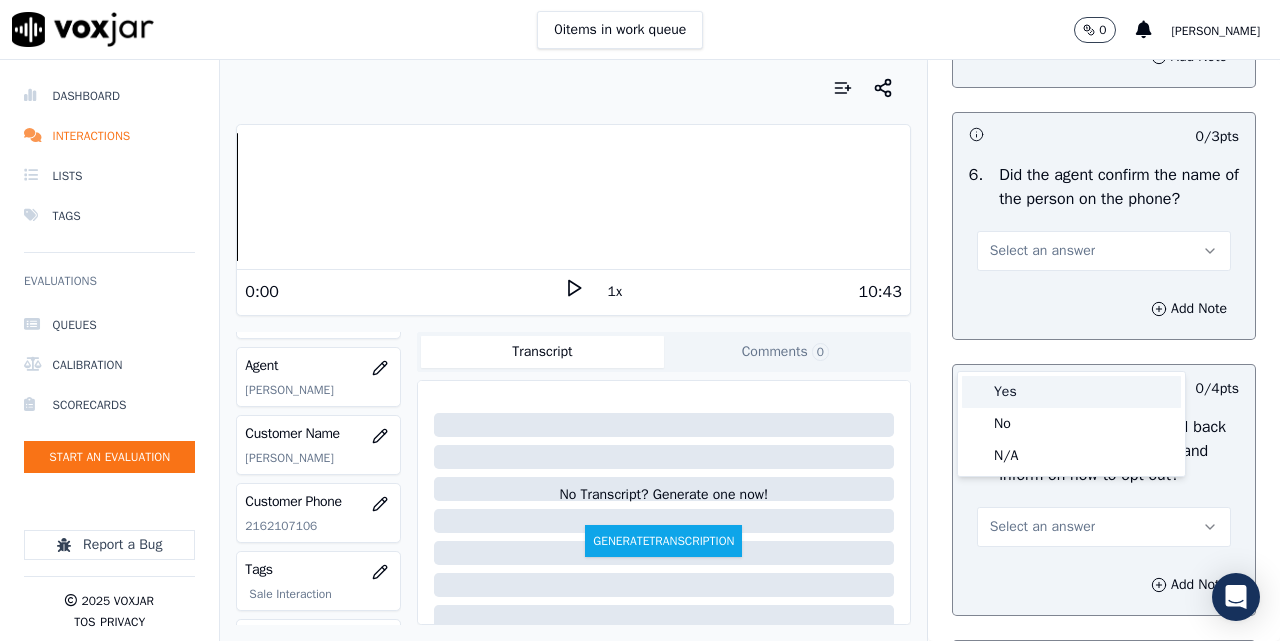 click on "Yes" at bounding box center [1071, 392] 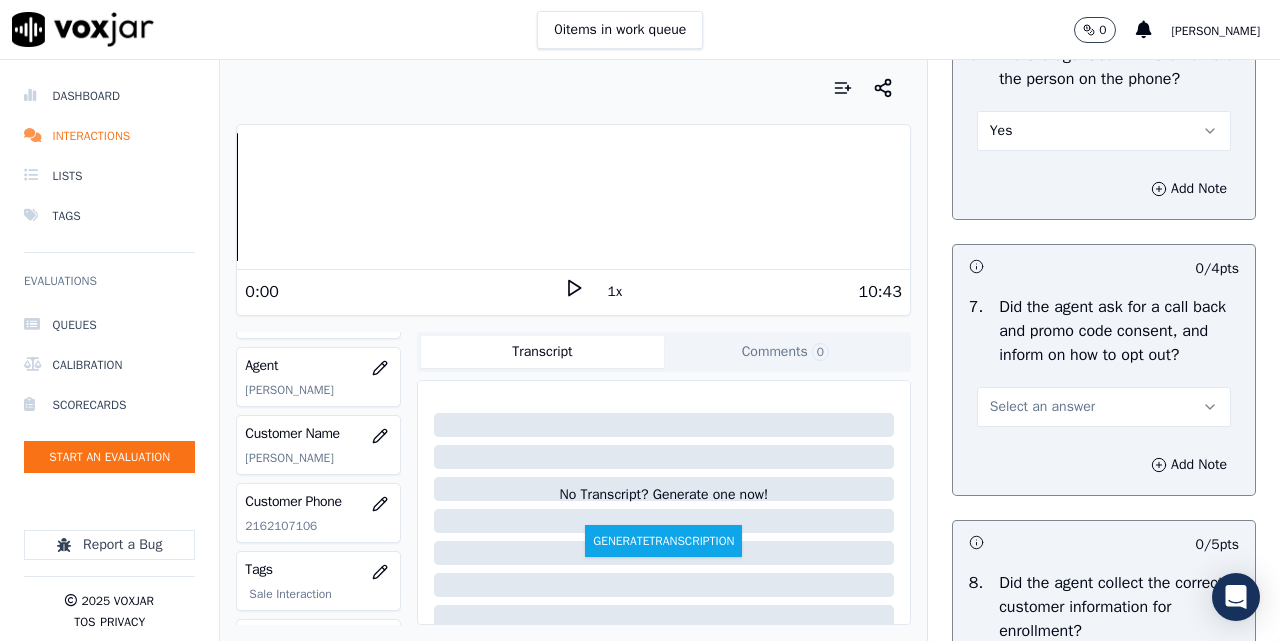 scroll, scrollTop: 1667, scrollLeft: 0, axis: vertical 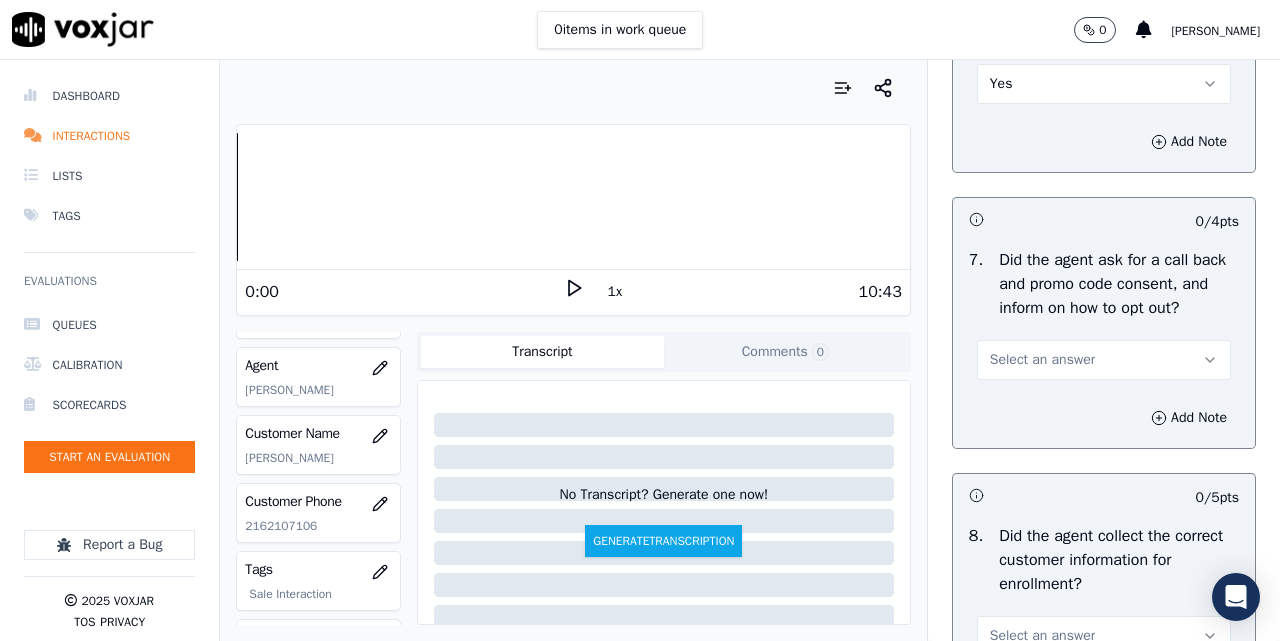 click on "Select an answer" at bounding box center [1042, 360] 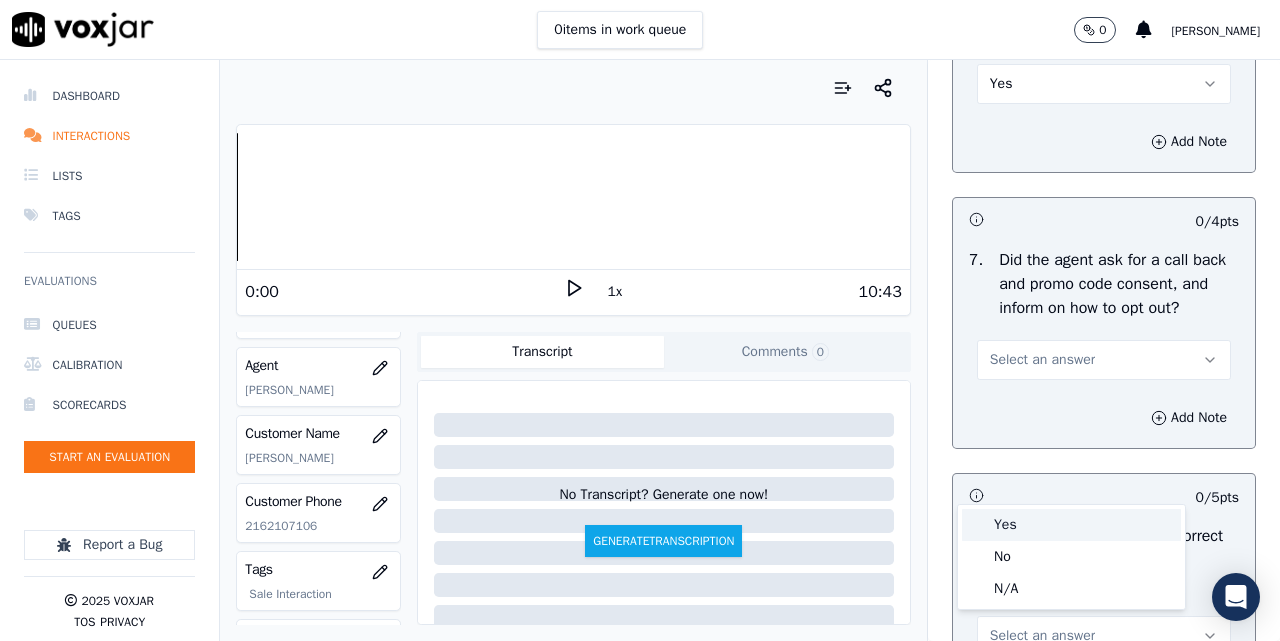 click on "Yes" at bounding box center [1071, 525] 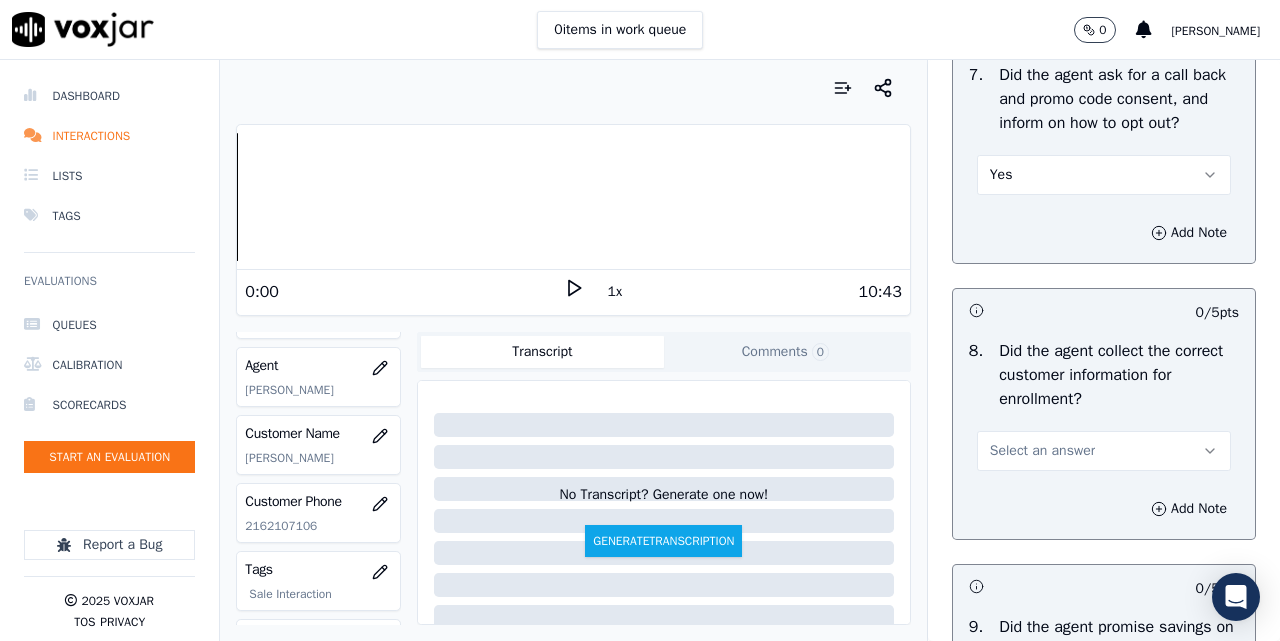 scroll, scrollTop: 2000, scrollLeft: 0, axis: vertical 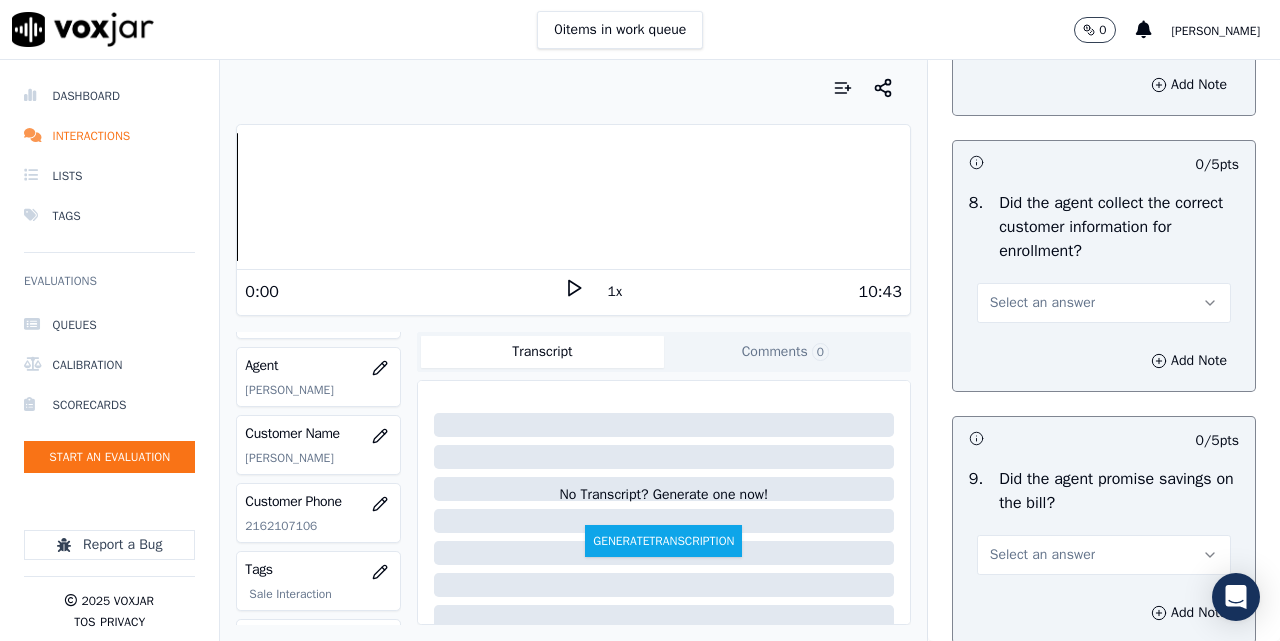 click on "Select an answer" at bounding box center [1042, 303] 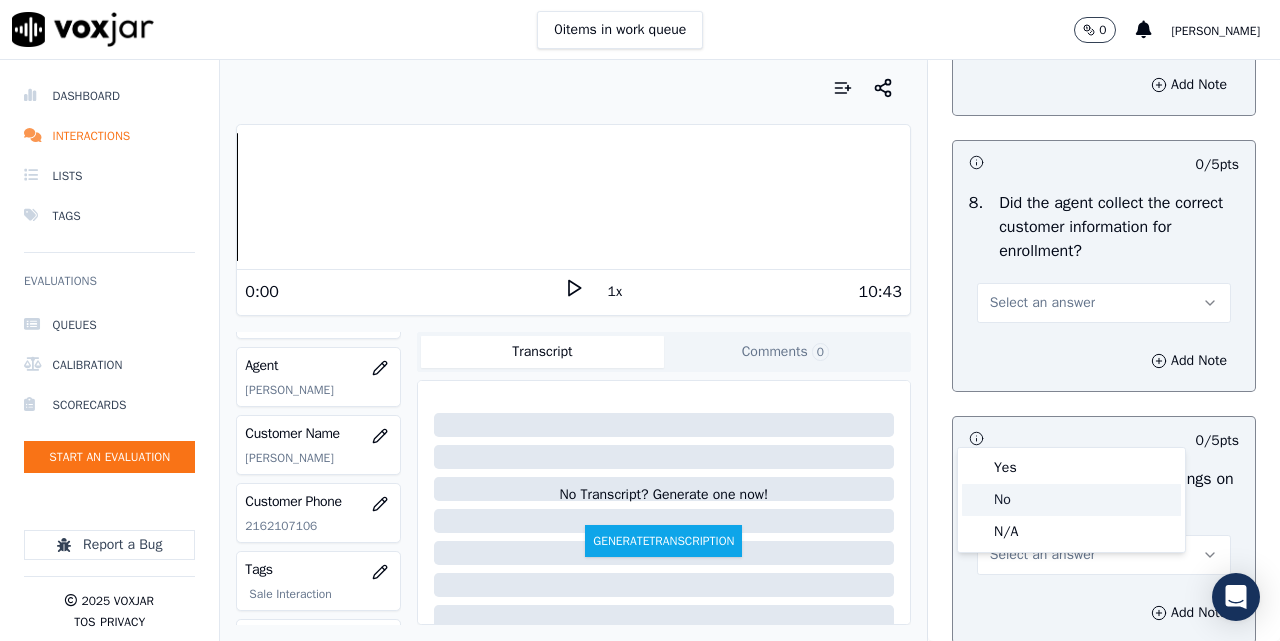 click on "No" 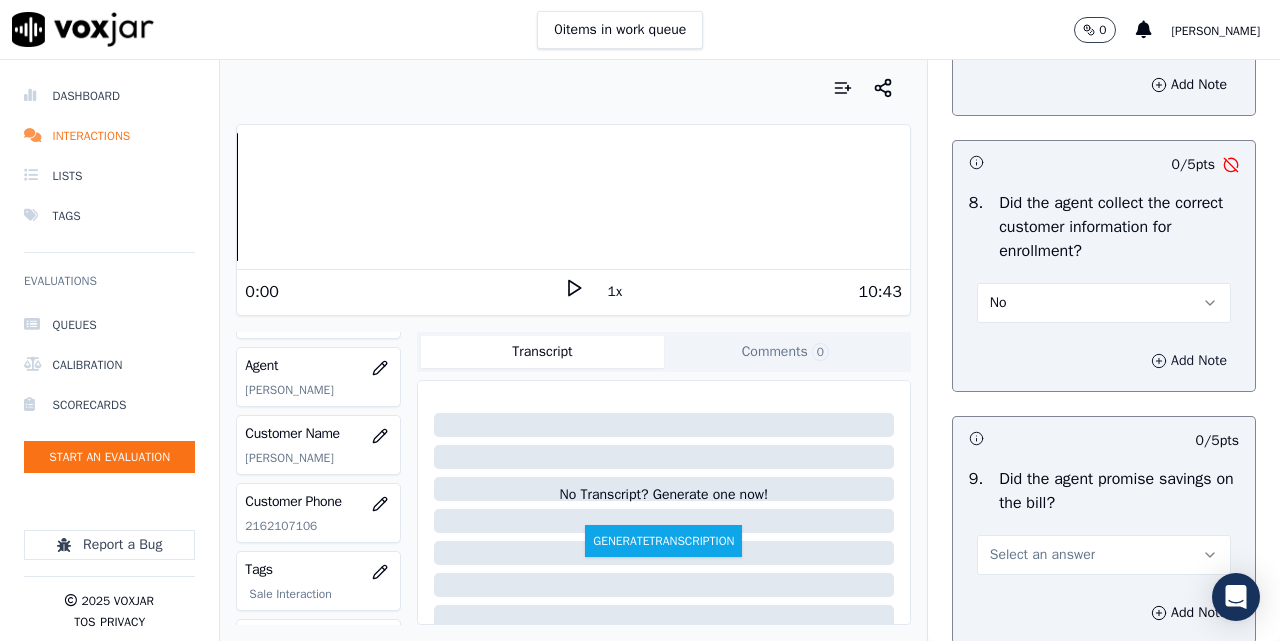 click 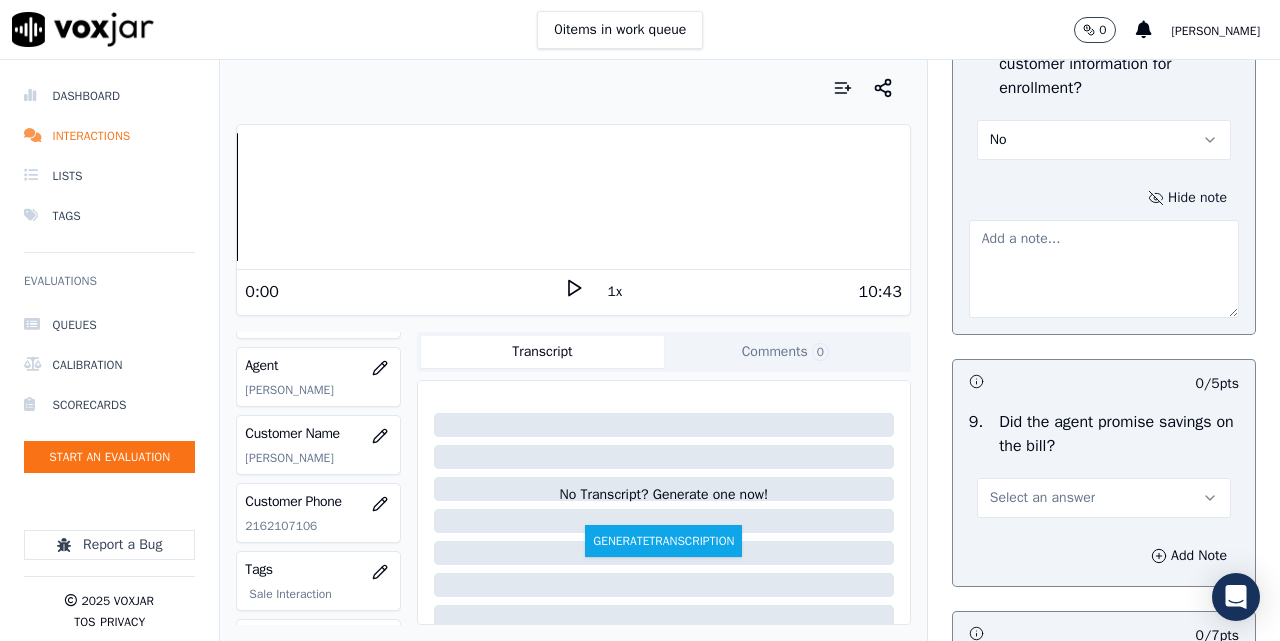 scroll, scrollTop: 2167, scrollLeft: 0, axis: vertical 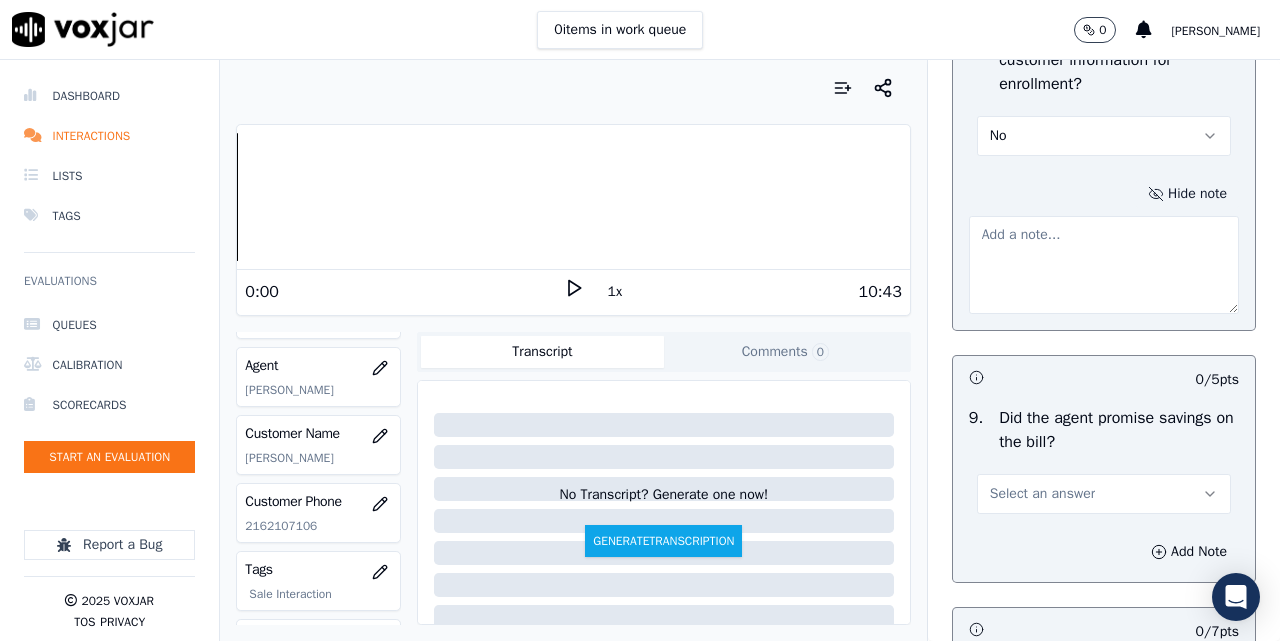 click at bounding box center [1104, 265] 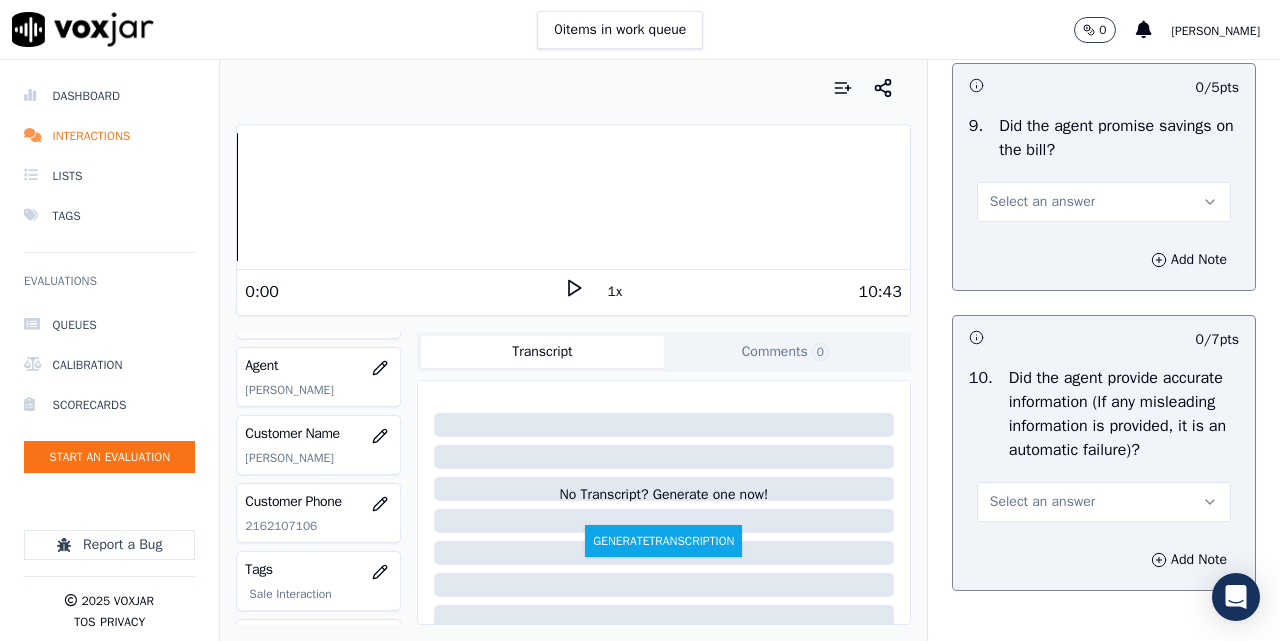 scroll, scrollTop: 2500, scrollLeft: 0, axis: vertical 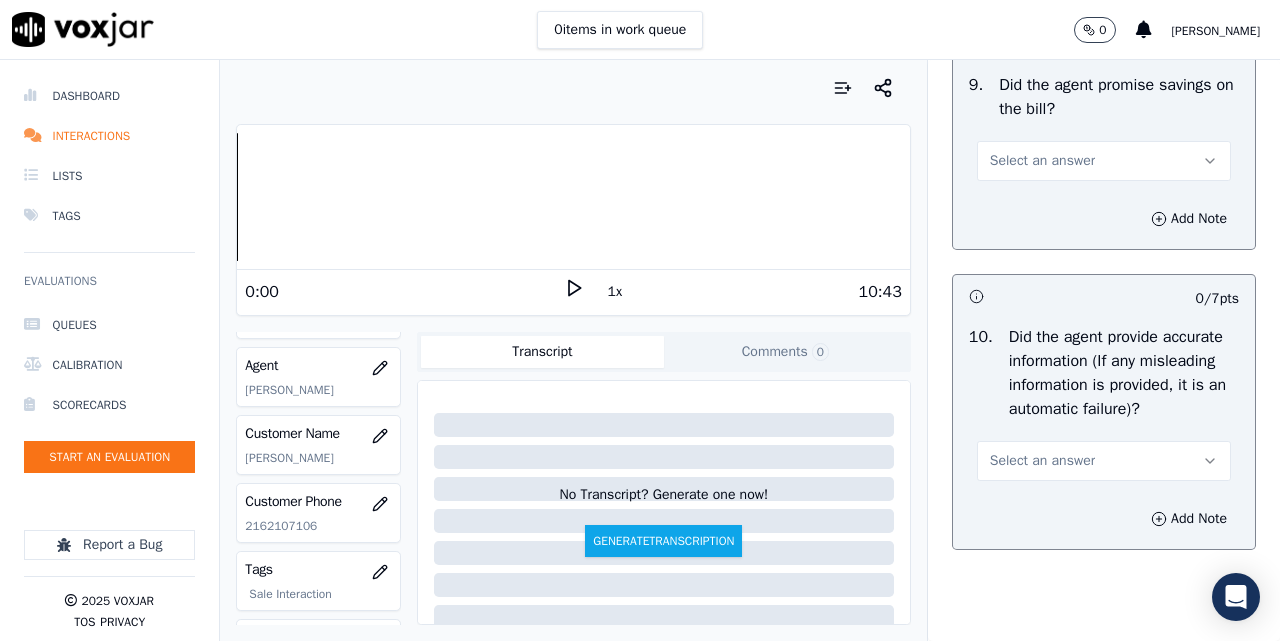 type on "Wrong account number" 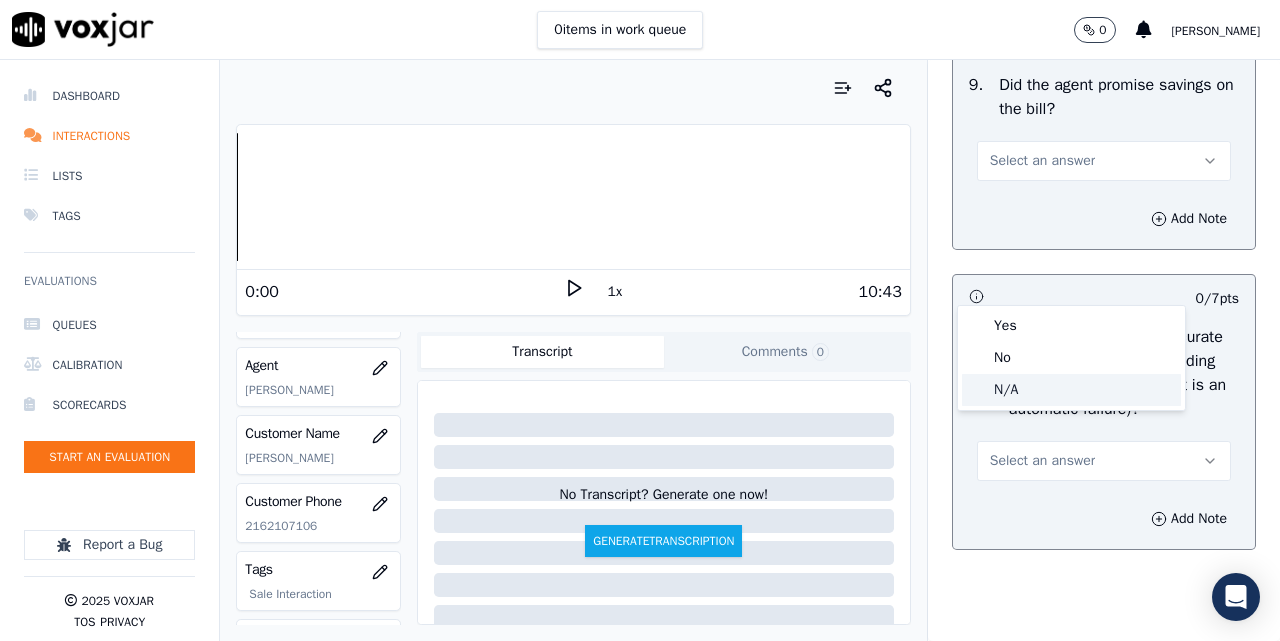 click on "N/A" 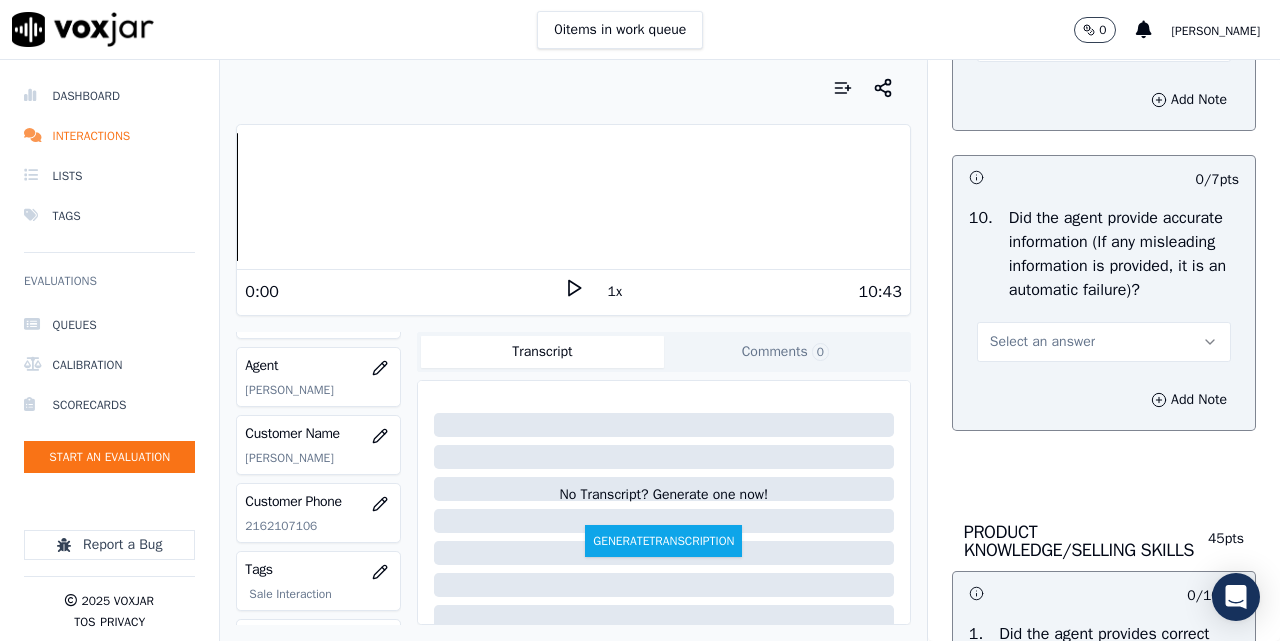 scroll, scrollTop: 2667, scrollLeft: 0, axis: vertical 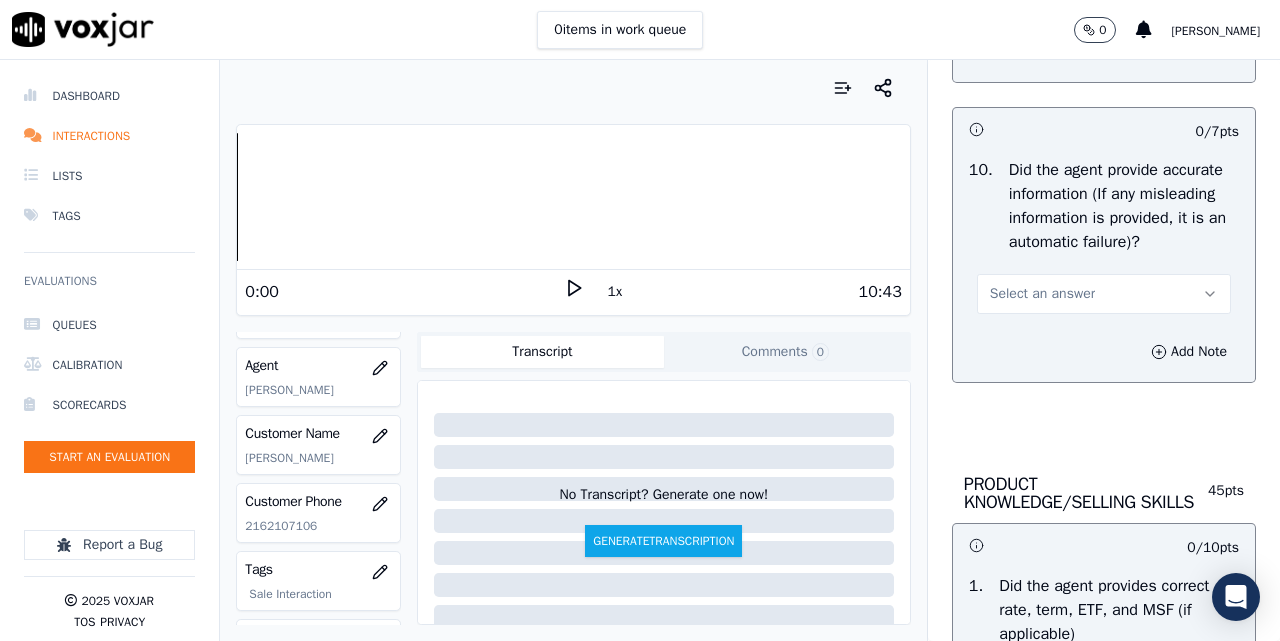 click on "Select an answer" at bounding box center [1042, 294] 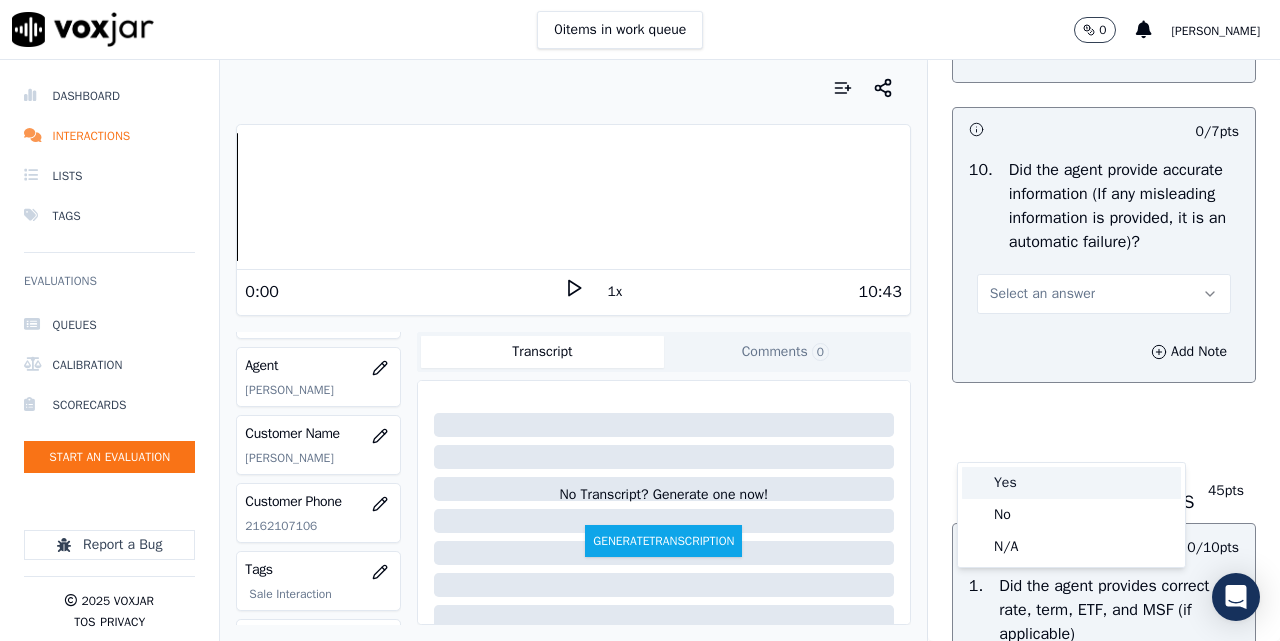click on "Yes" at bounding box center (1071, 483) 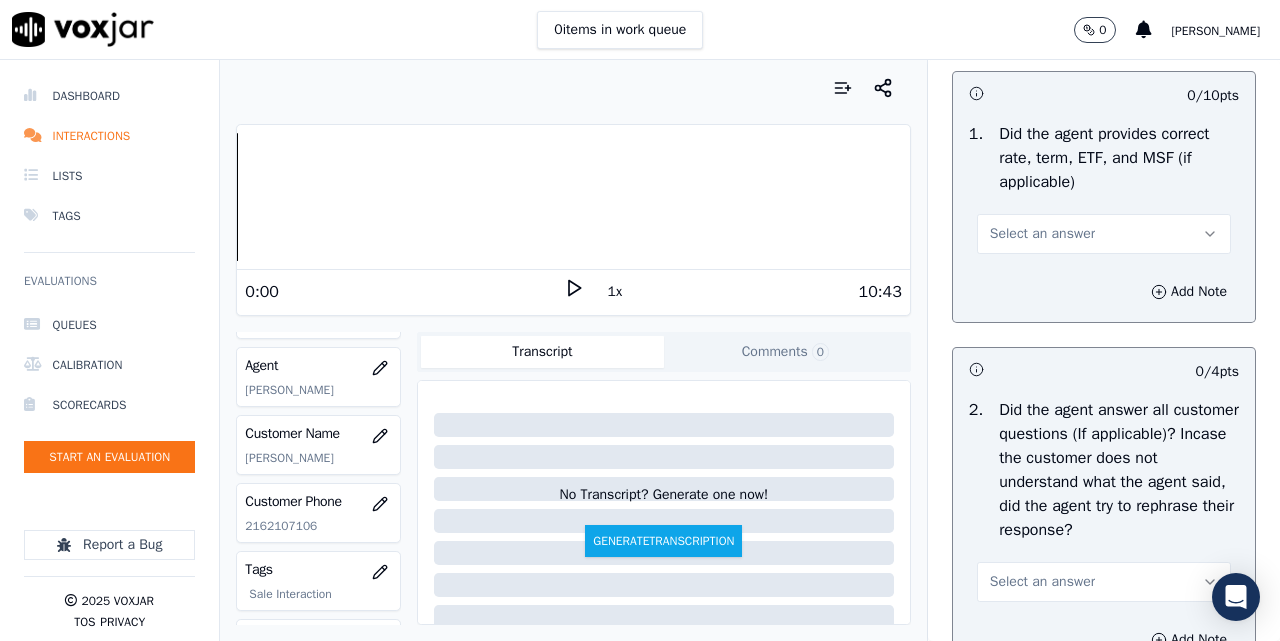 scroll, scrollTop: 3167, scrollLeft: 0, axis: vertical 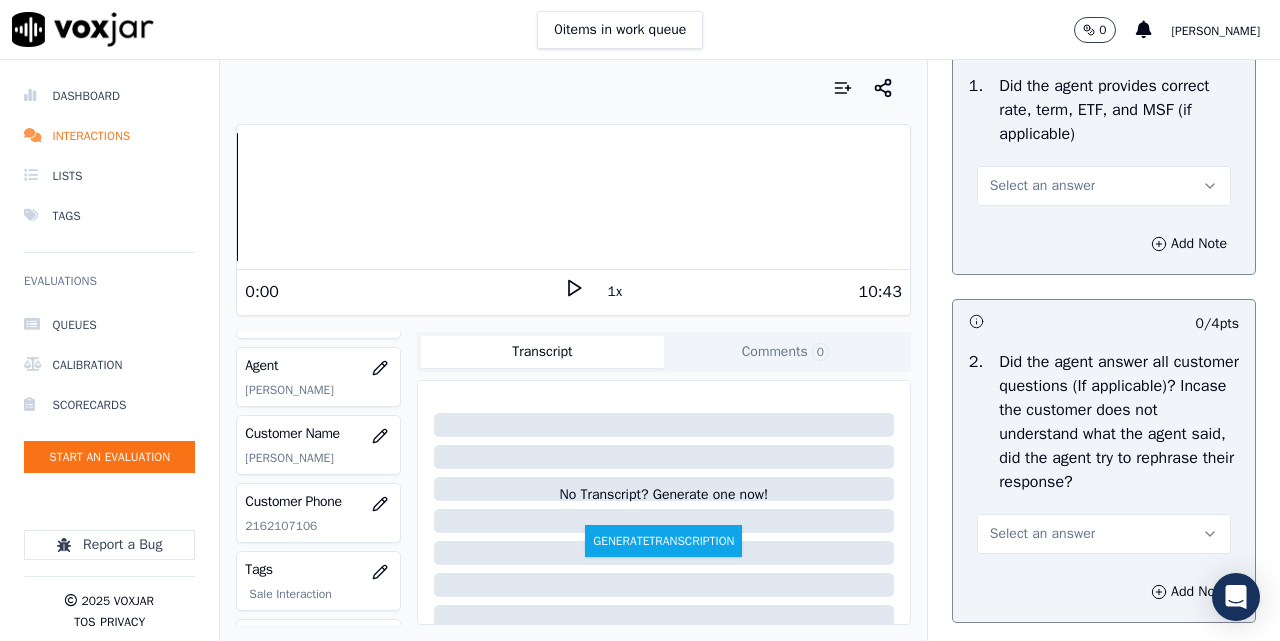 click on "Select an answer" at bounding box center [1042, 186] 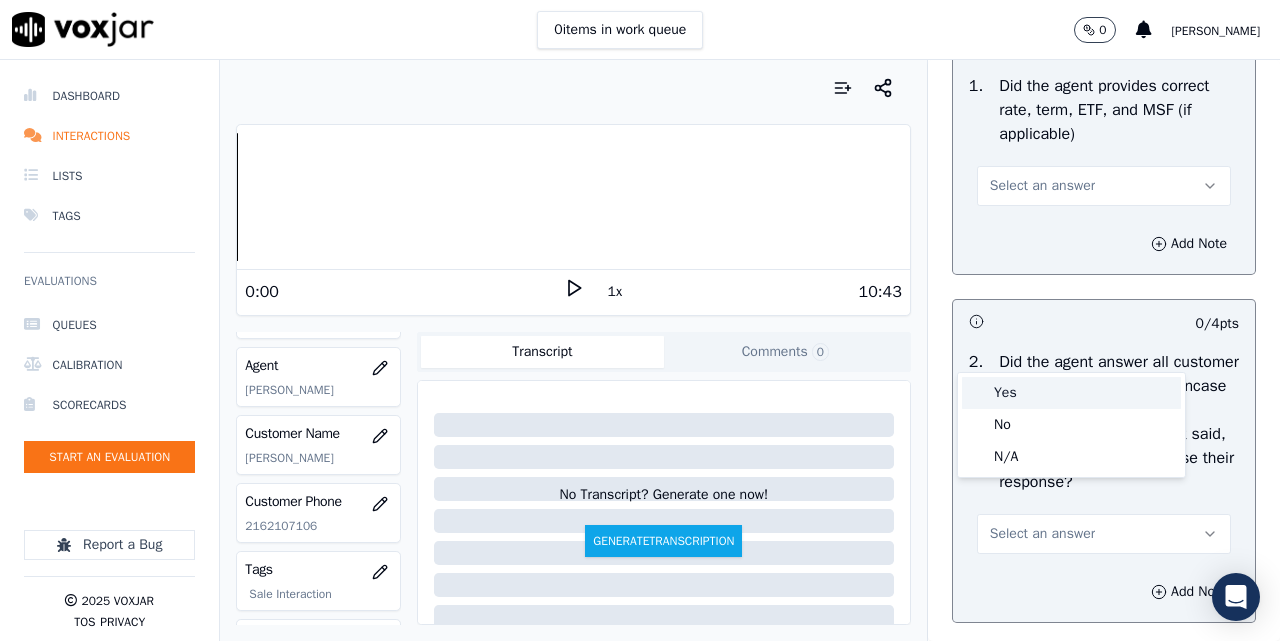 click on "Yes" at bounding box center (1071, 393) 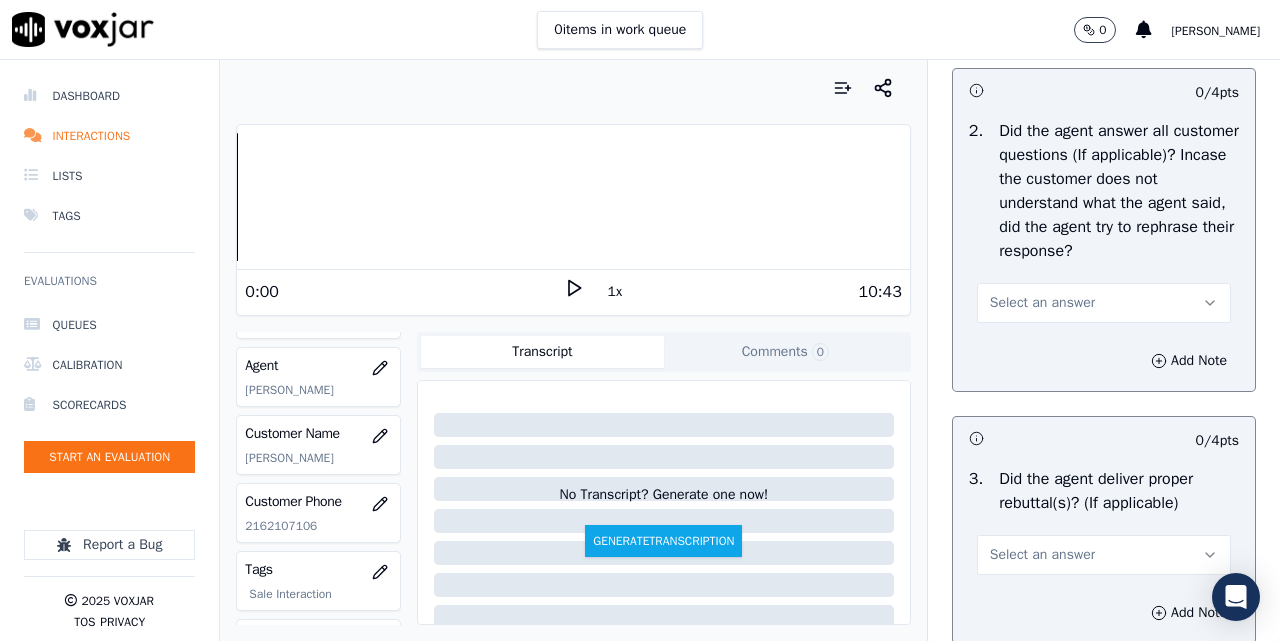 scroll, scrollTop: 3500, scrollLeft: 0, axis: vertical 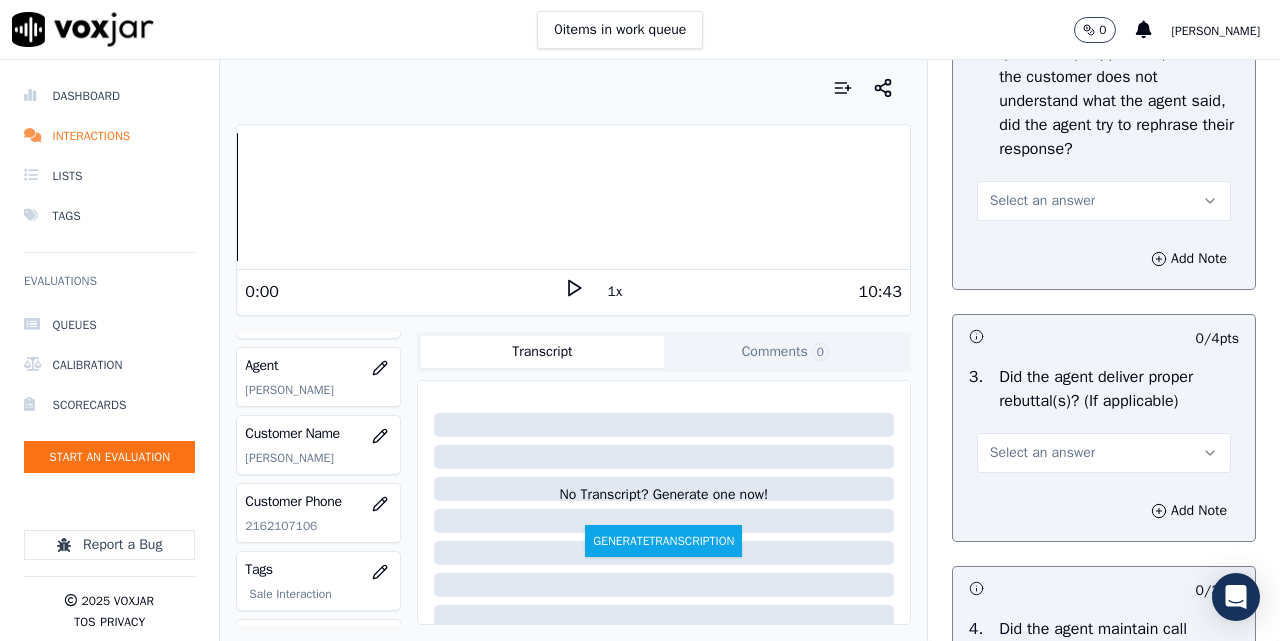 click on "Select an answer" at bounding box center [1042, 201] 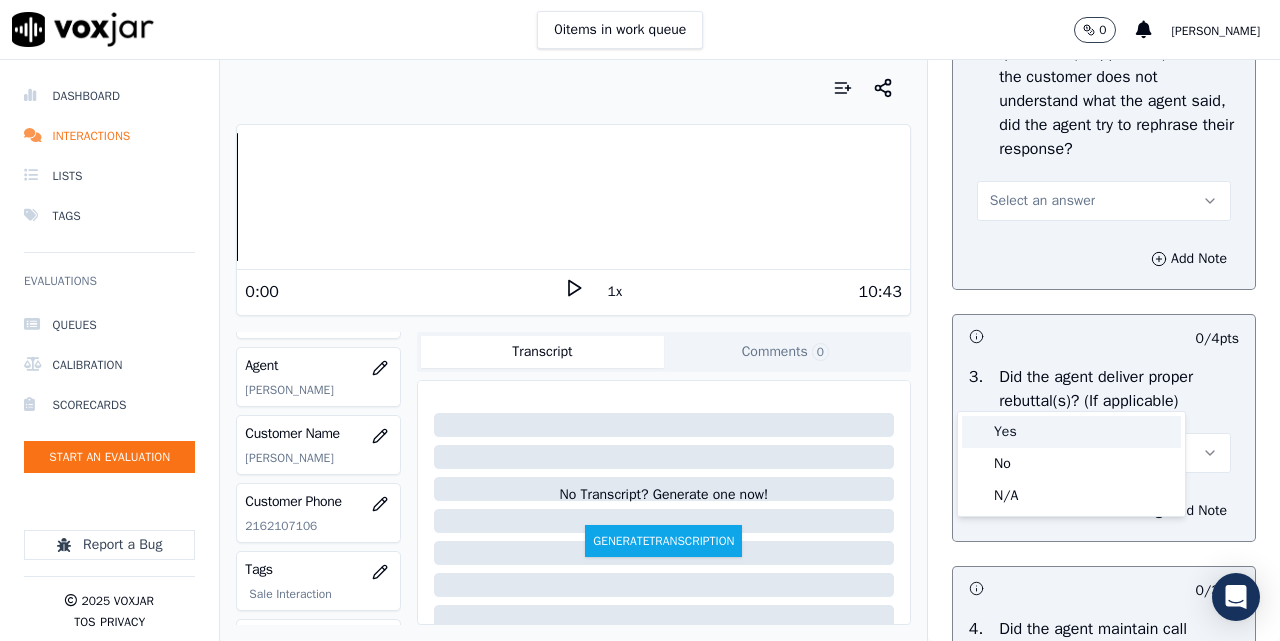 click on "Yes" at bounding box center (1071, 432) 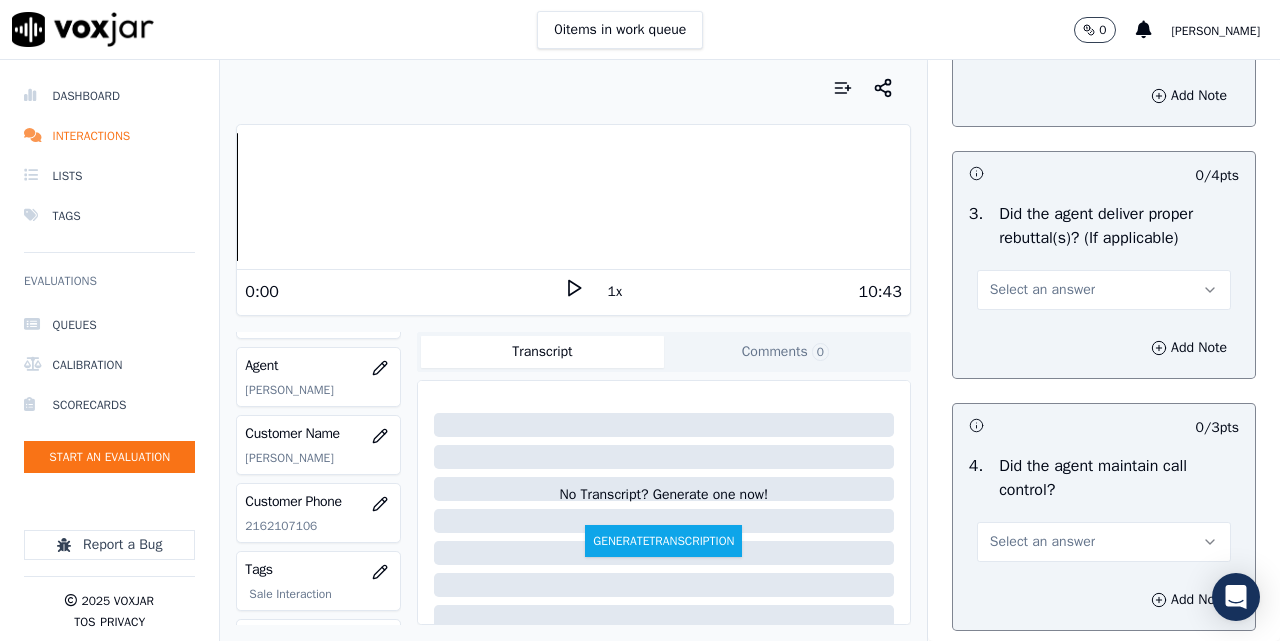 scroll, scrollTop: 3833, scrollLeft: 0, axis: vertical 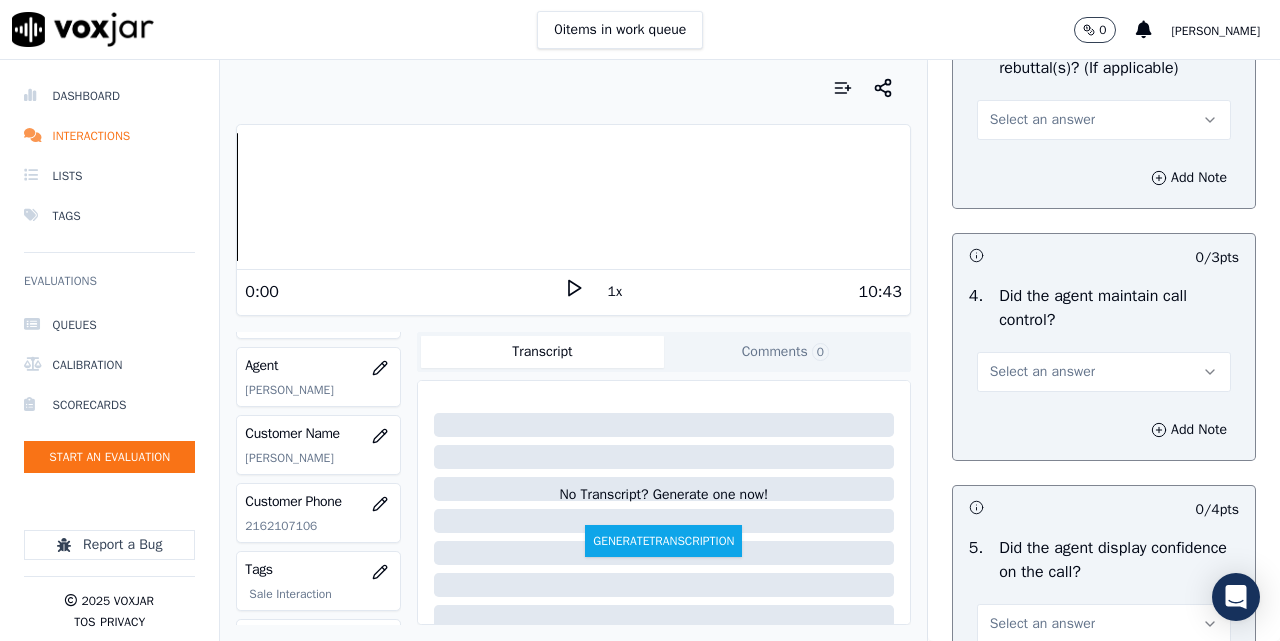 click on "Select an answer" at bounding box center (1104, 120) 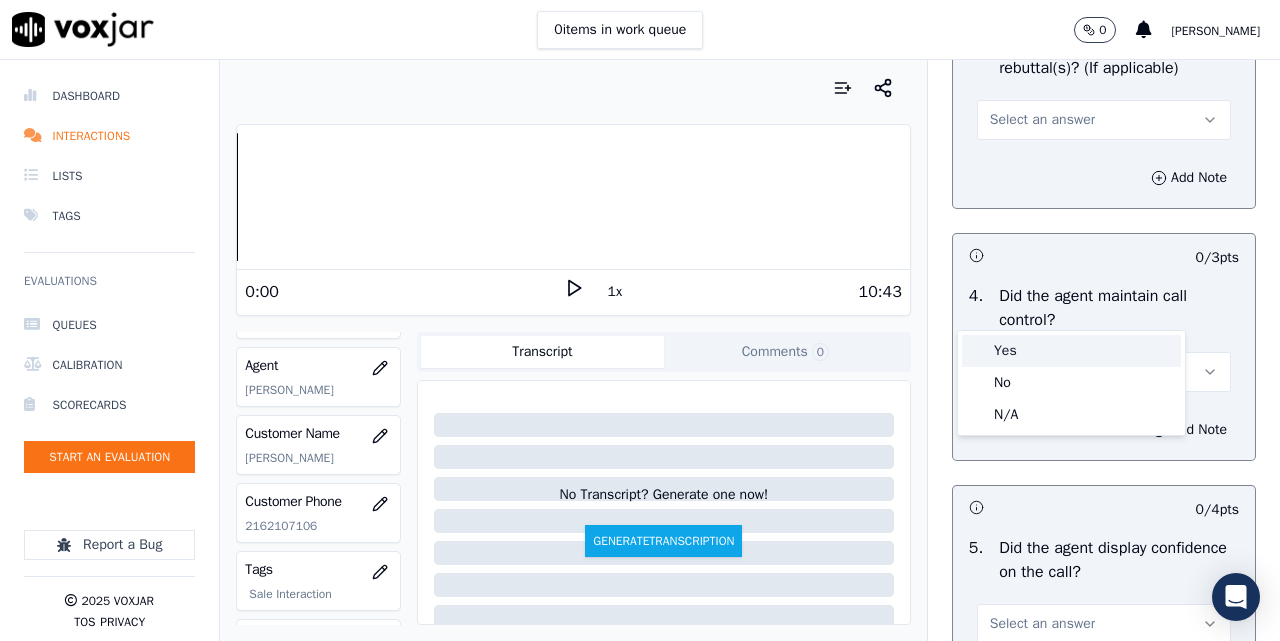 click on "Yes" at bounding box center (1071, 351) 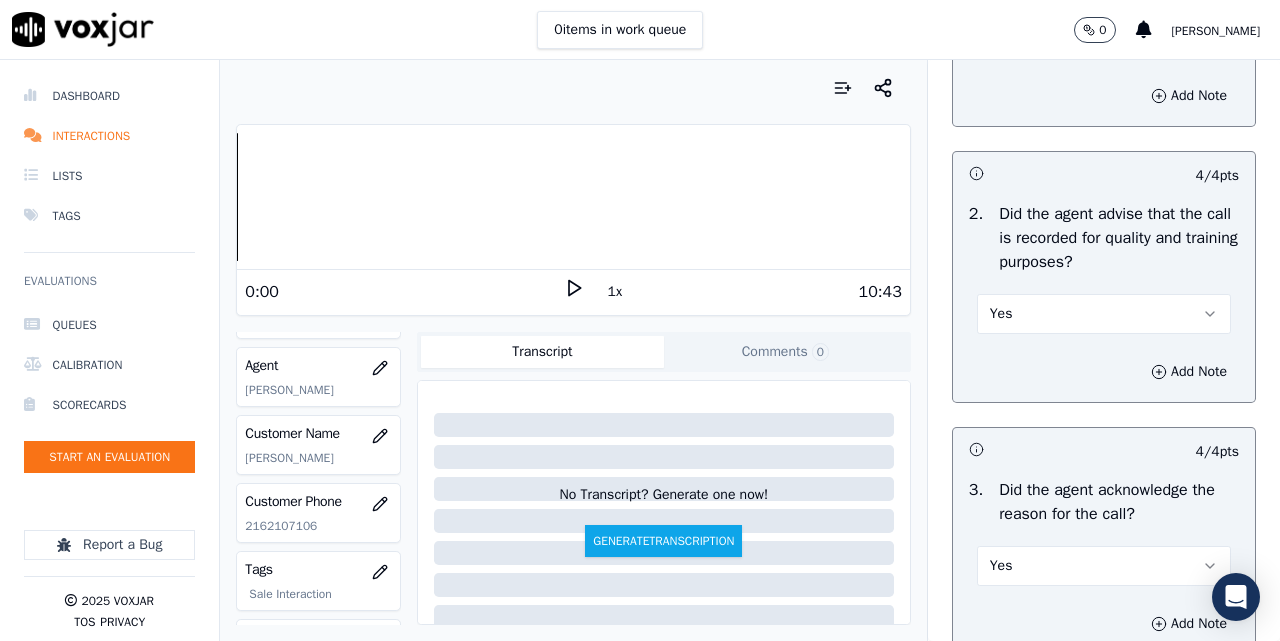 scroll, scrollTop: 167, scrollLeft: 0, axis: vertical 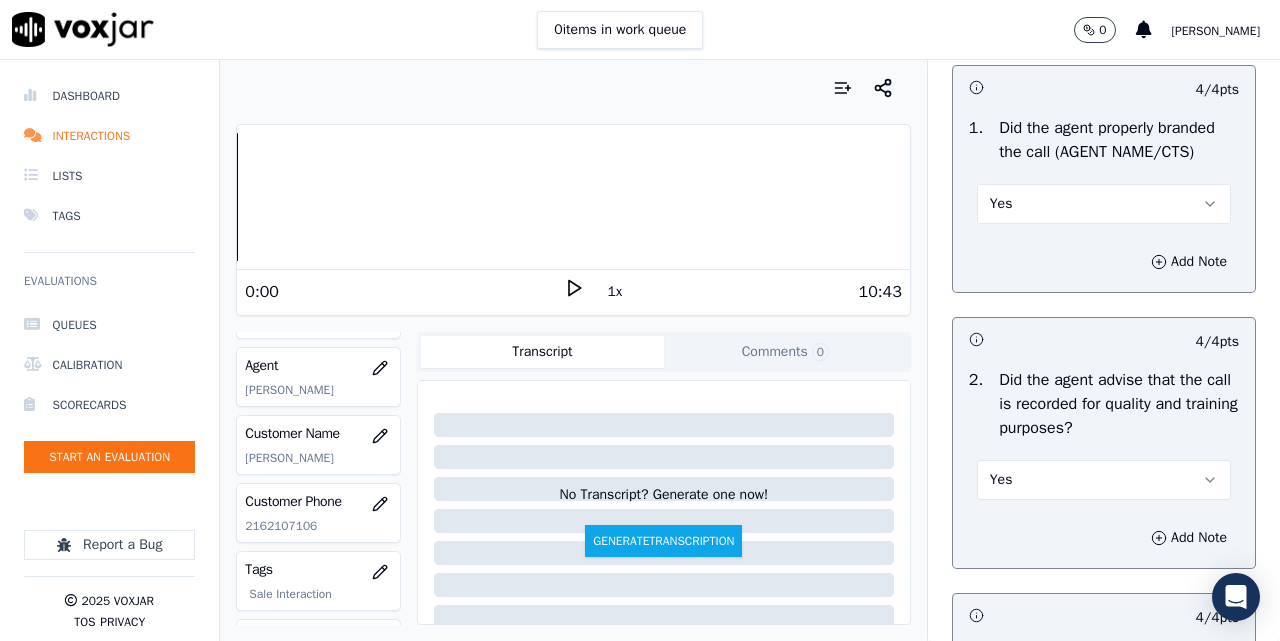 click on "Yes" at bounding box center [1104, 204] 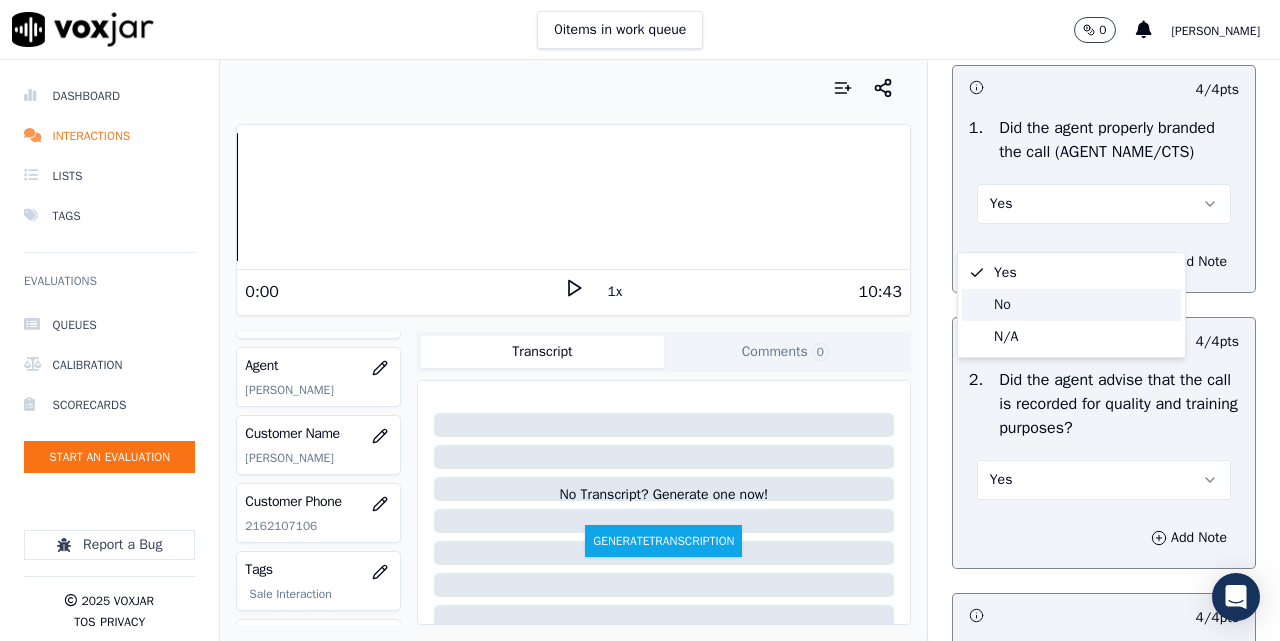 click on "No" 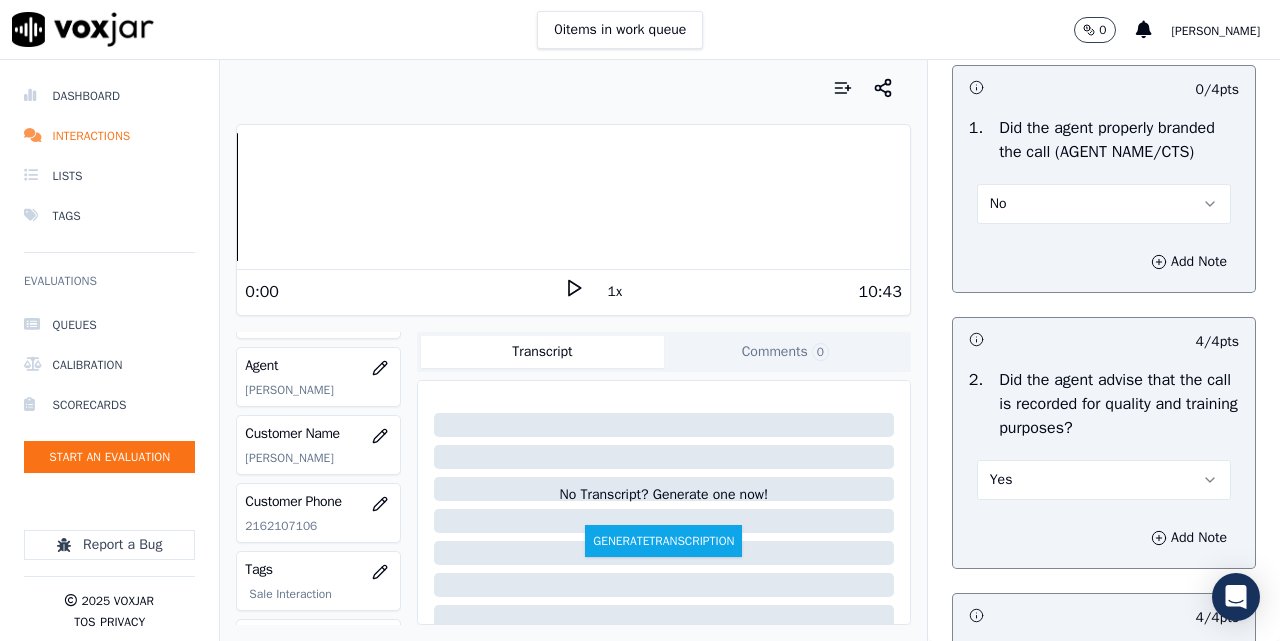 click on "No" at bounding box center (1104, 204) 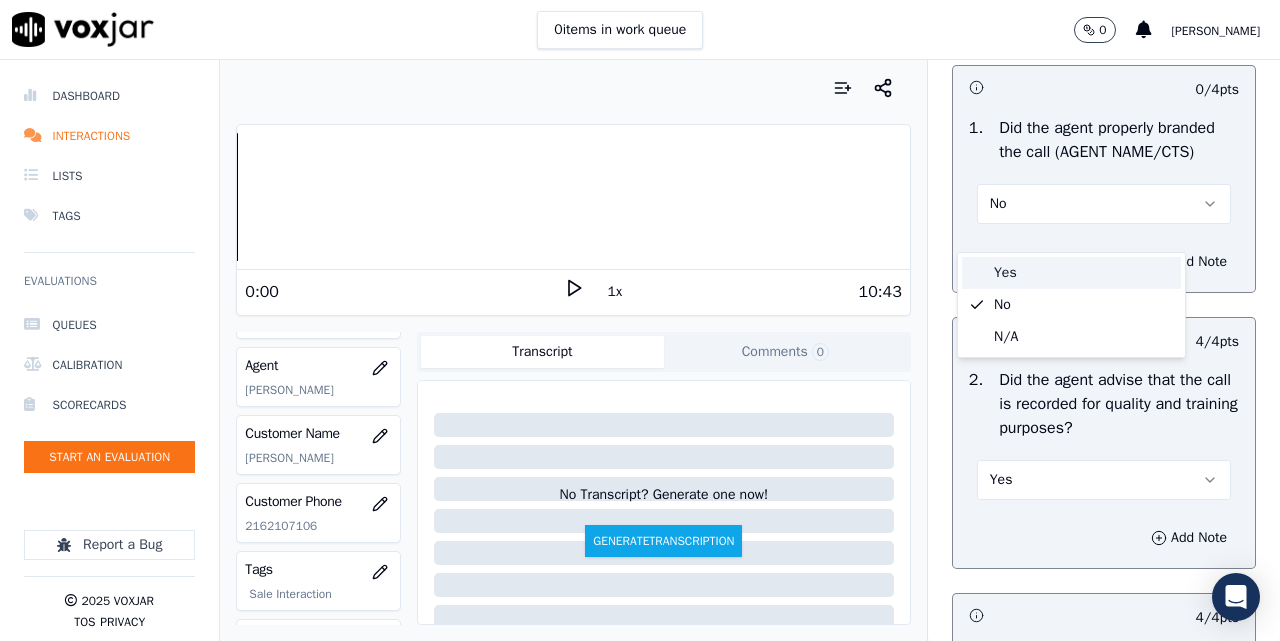 click on "Yes" at bounding box center [1071, 273] 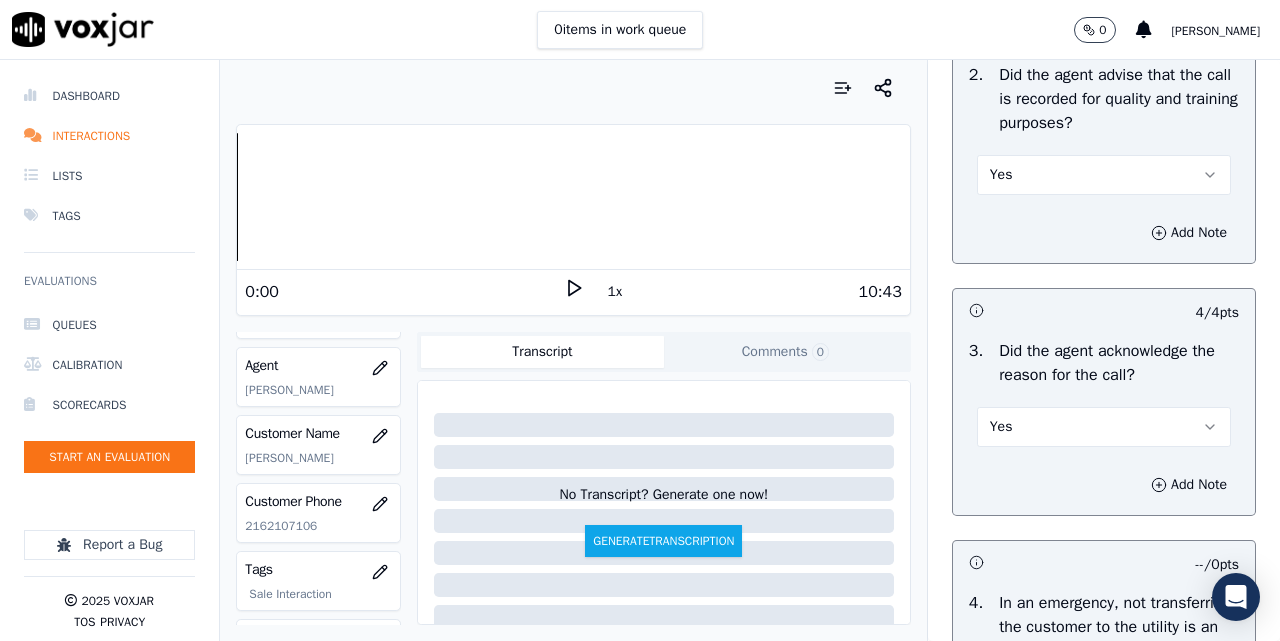 scroll, scrollTop: 667, scrollLeft: 0, axis: vertical 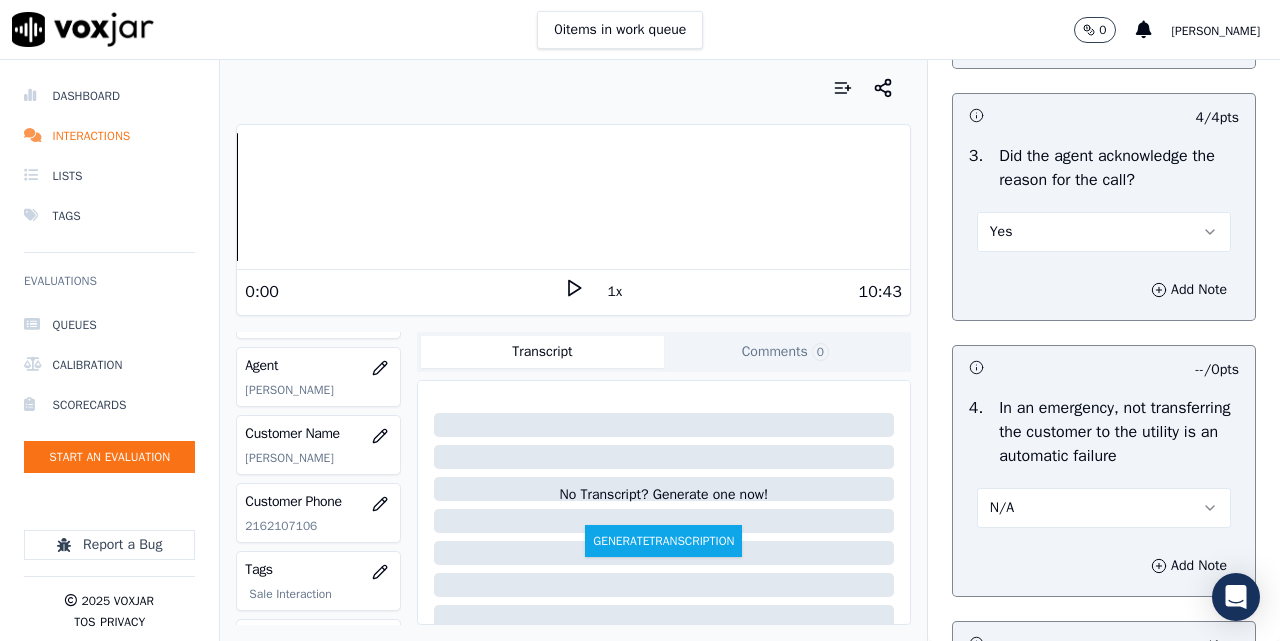 click on "Yes" at bounding box center [1104, 232] 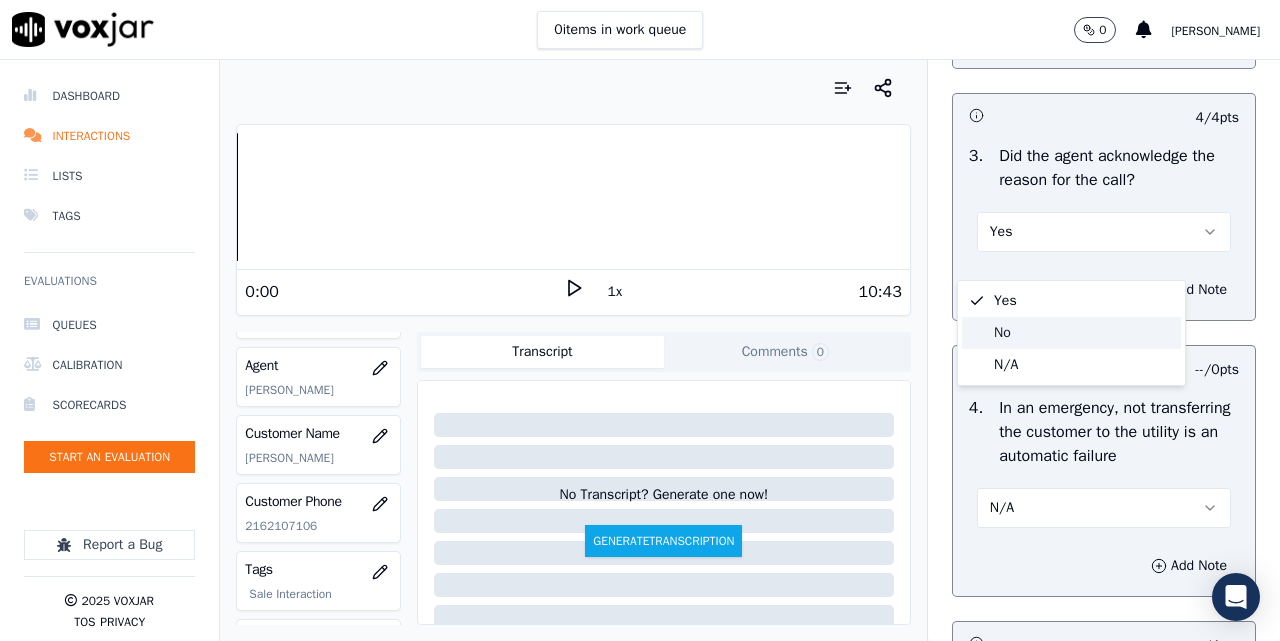 click on "No" 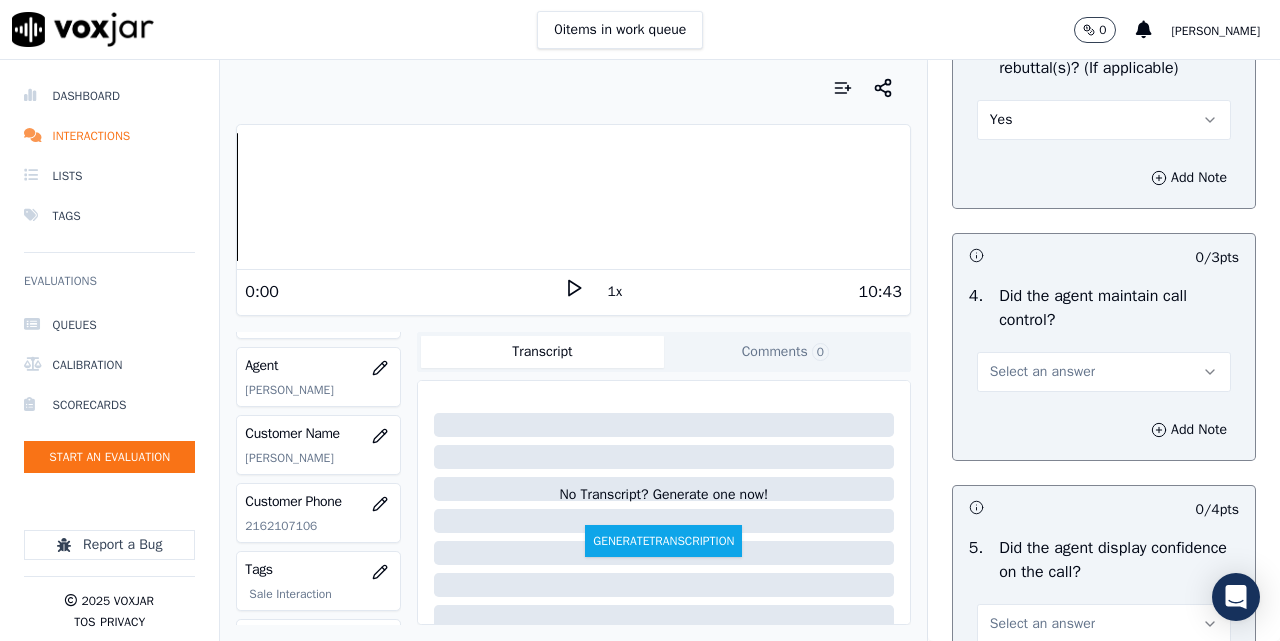 scroll, scrollTop: 4333, scrollLeft: 0, axis: vertical 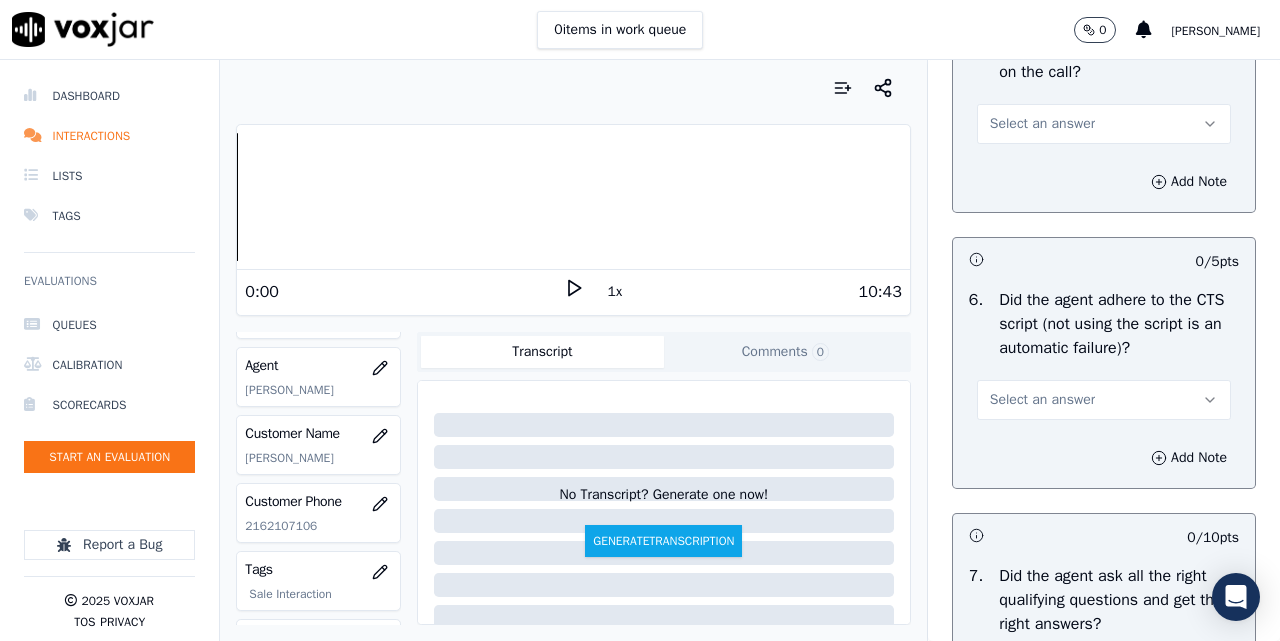 drag, startPoint x: 1058, startPoint y: 305, endPoint x: 1048, endPoint y: 318, distance: 16.40122 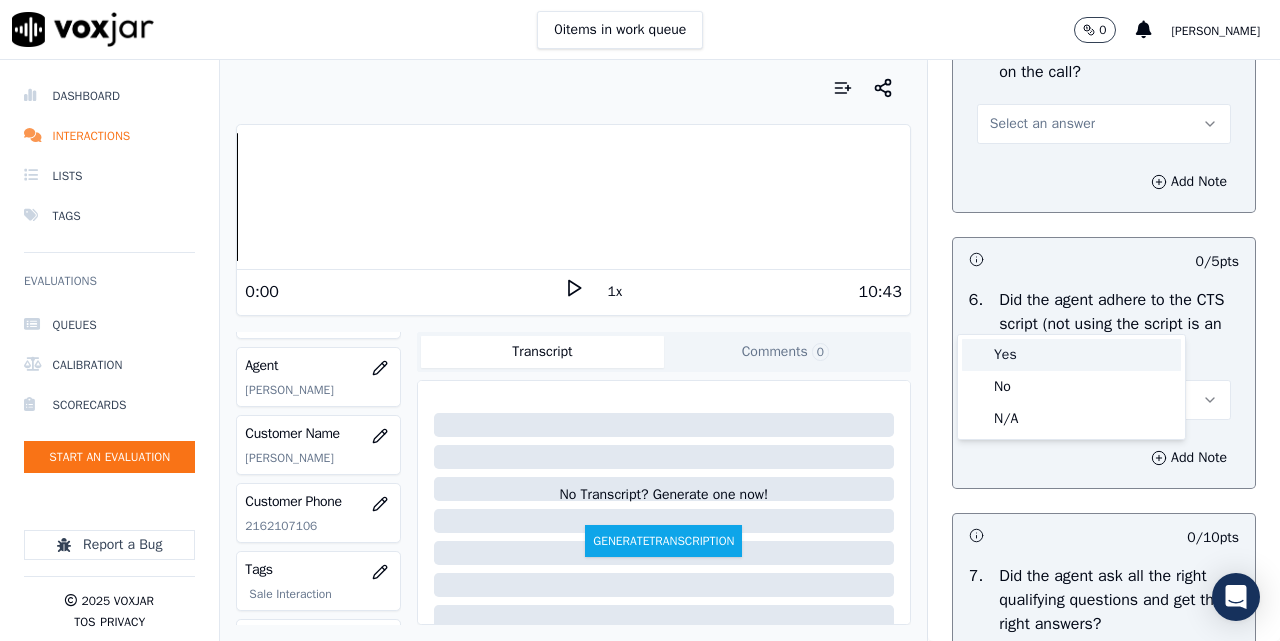 click on "Yes" at bounding box center (1071, 355) 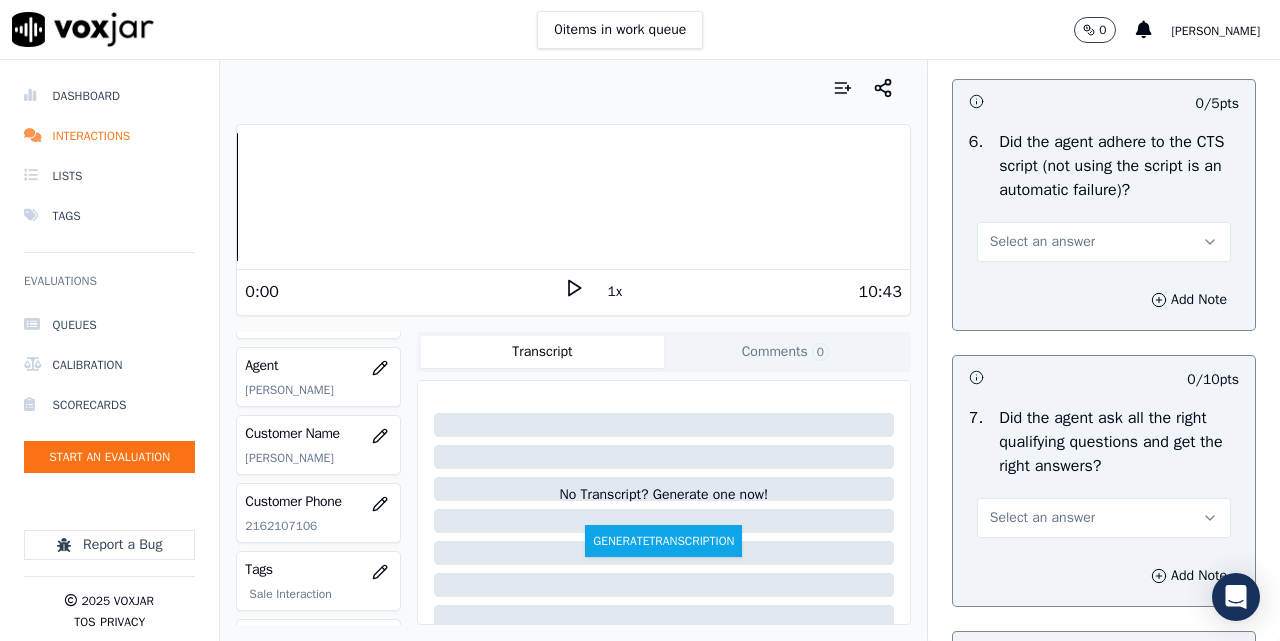 scroll, scrollTop: 4667, scrollLeft: 0, axis: vertical 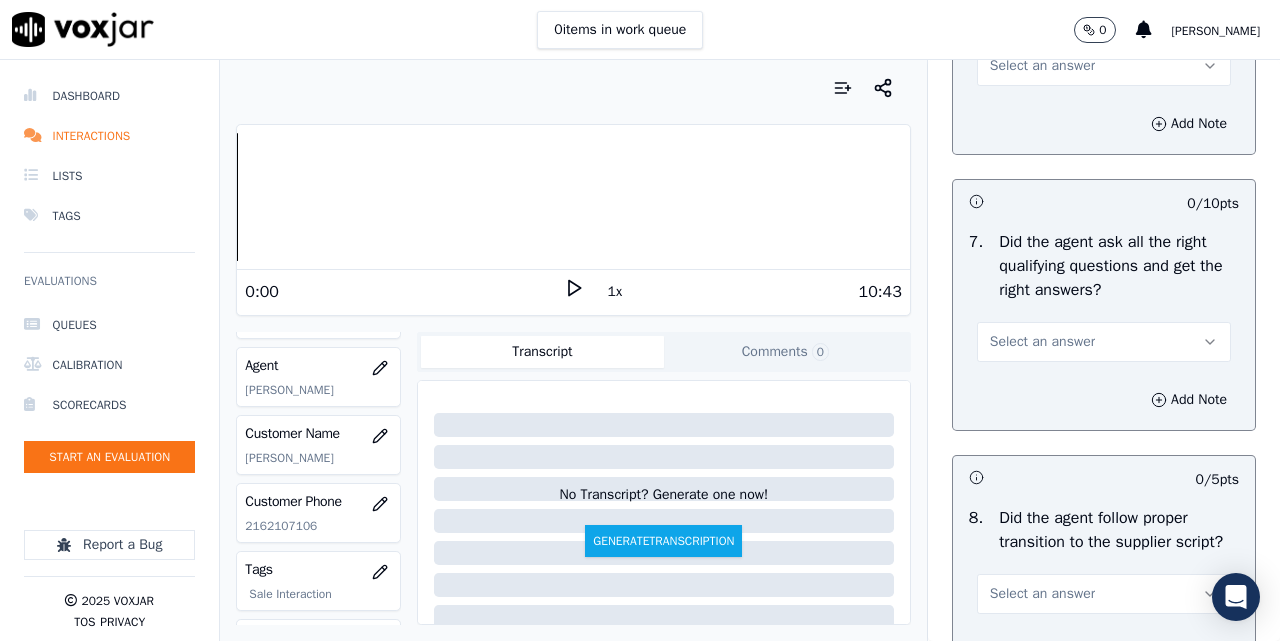 click on "Select an answer" at bounding box center (1104, 66) 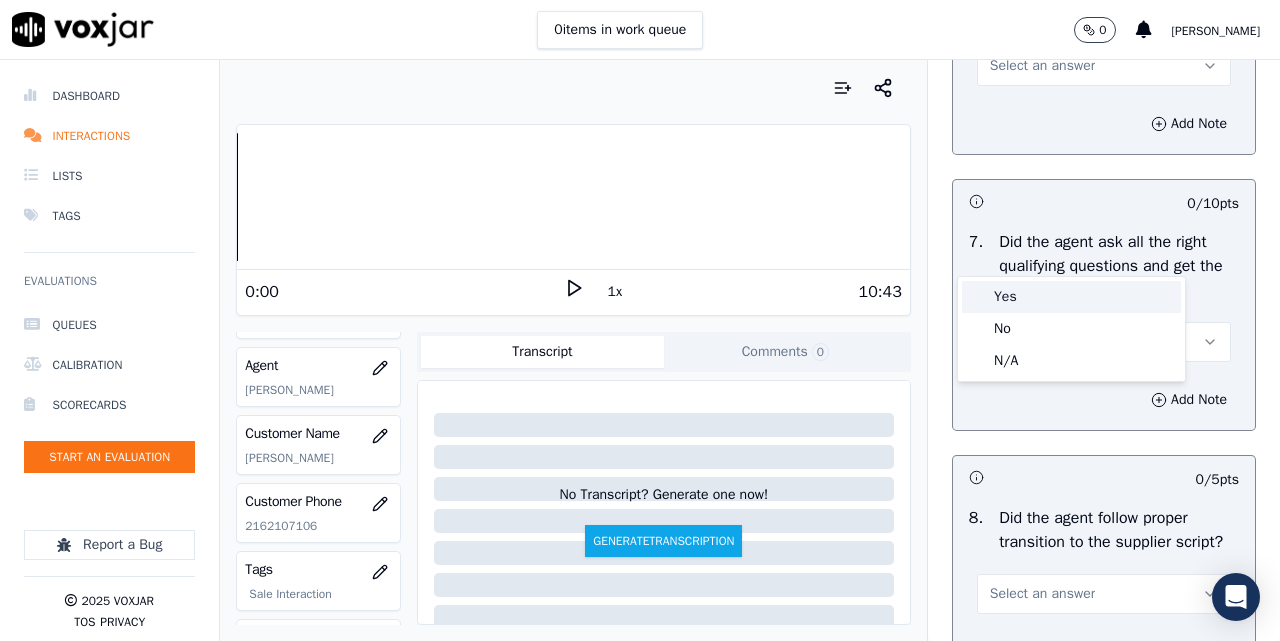 click on "Yes" at bounding box center [1071, 297] 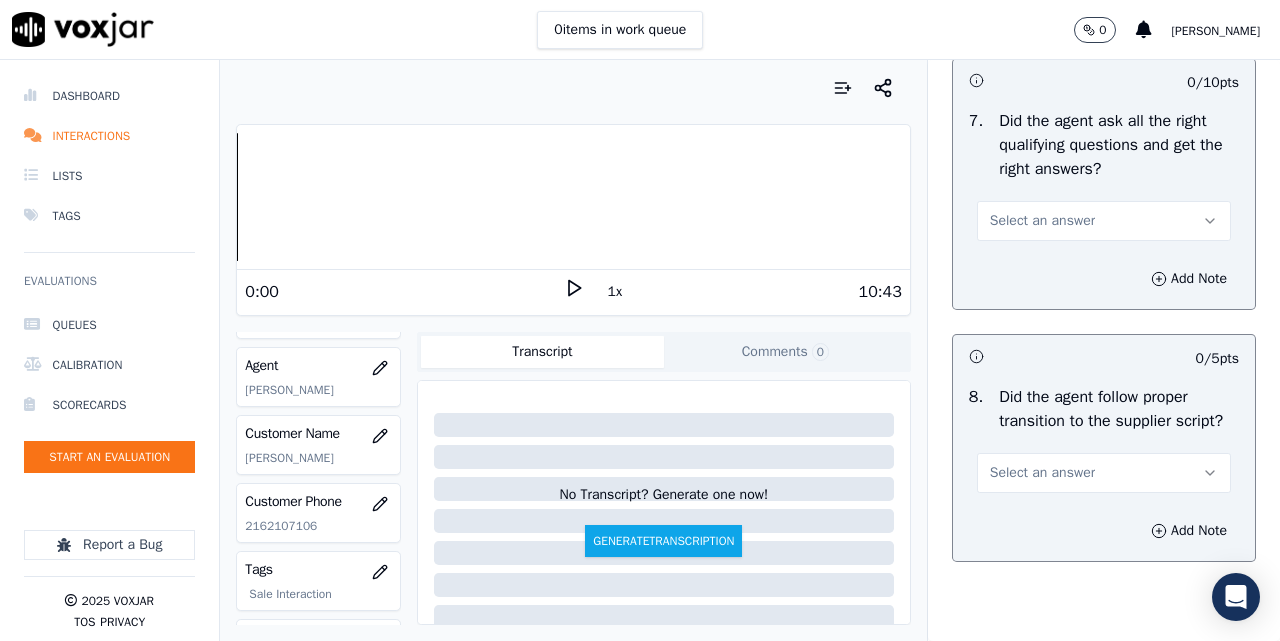 scroll, scrollTop: 4833, scrollLeft: 0, axis: vertical 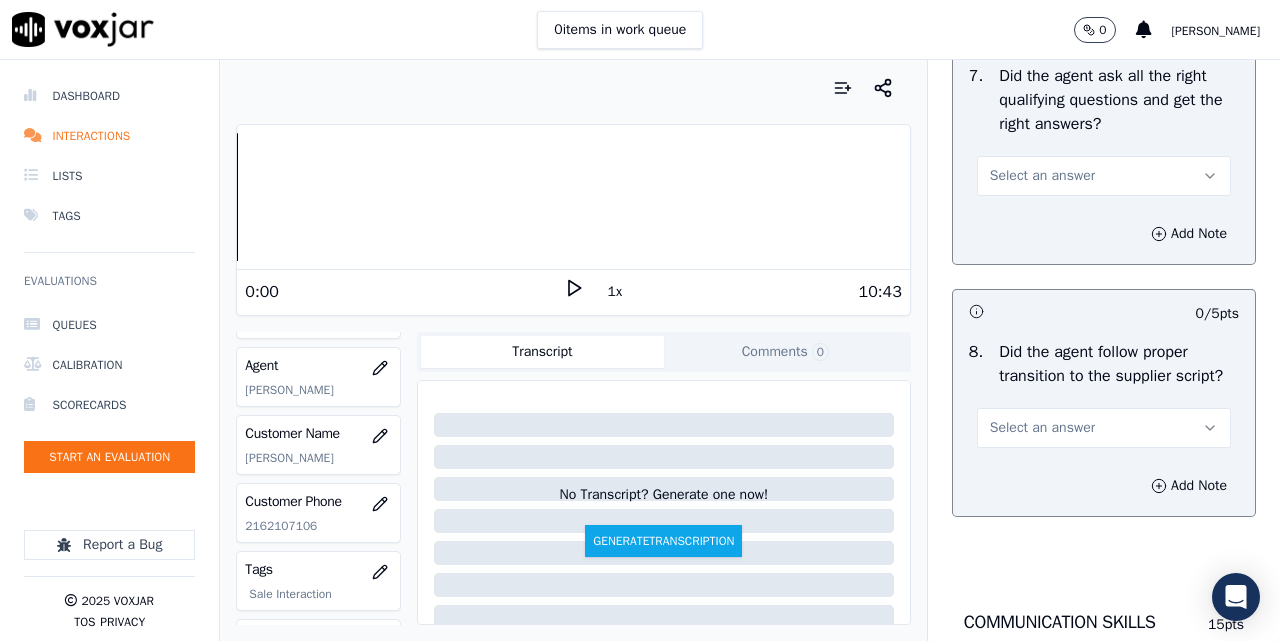click on "Select an answer" at bounding box center [1104, 176] 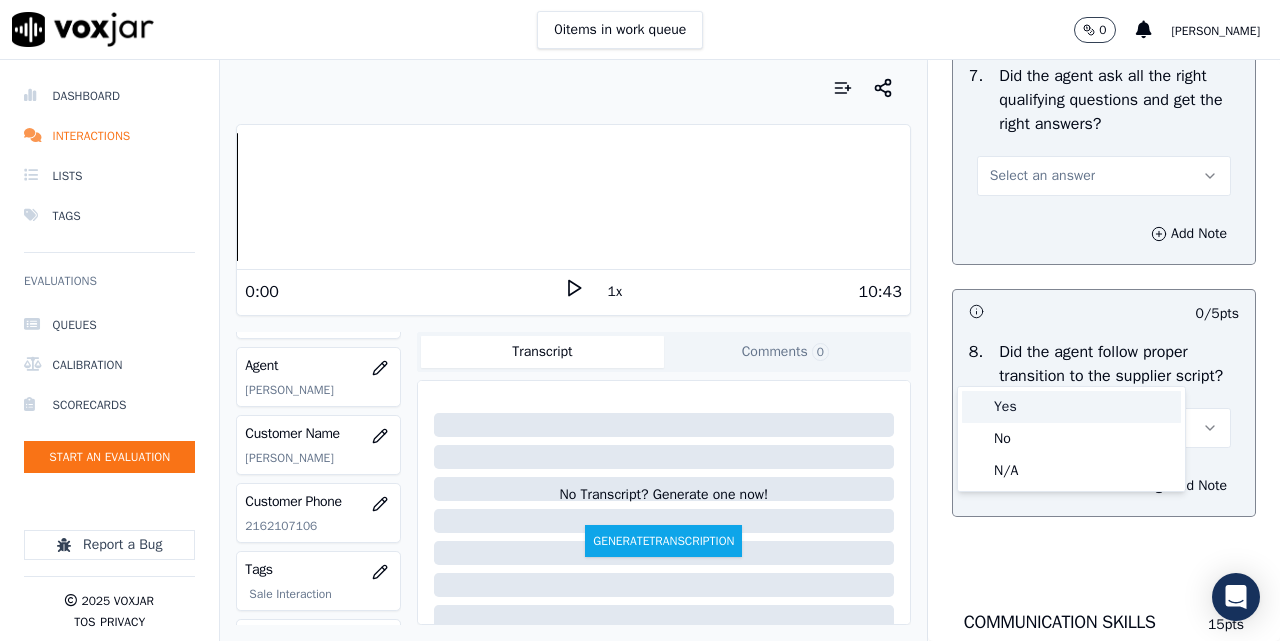 click on "Yes" at bounding box center (1071, 407) 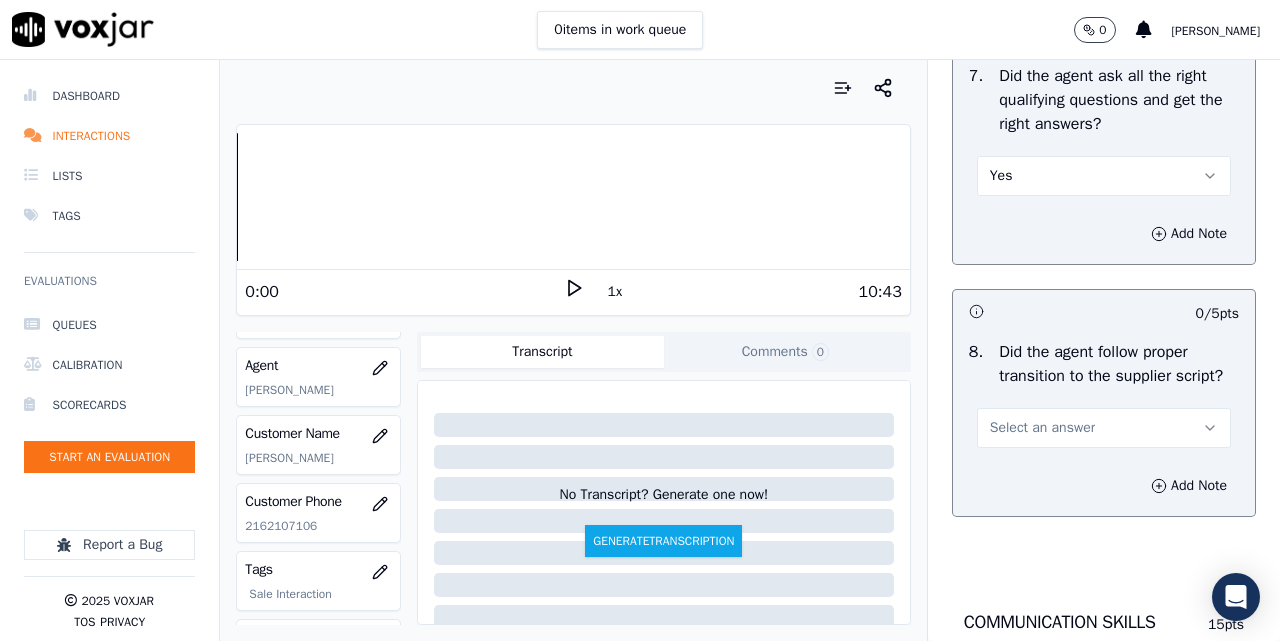 scroll, scrollTop: 5167, scrollLeft: 0, axis: vertical 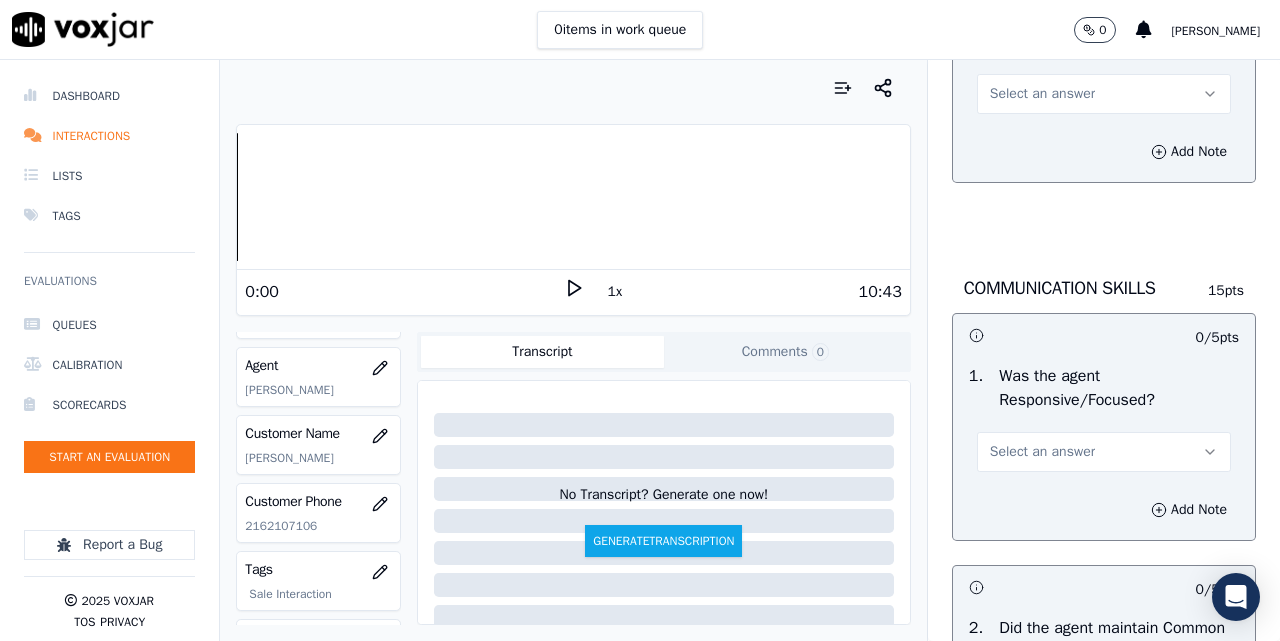 click on "Select an answer" at bounding box center [1042, 94] 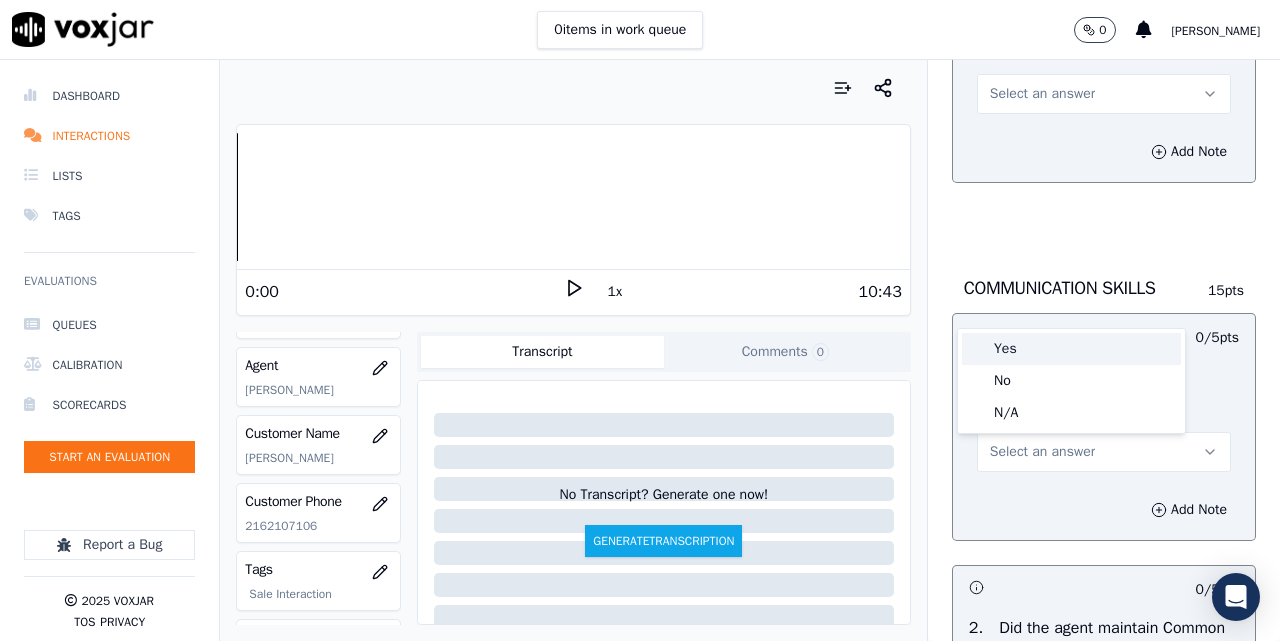 click on "Yes" at bounding box center [1071, 349] 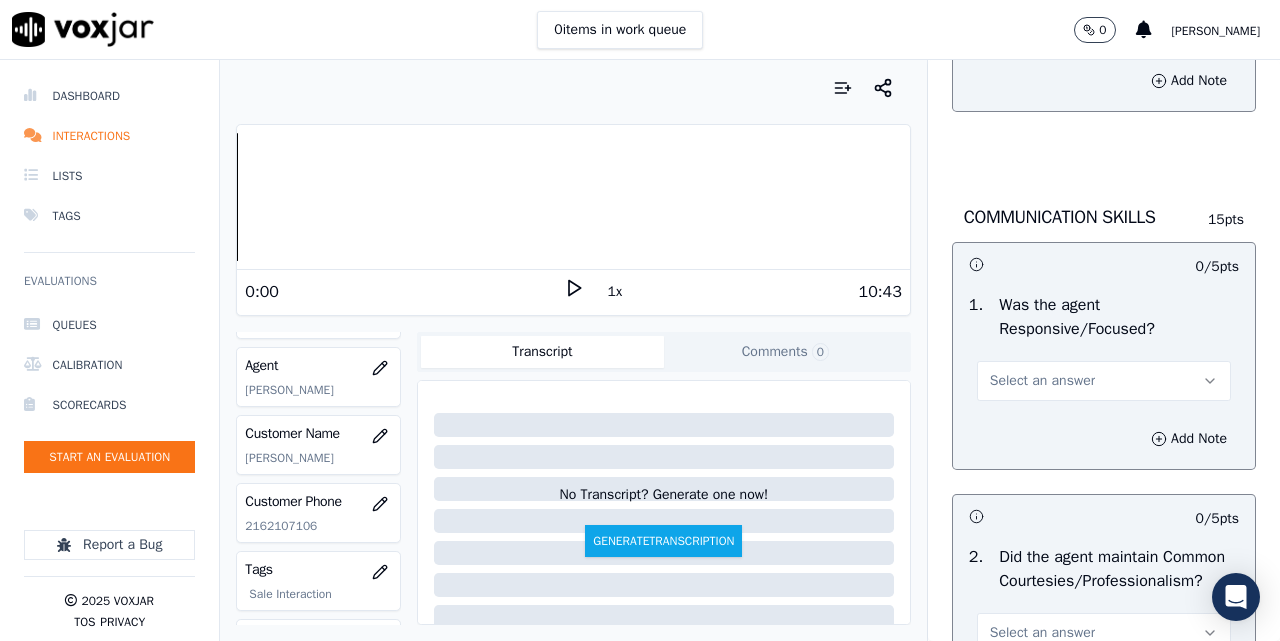 scroll, scrollTop: 5333, scrollLeft: 0, axis: vertical 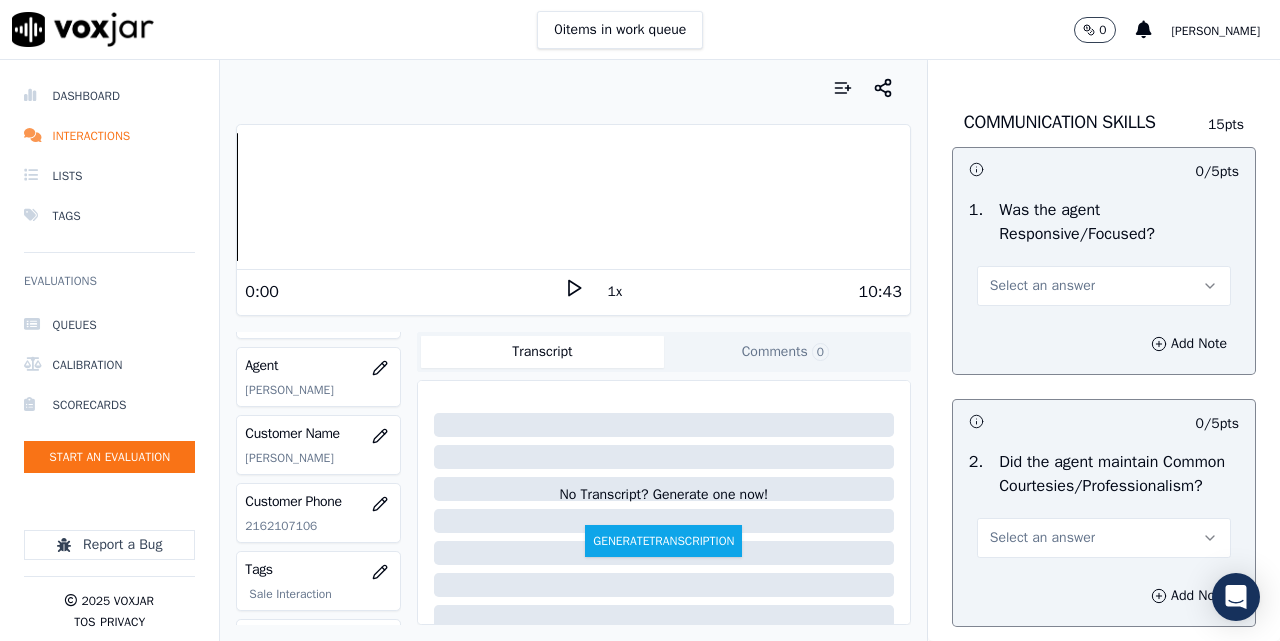 click on "Select an answer" at bounding box center [1042, 286] 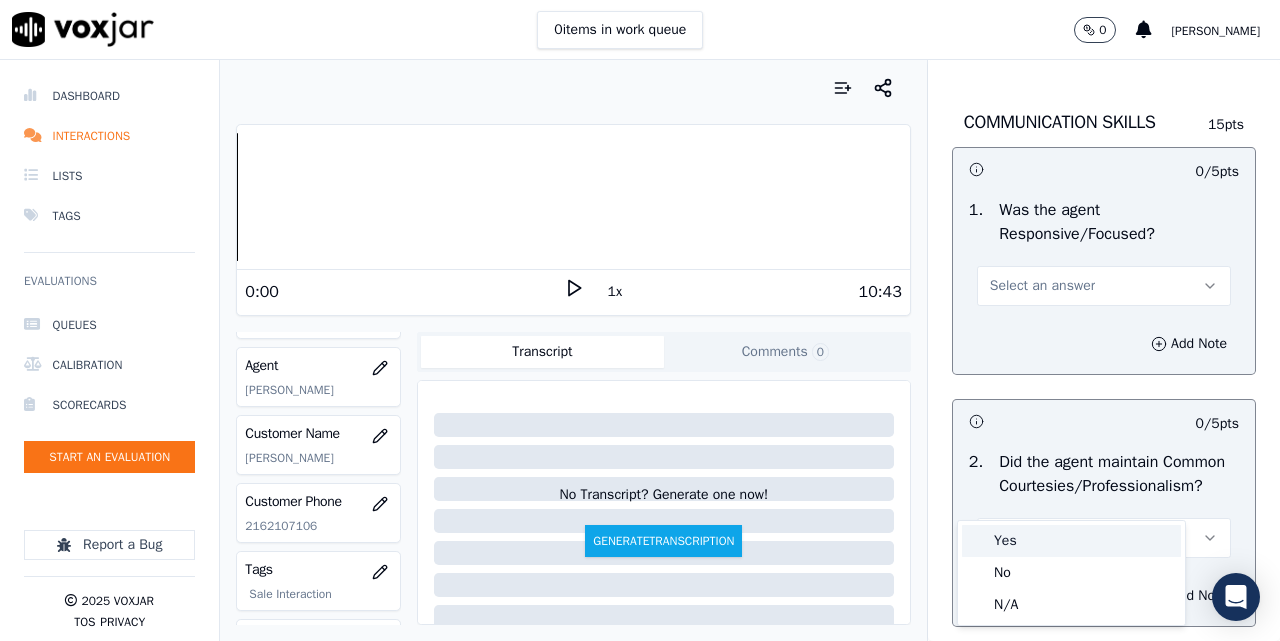 click on "Yes" at bounding box center [1071, 541] 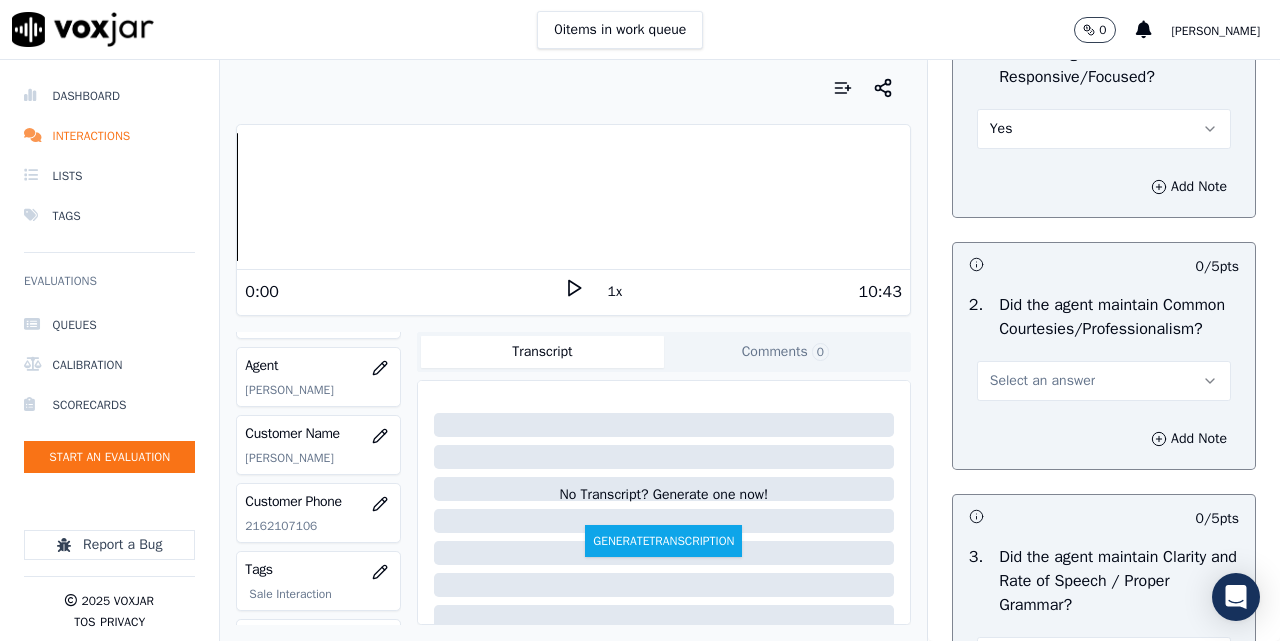 scroll, scrollTop: 5667, scrollLeft: 0, axis: vertical 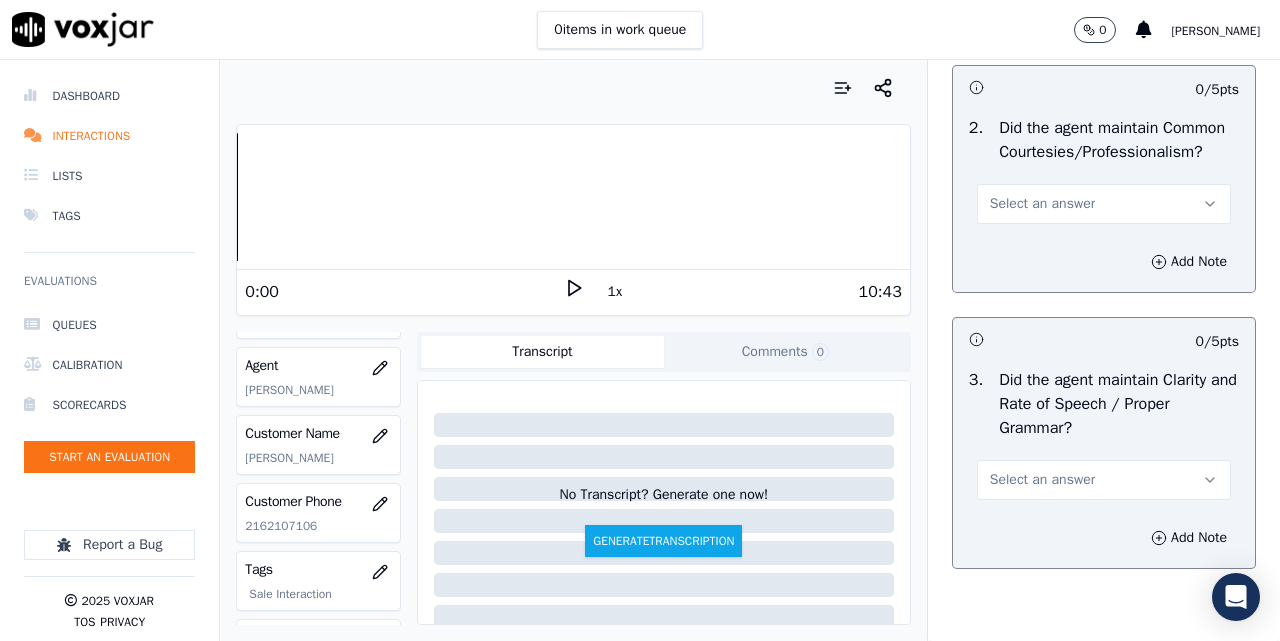 click on "Select an answer" at bounding box center (1042, 204) 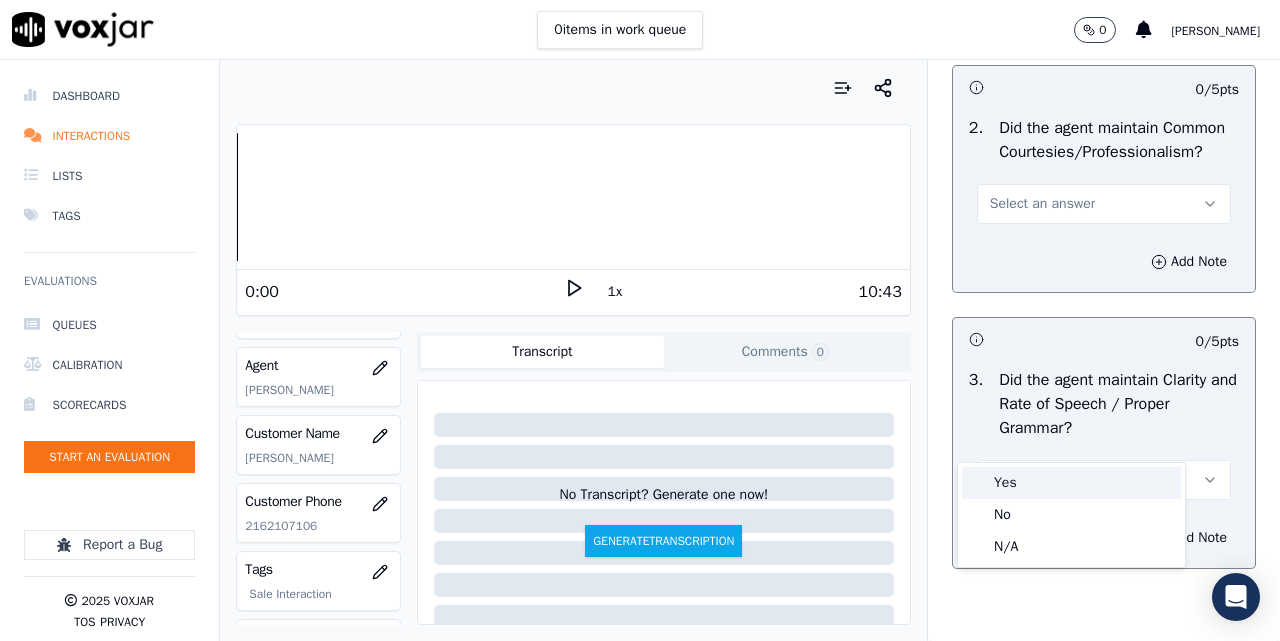 click on "Yes" at bounding box center (1071, 483) 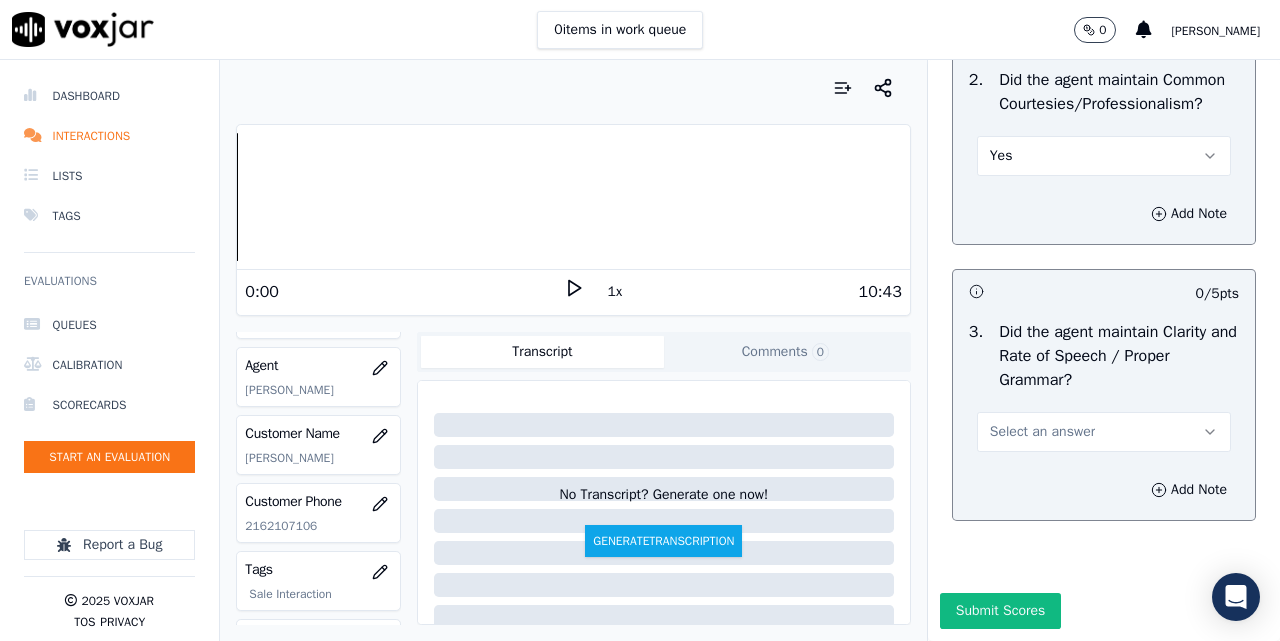 scroll, scrollTop: 5994, scrollLeft: 0, axis: vertical 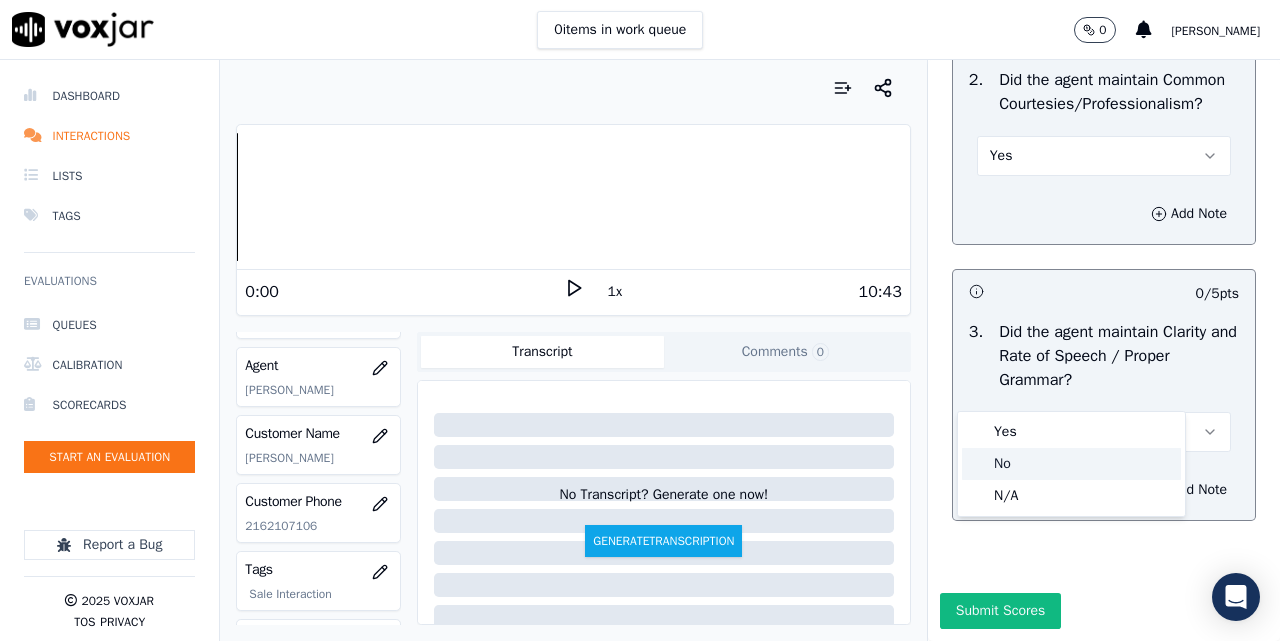 drag, startPoint x: 1012, startPoint y: 466, endPoint x: 1010, endPoint y: 451, distance: 15.132746 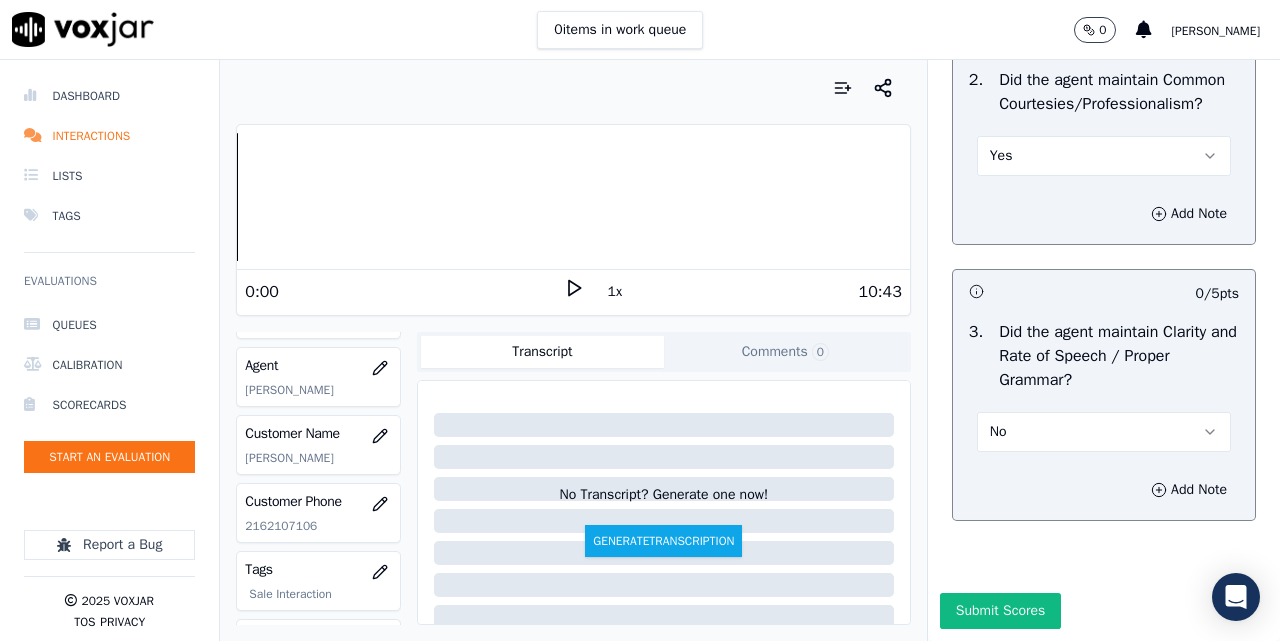 click on "No" at bounding box center (1104, 432) 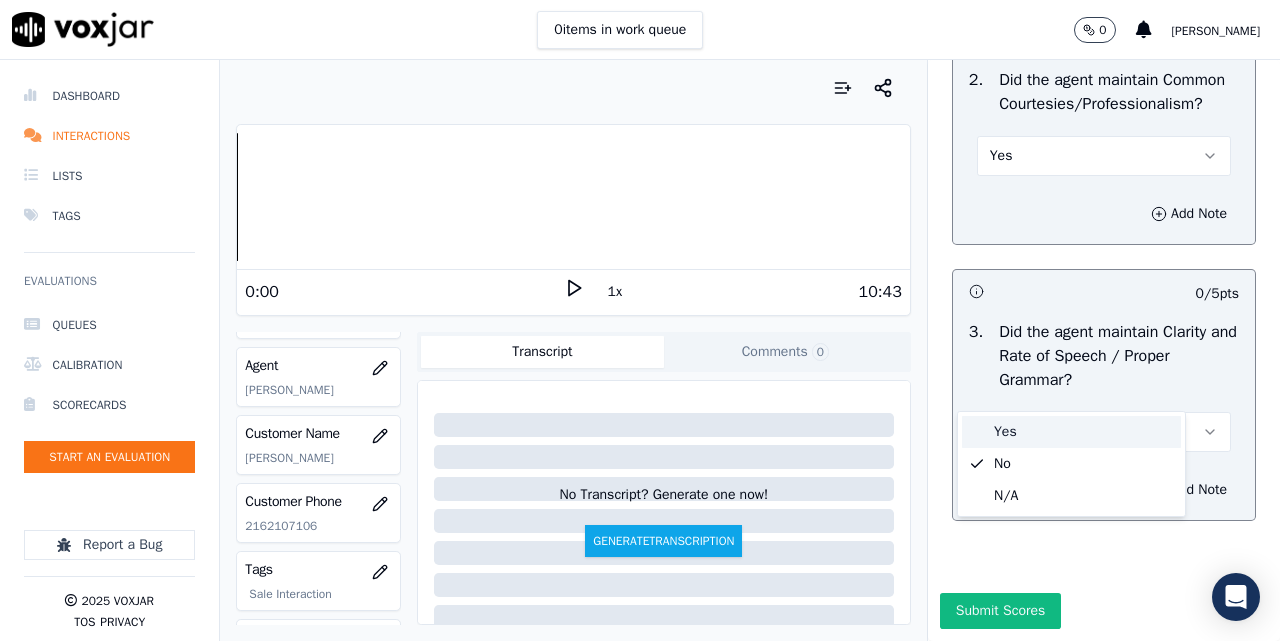 click on "Yes" at bounding box center [1071, 432] 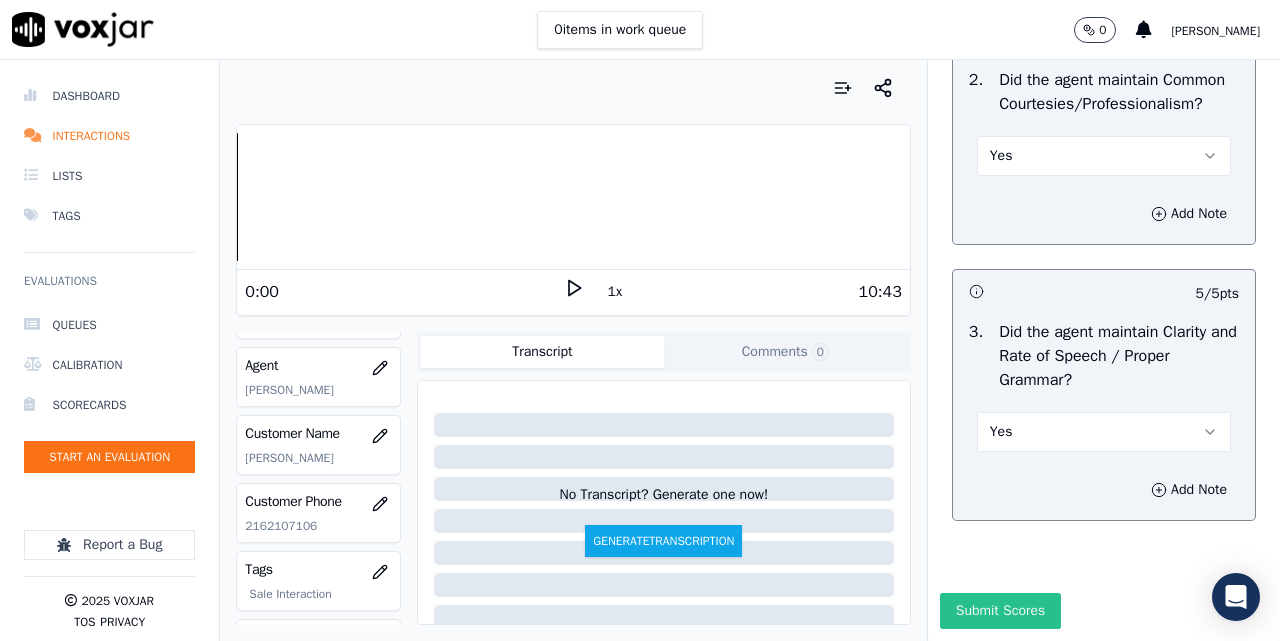 click on "Submit Scores" at bounding box center (1000, 611) 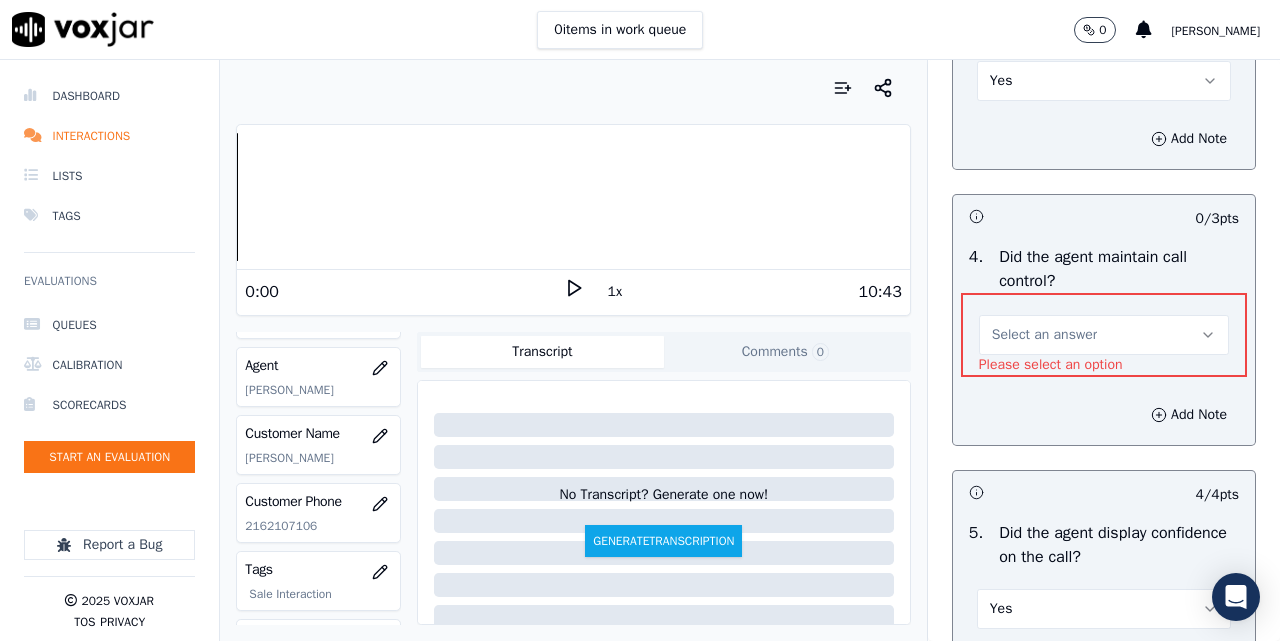 scroll, scrollTop: 4018, scrollLeft: 0, axis: vertical 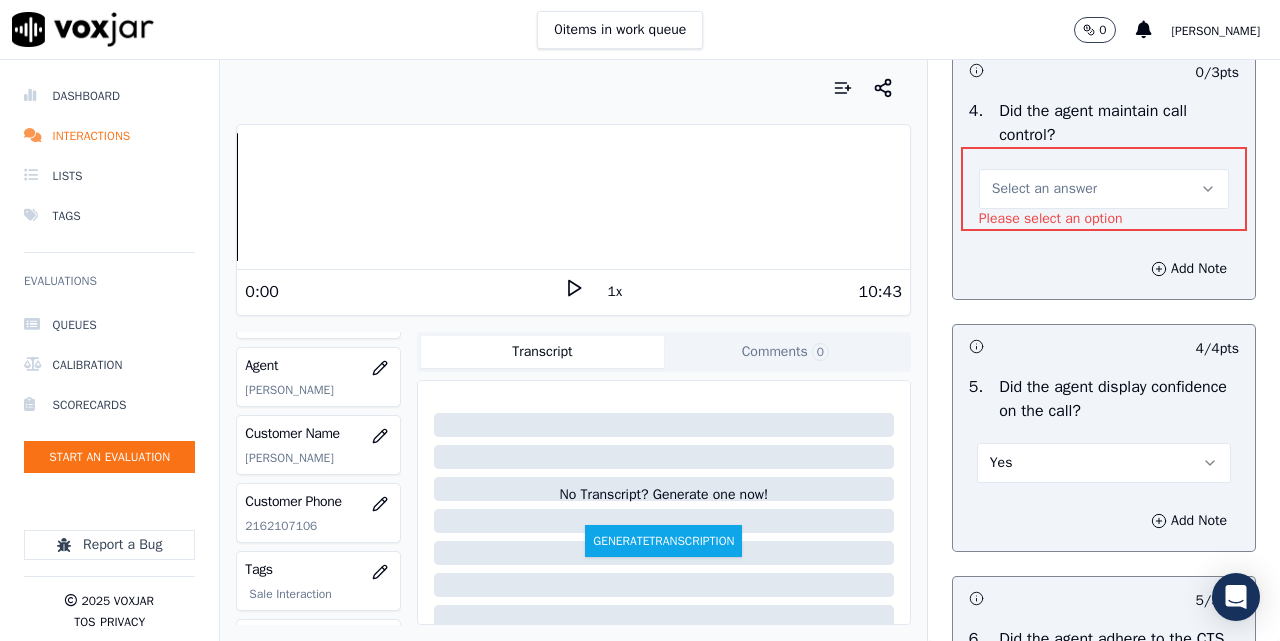 click on "Select an answer" at bounding box center (1104, 189) 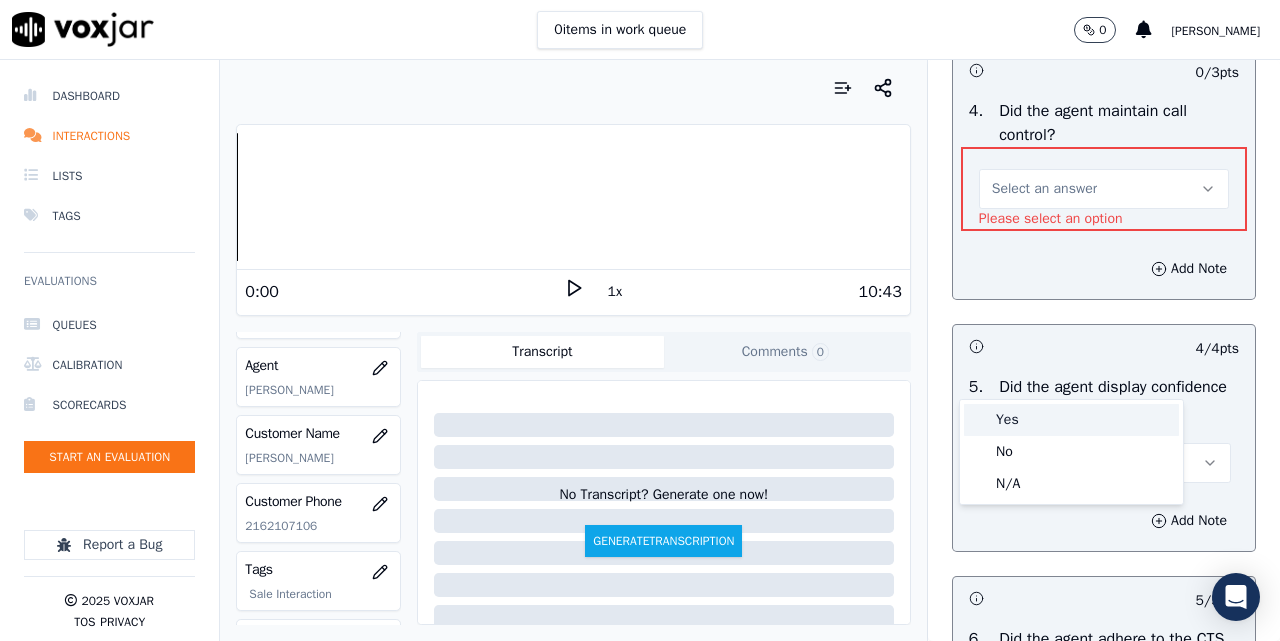 click on "Yes" at bounding box center (1071, 420) 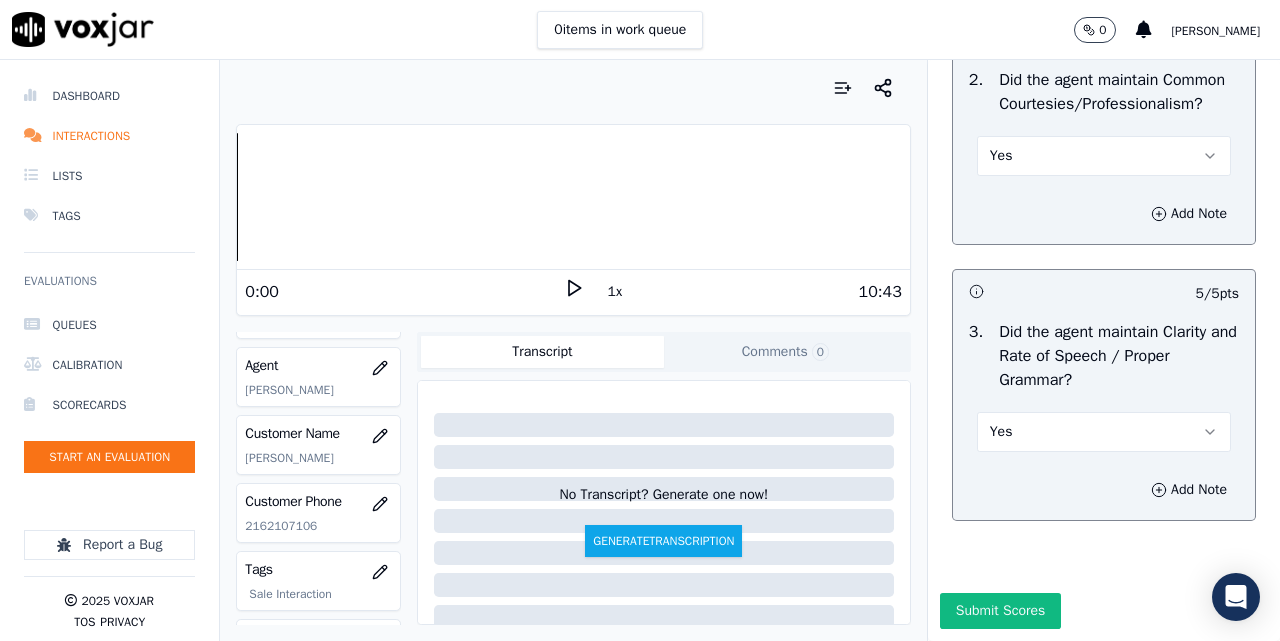scroll, scrollTop: 5994, scrollLeft: 0, axis: vertical 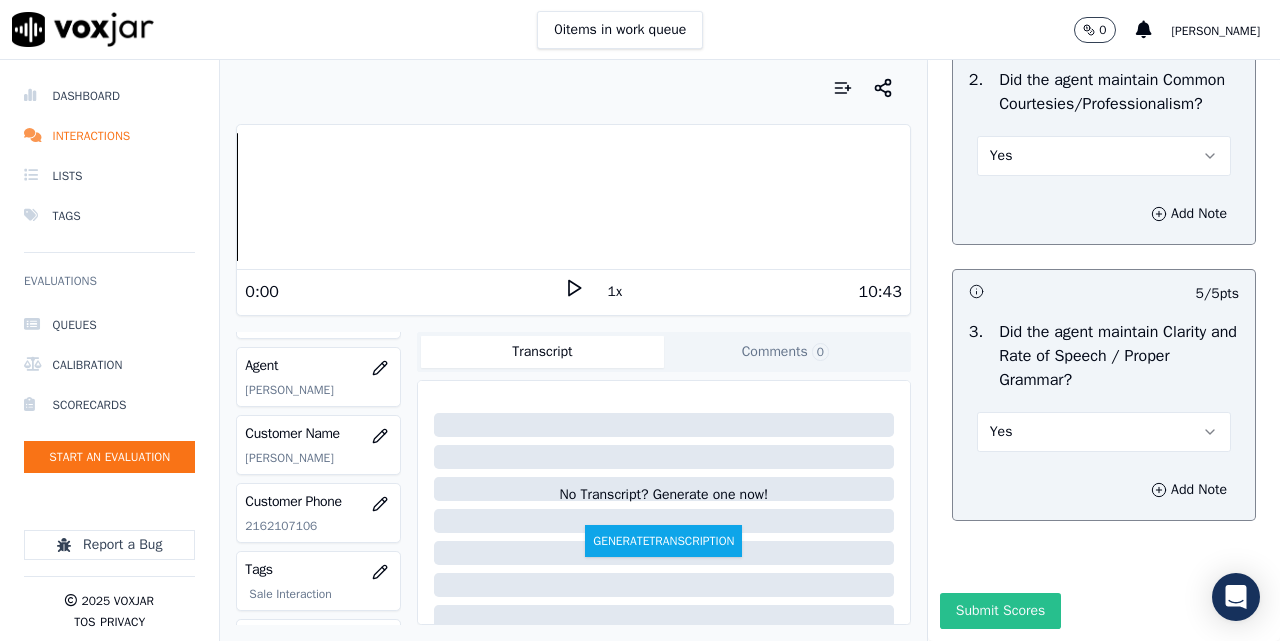 drag, startPoint x: 976, startPoint y: 578, endPoint x: 973, endPoint y: 563, distance: 15.297058 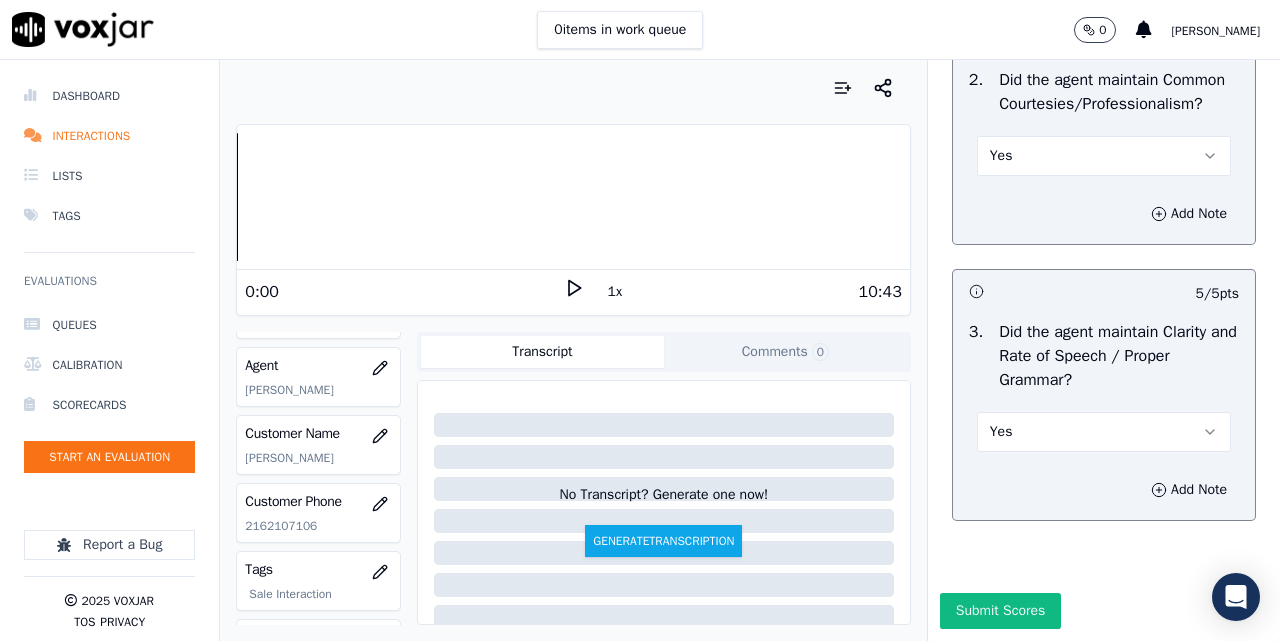 click on "Submit Scores" at bounding box center [1000, 611] 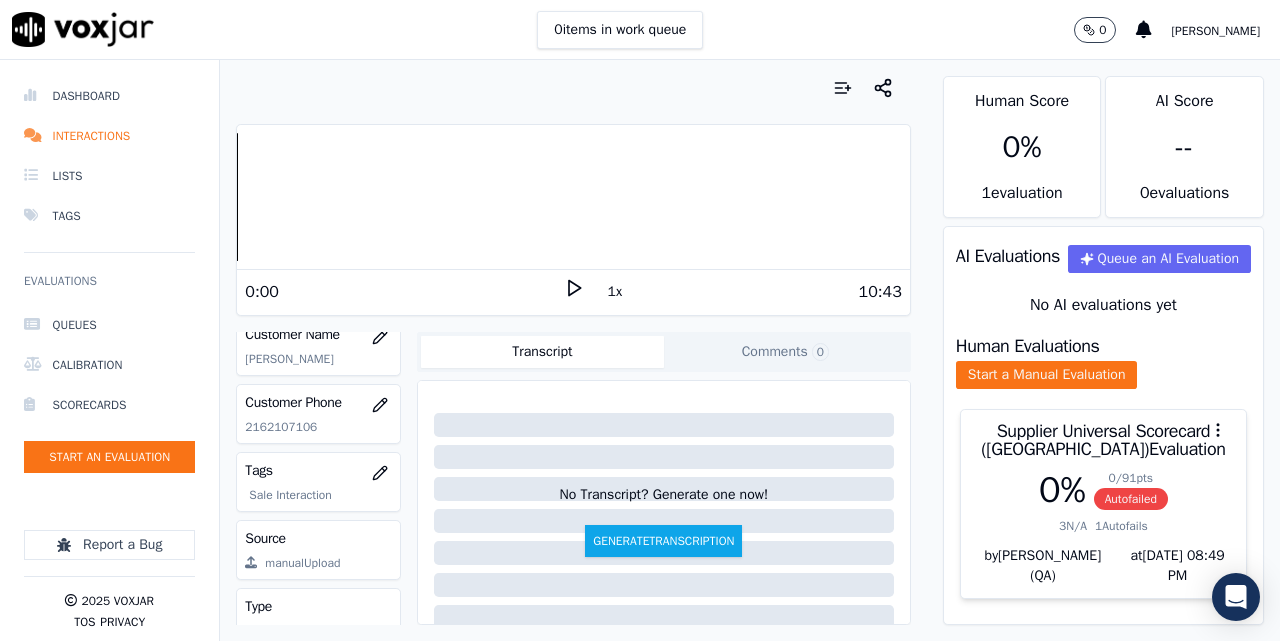 scroll, scrollTop: 372, scrollLeft: 0, axis: vertical 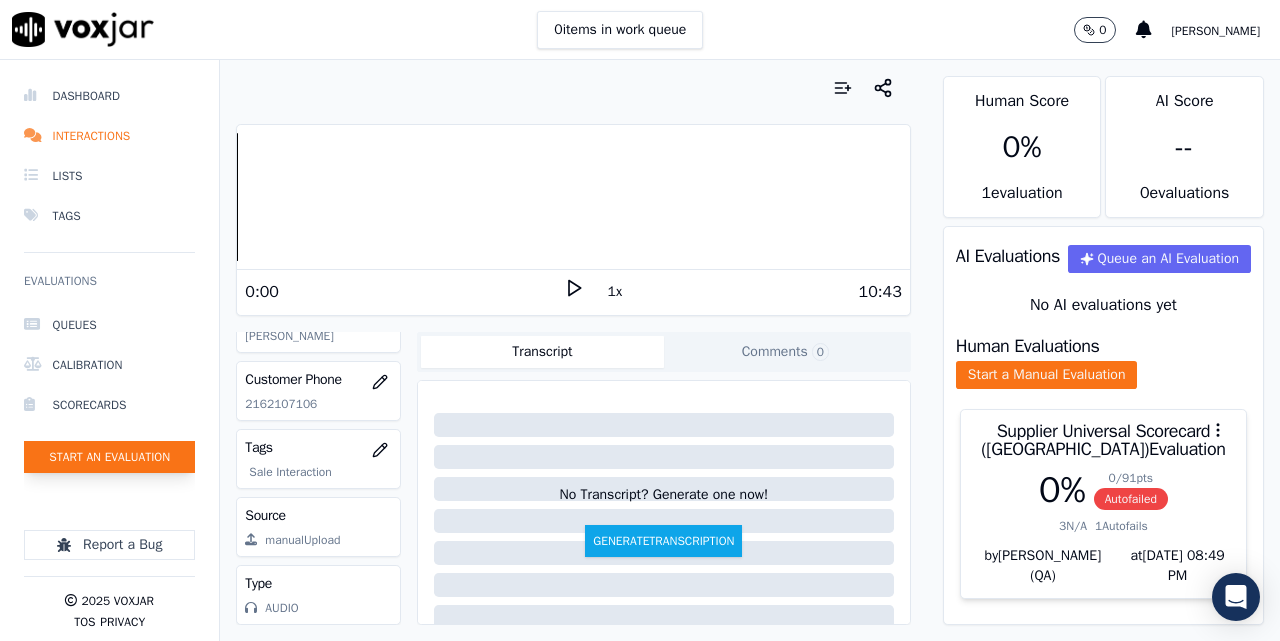 click on "Start an Evaluation" 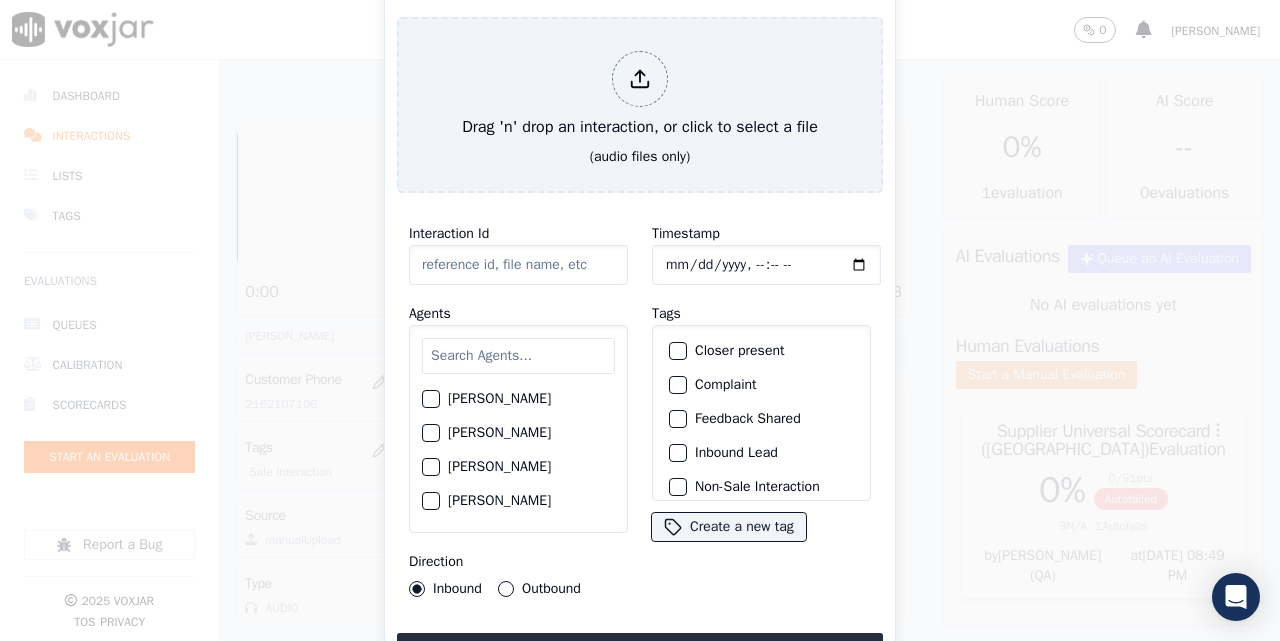 type 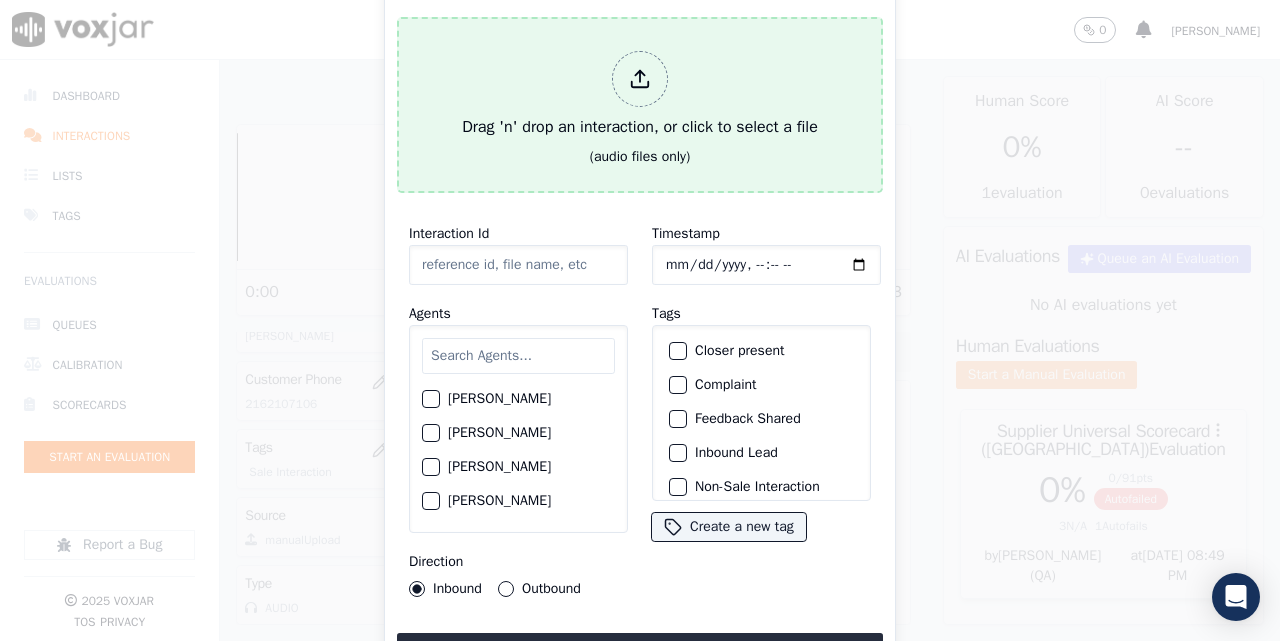 click on "Drag 'n' drop an interaction, or click to select a file" at bounding box center (640, 95) 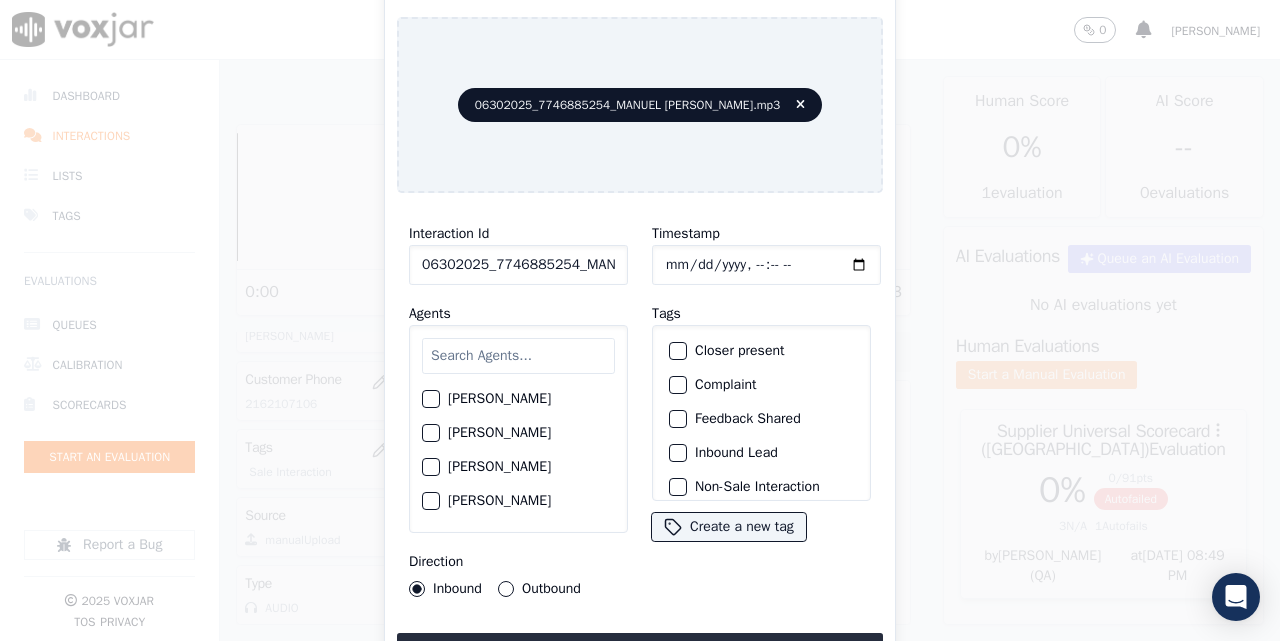 click on "06302025_7746885254_MANUEL CASTILLO.mp3" 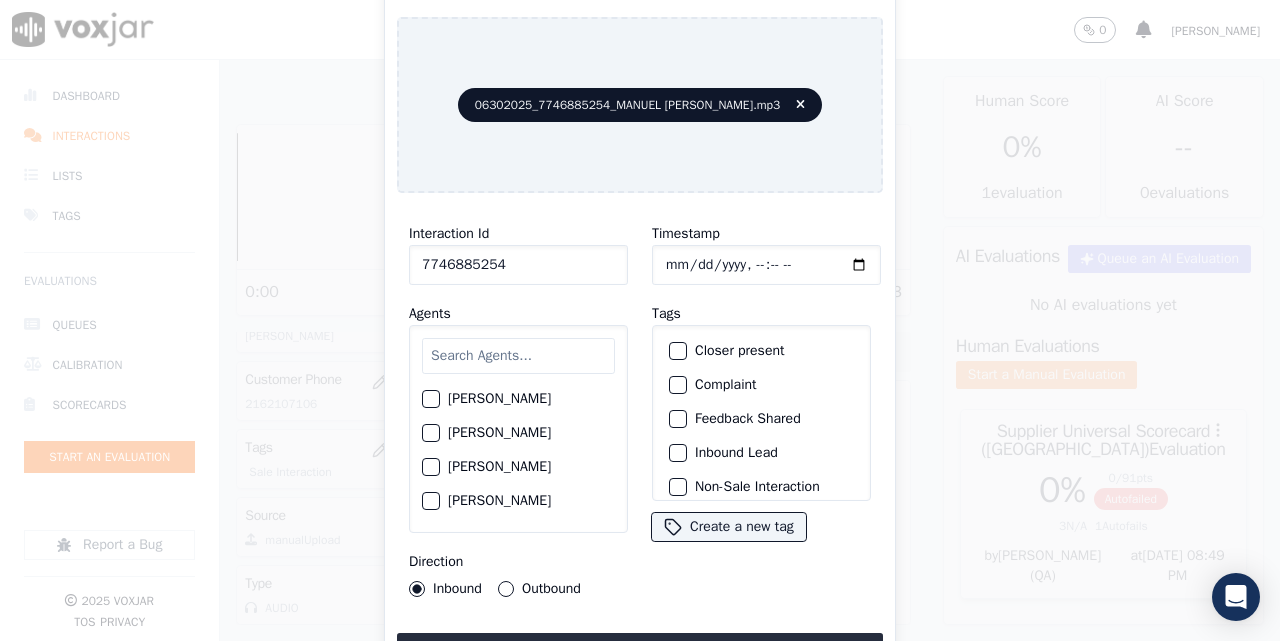 type on "7746885254" 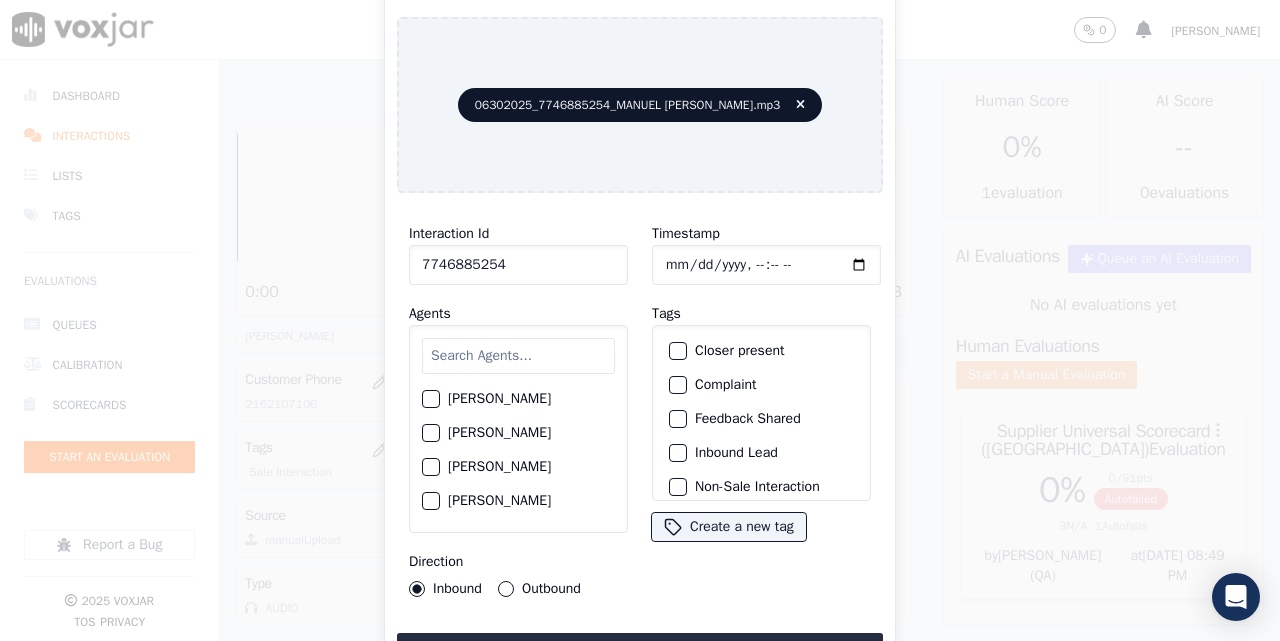 type on "2025-06-30T15:19" 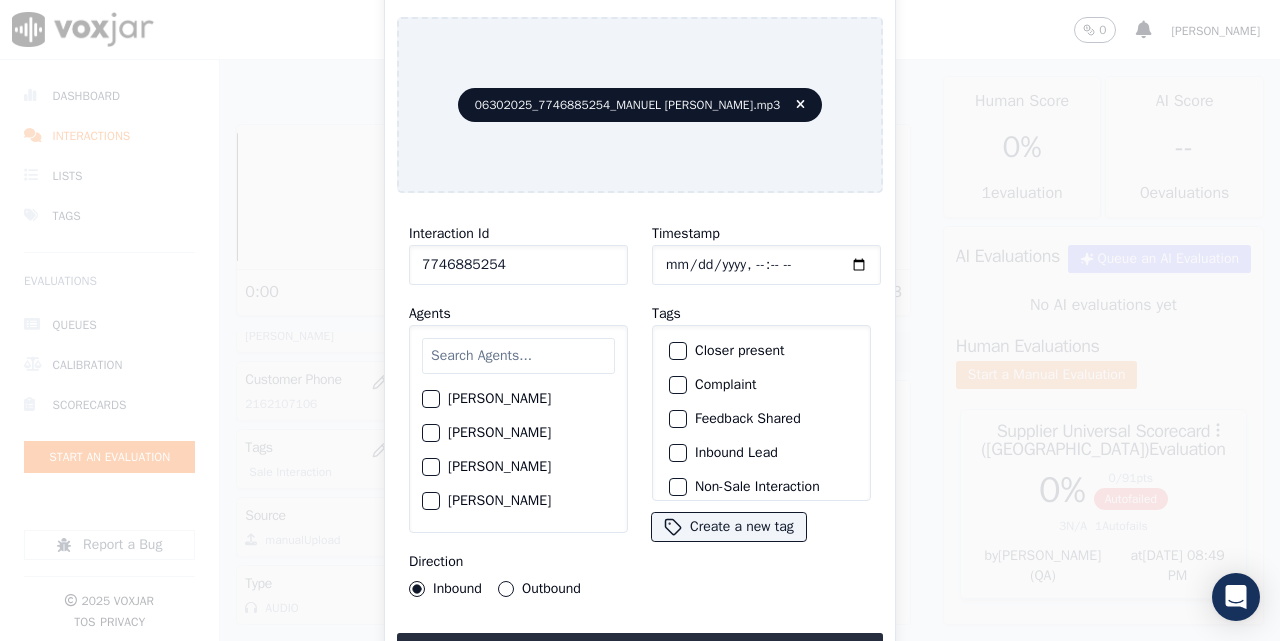 click at bounding box center [518, 356] 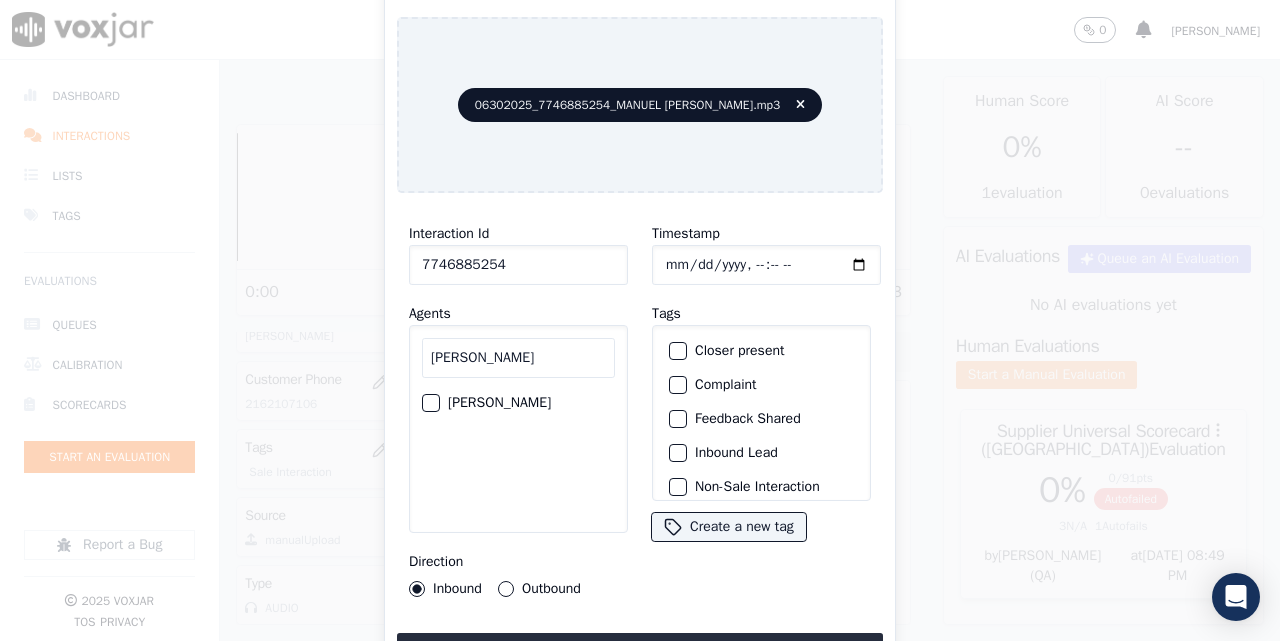 type on "Manuel" 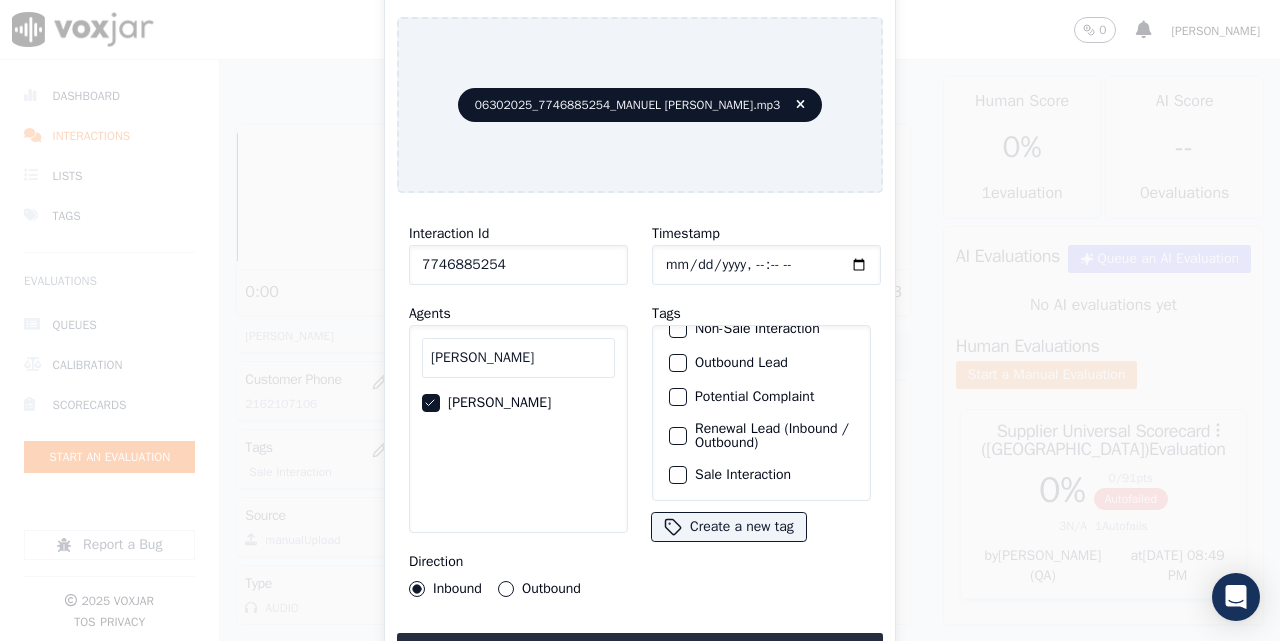 scroll, scrollTop: 187, scrollLeft: 0, axis: vertical 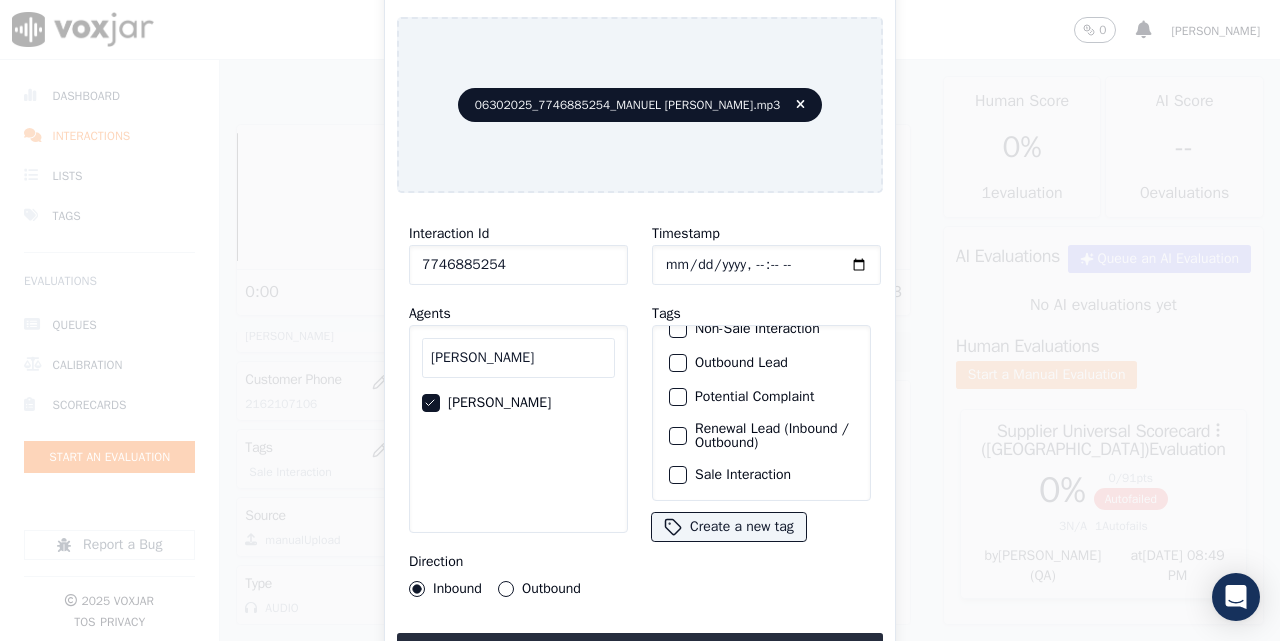 click at bounding box center [677, 475] 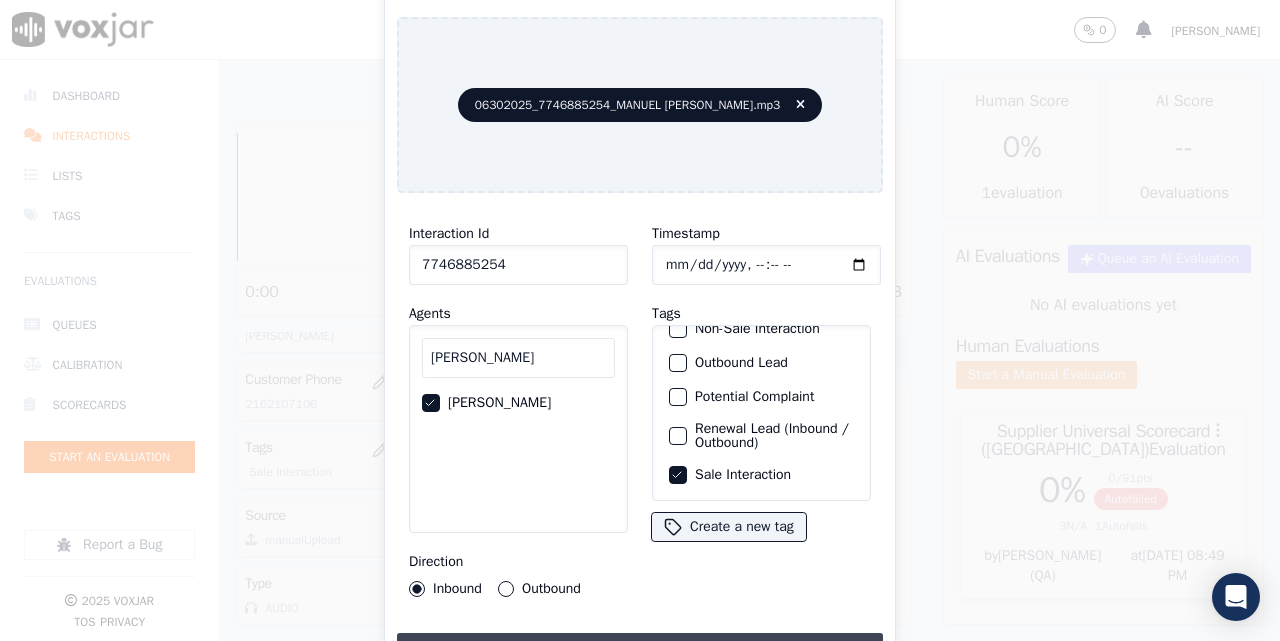click on "Upload interaction to start evaluation" at bounding box center (640, 651) 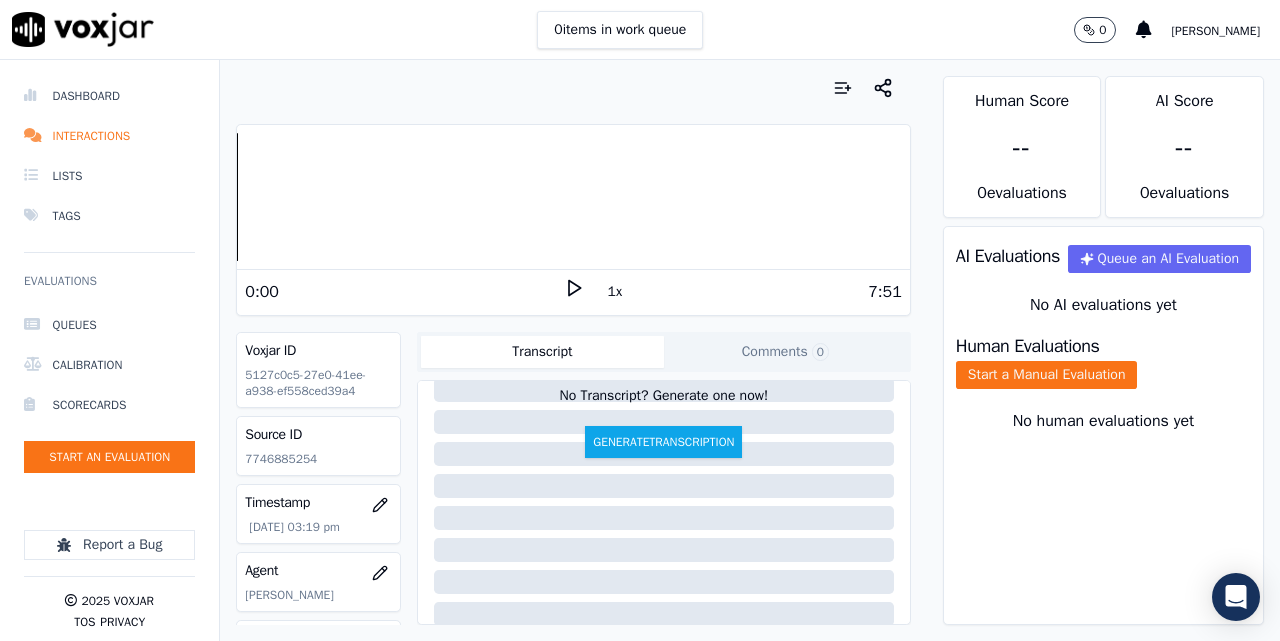 scroll, scrollTop: 167, scrollLeft: 0, axis: vertical 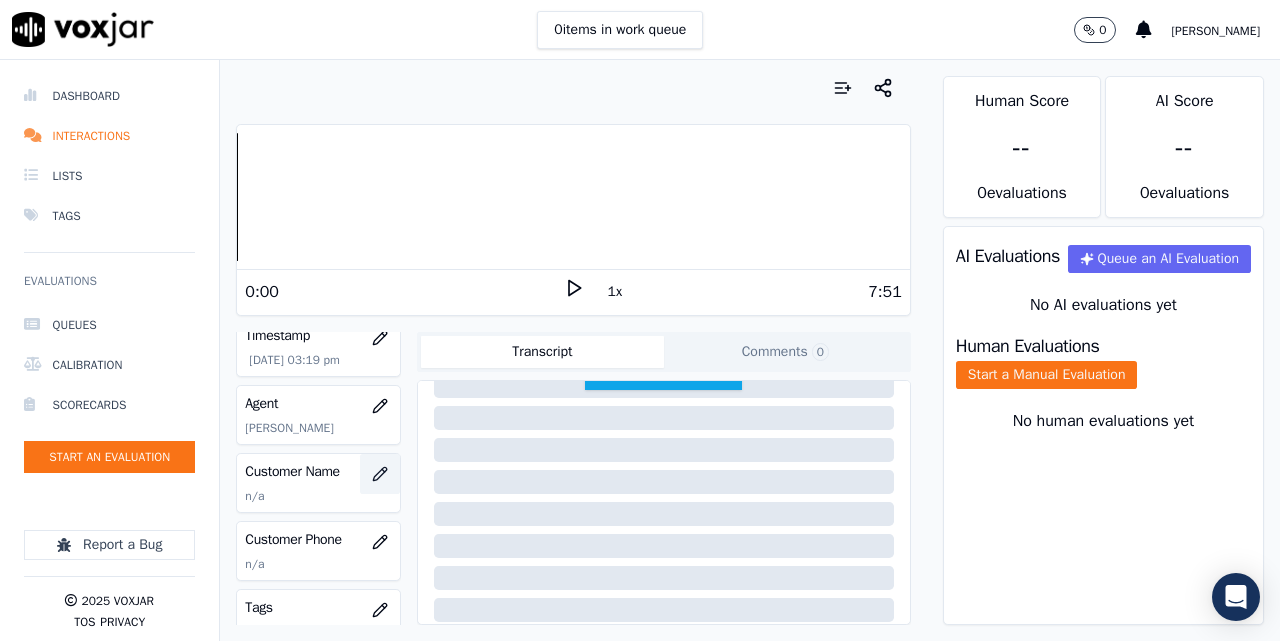 click 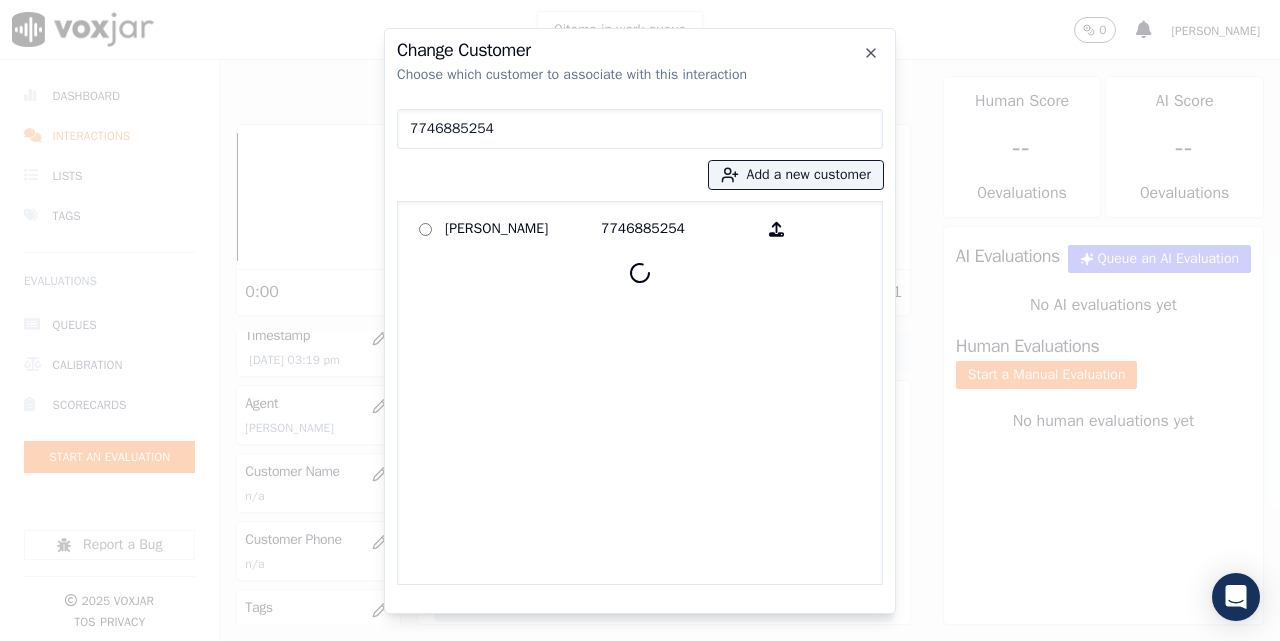 type on "7746885254" 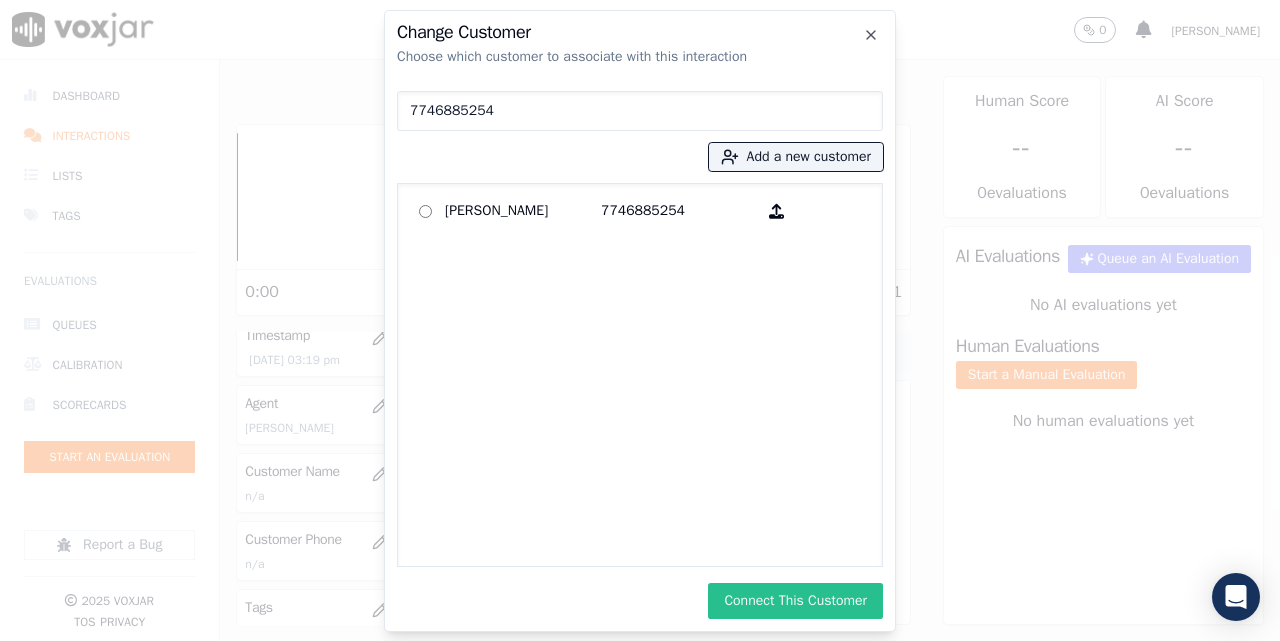click on "Connect This Customer" at bounding box center (795, 601) 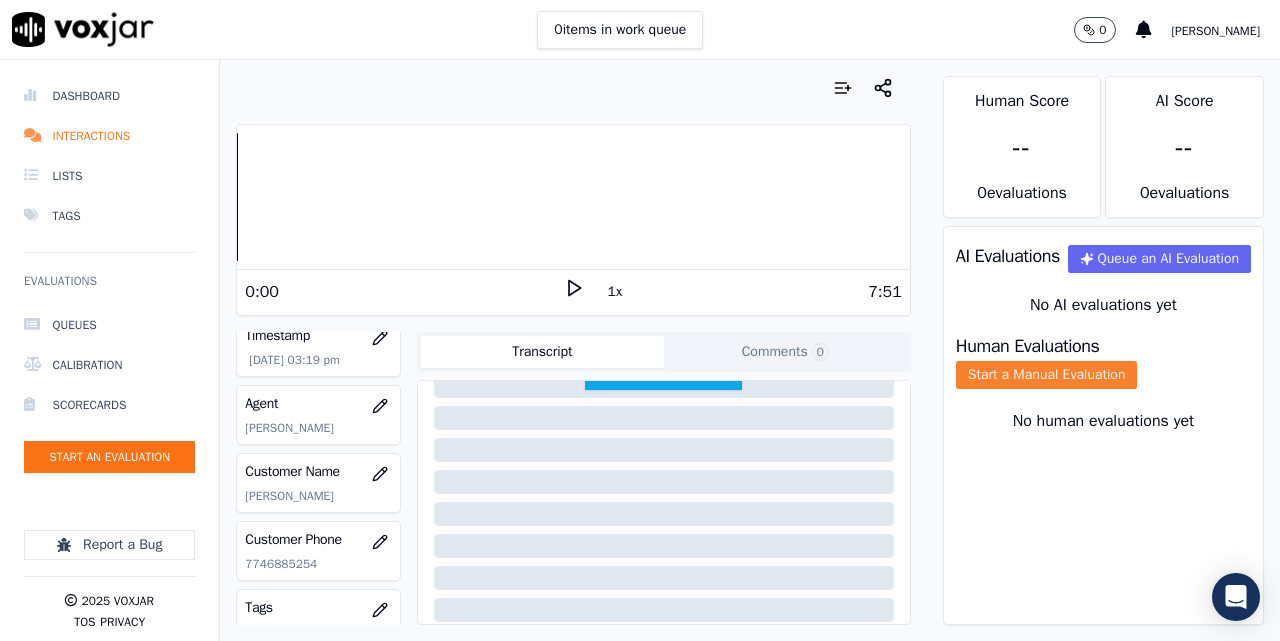 click on "Start a Manual Evaluation" 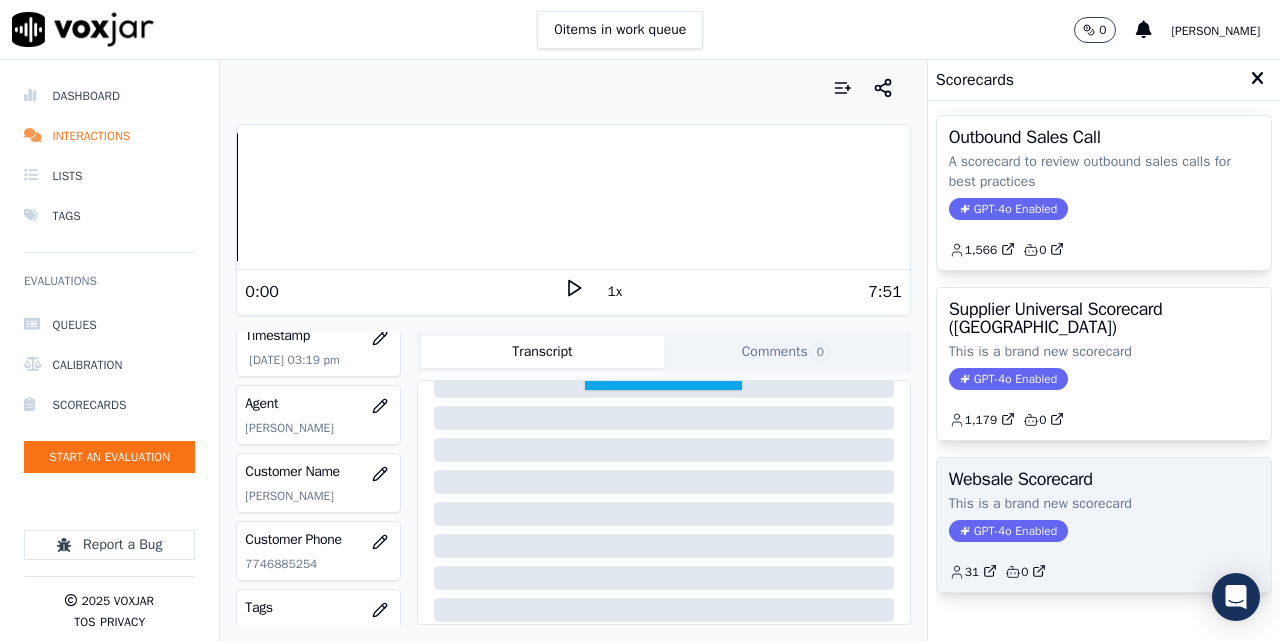 scroll, scrollTop: 403, scrollLeft: 0, axis: vertical 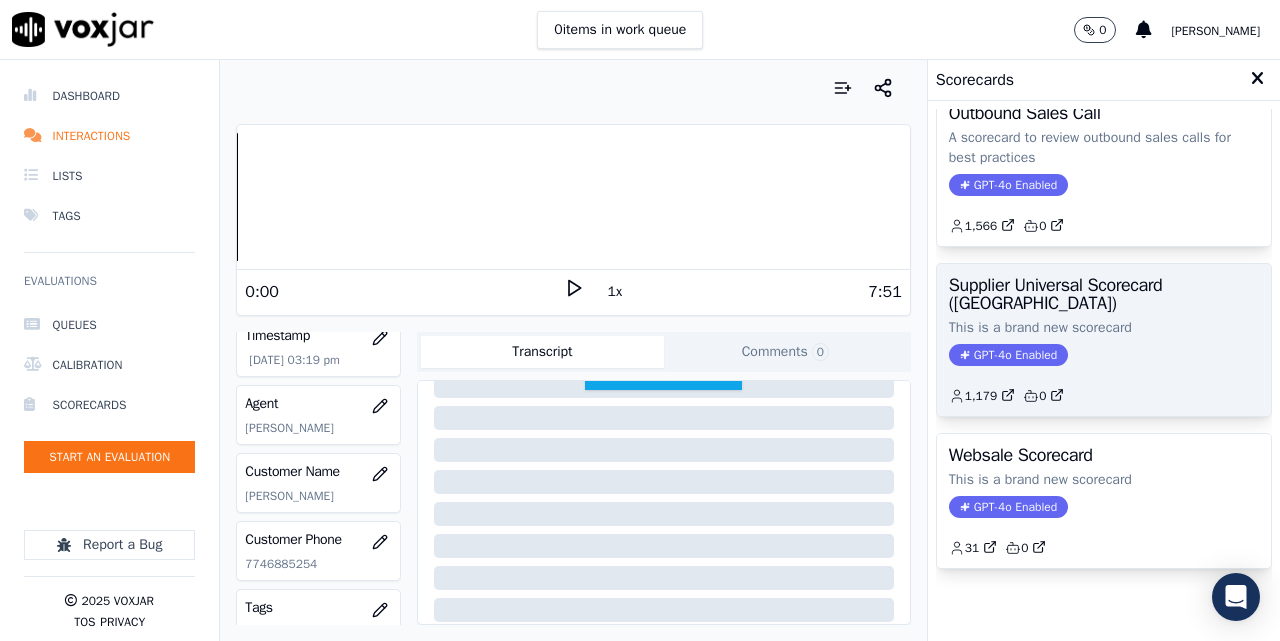 click on "GPT-4o Enabled" 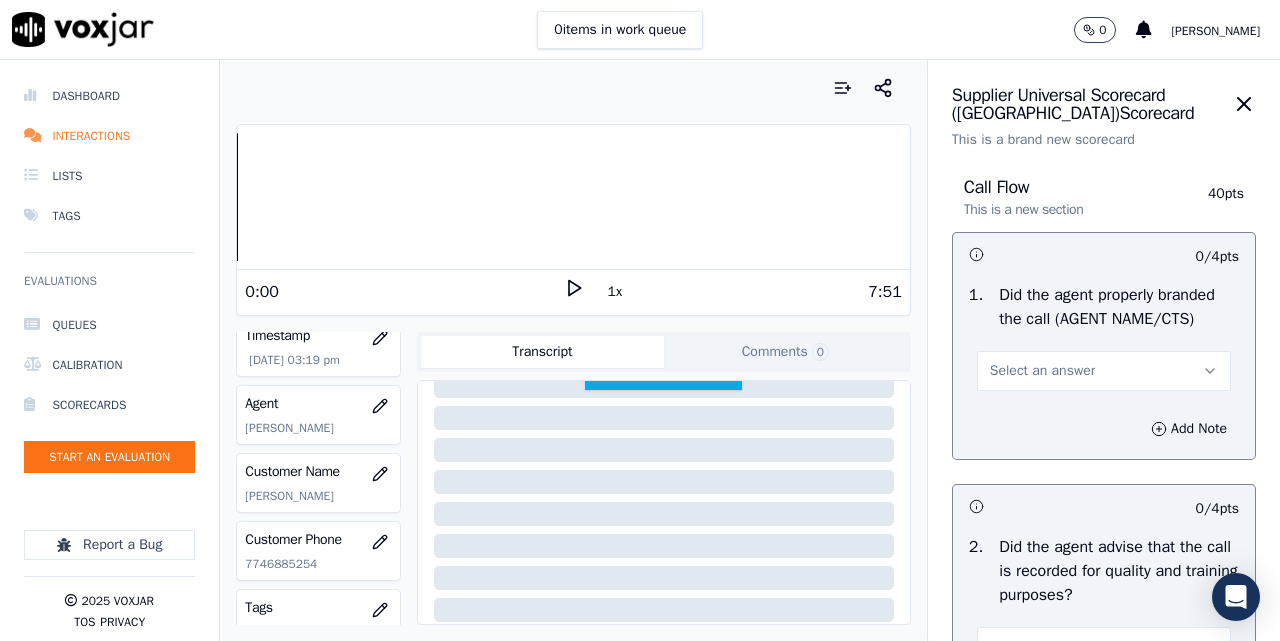 click on "Select an answer" at bounding box center (1042, 371) 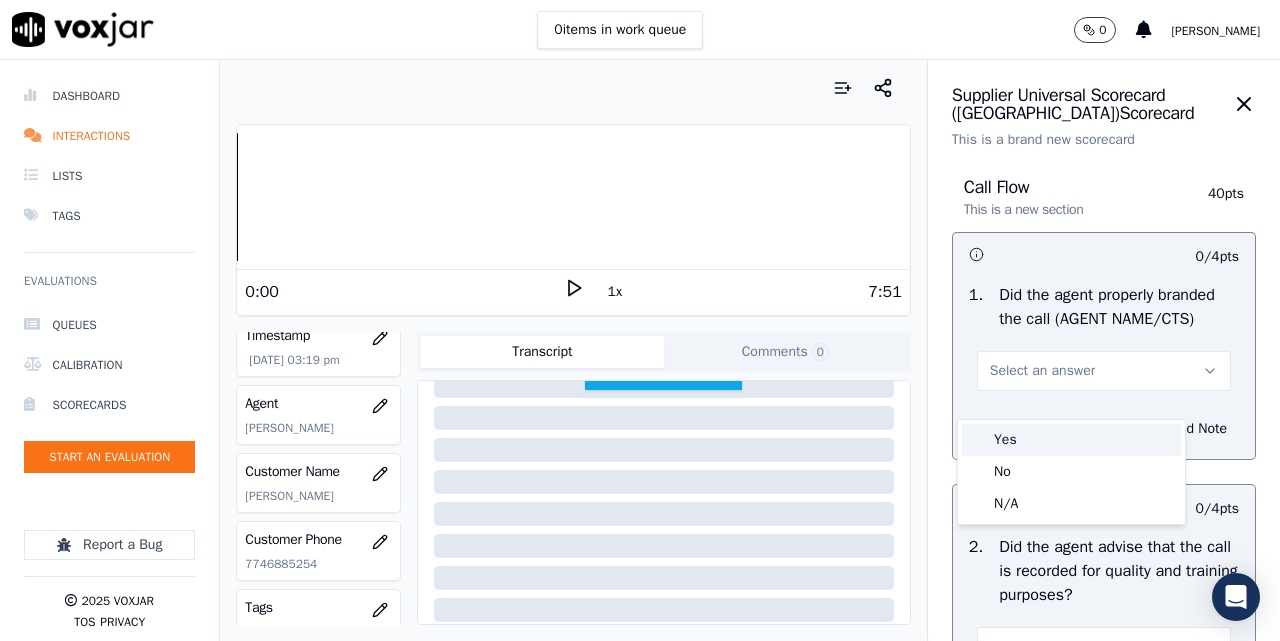 click on "Yes" at bounding box center [1071, 440] 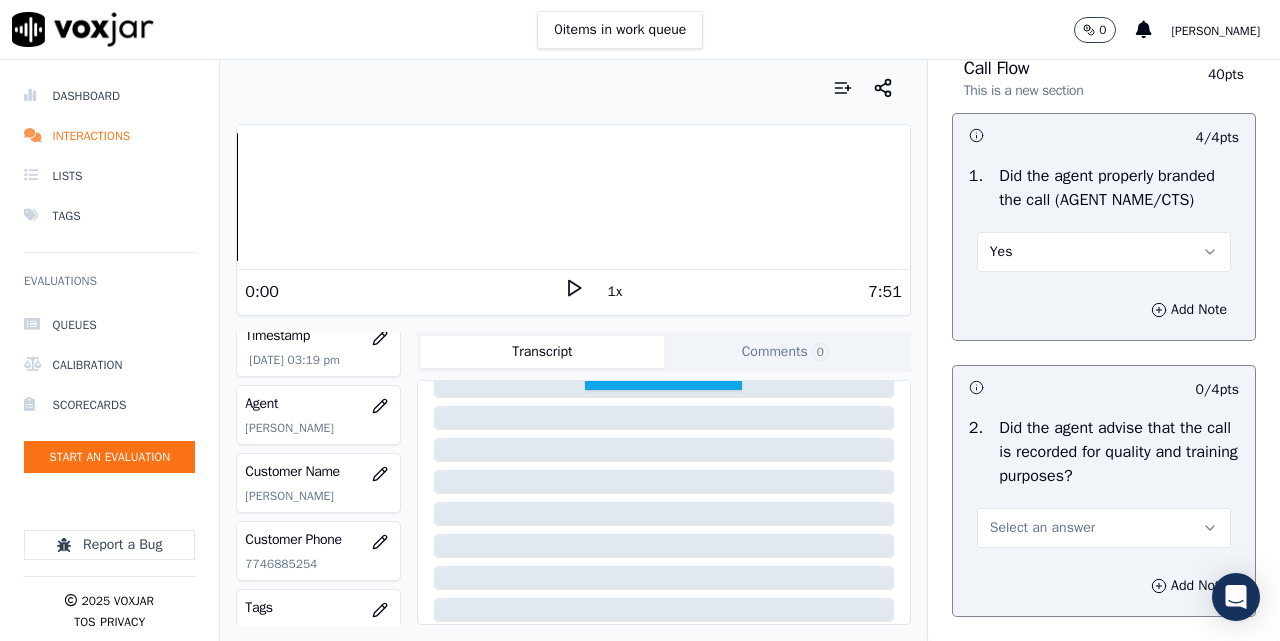 scroll, scrollTop: 167, scrollLeft: 0, axis: vertical 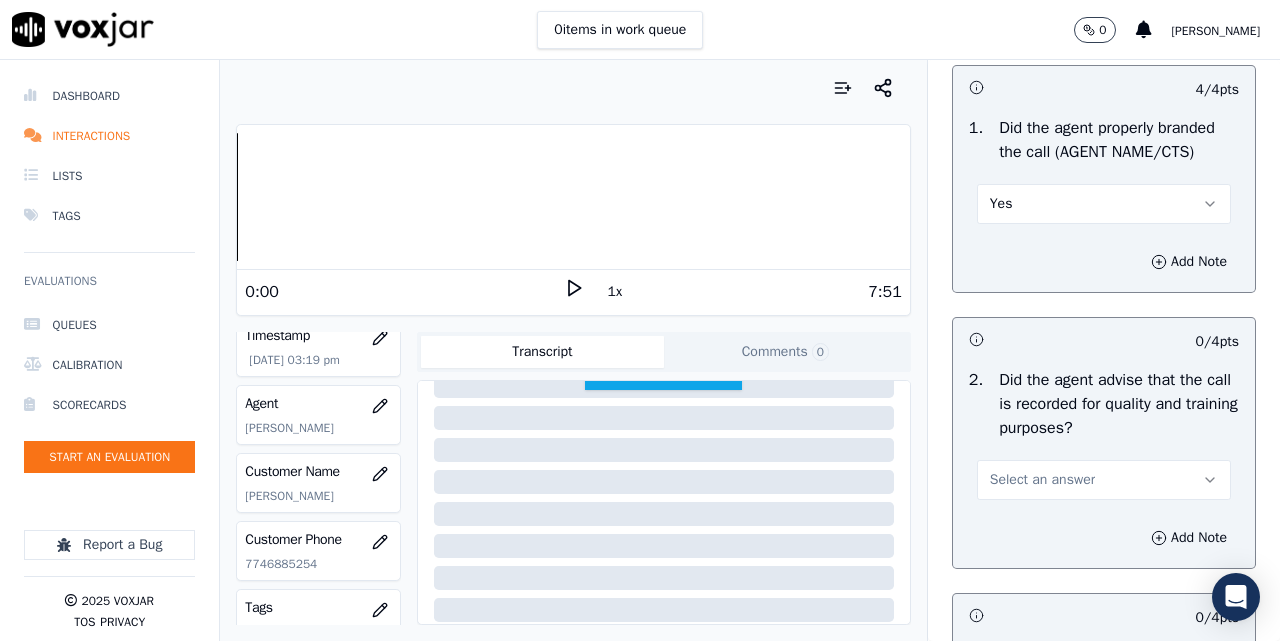 click on "Select an answer" at bounding box center (1042, 480) 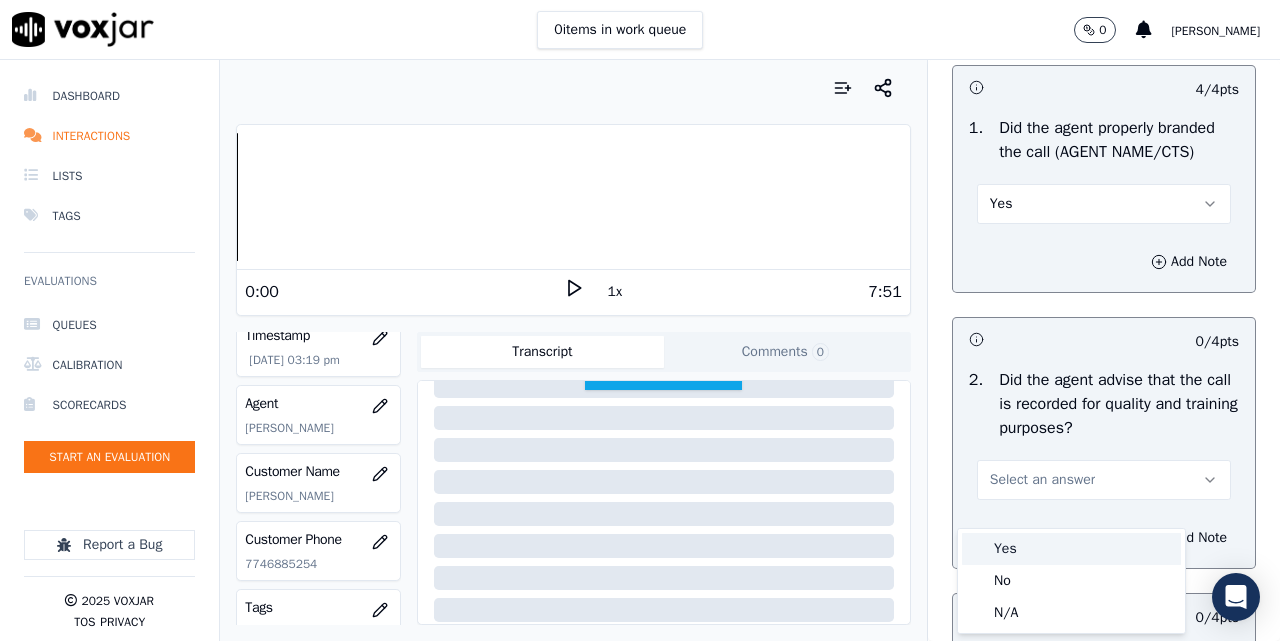 click on "Yes" at bounding box center [1071, 549] 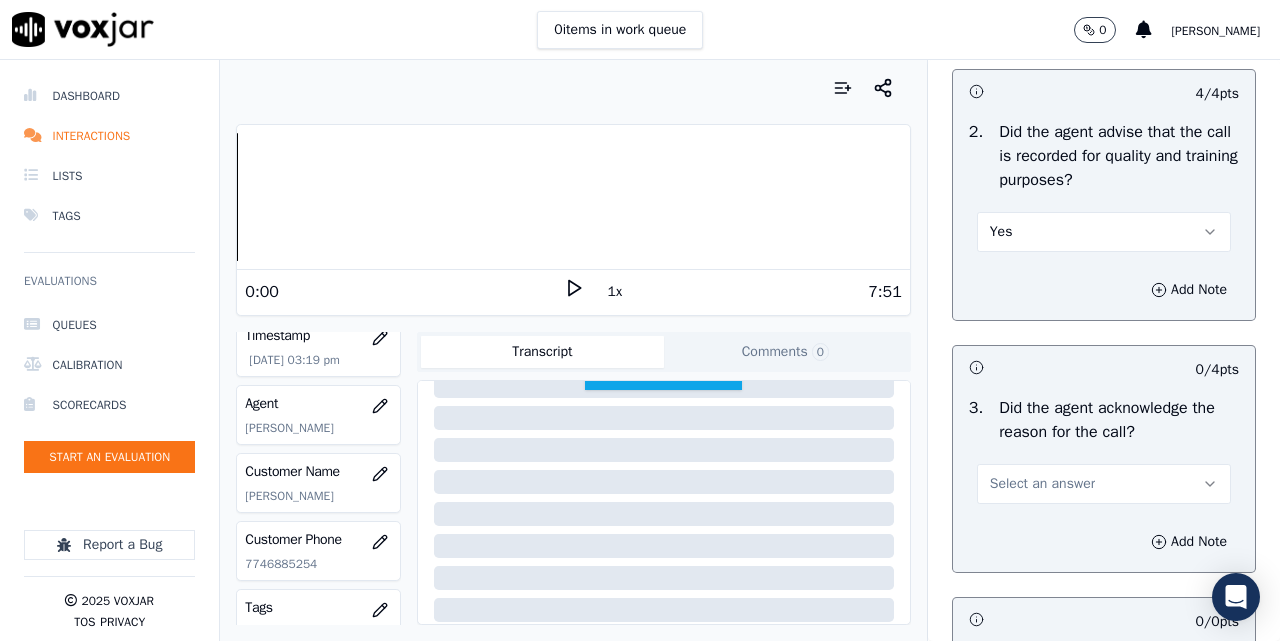 scroll, scrollTop: 500, scrollLeft: 0, axis: vertical 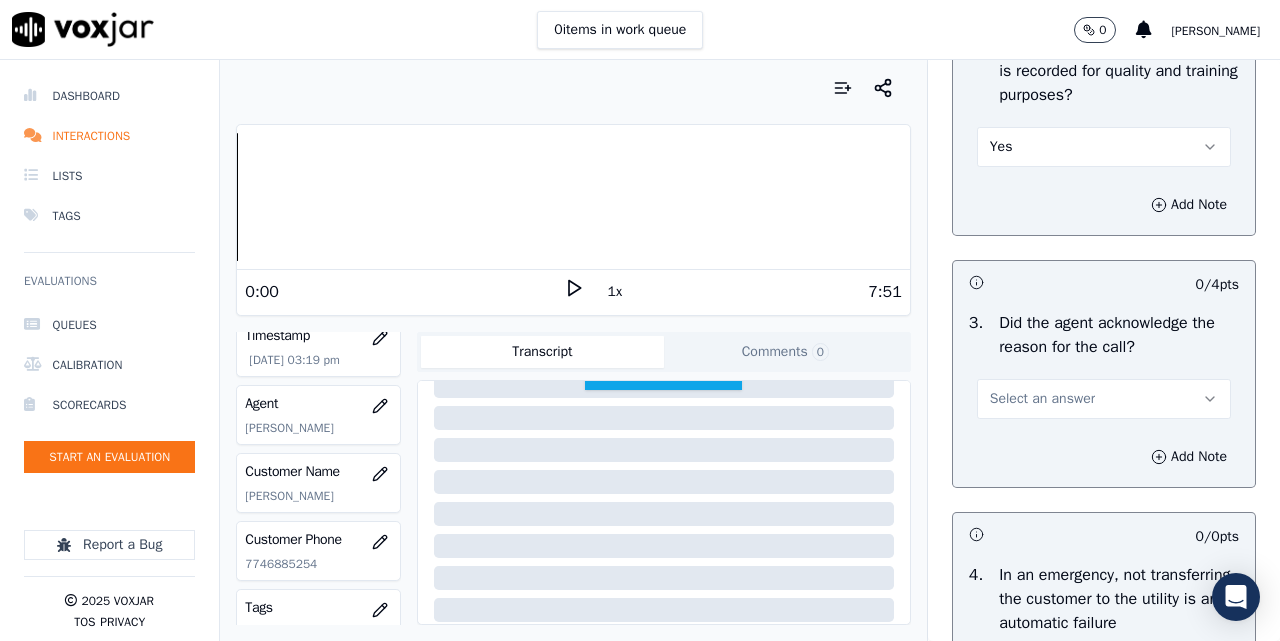 click on "Select an answer" at bounding box center [1104, 399] 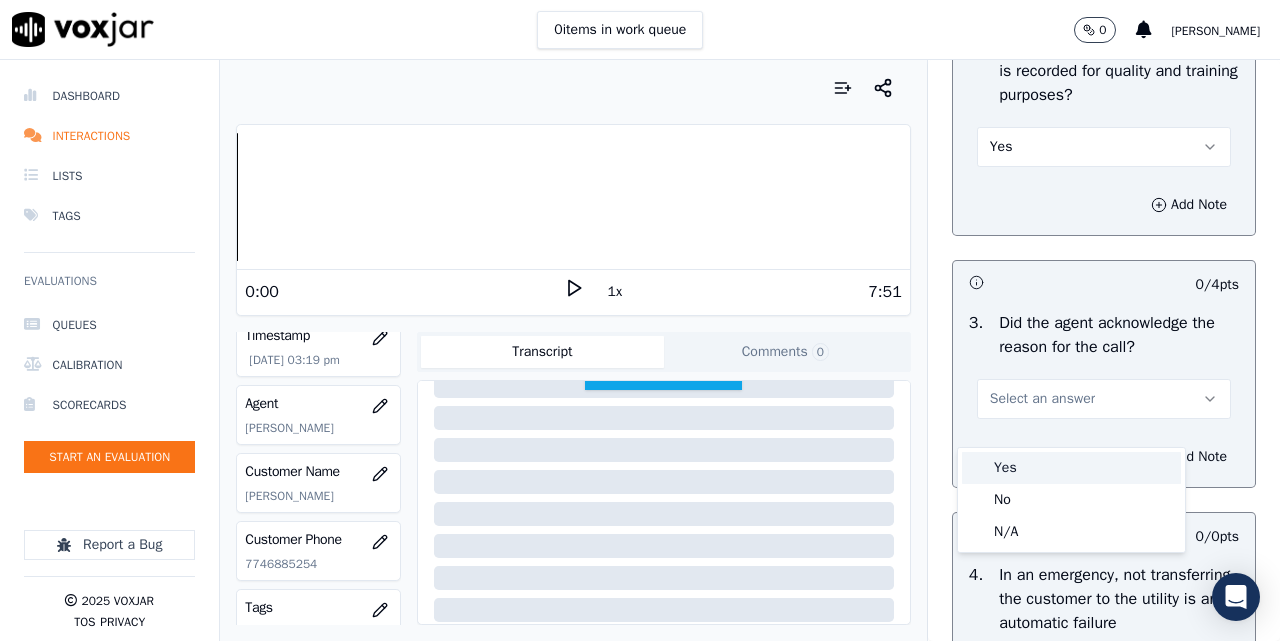 click on "Yes" at bounding box center (1071, 468) 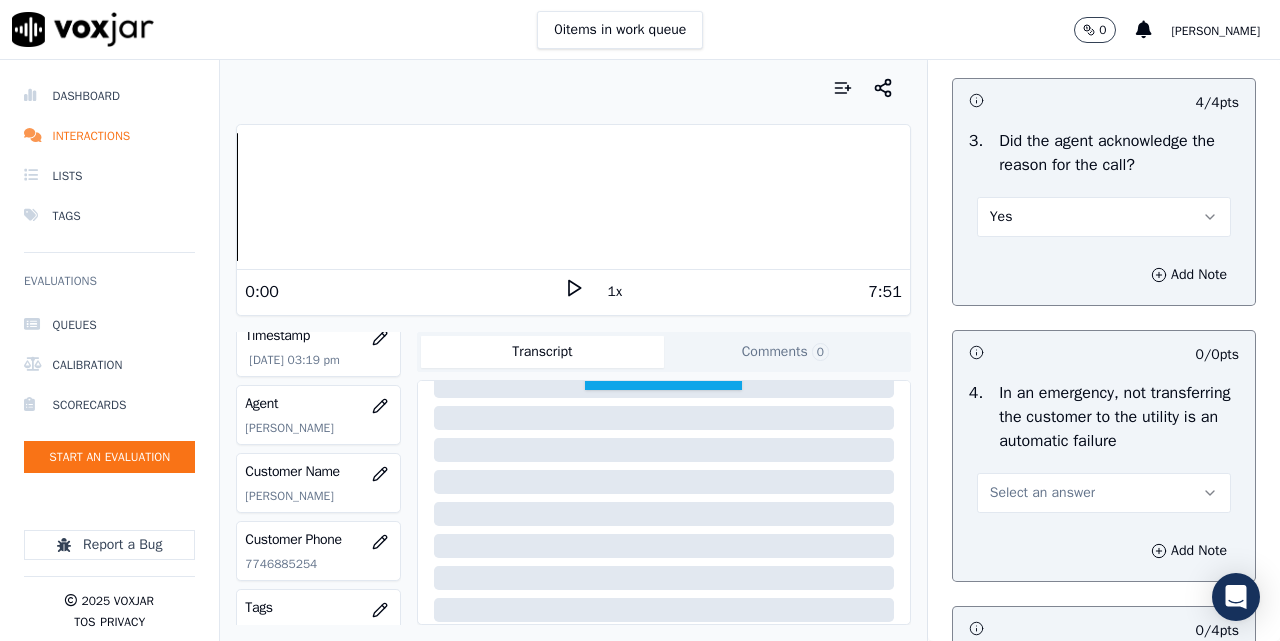 scroll, scrollTop: 833, scrollLeft: 0, axis: vertical 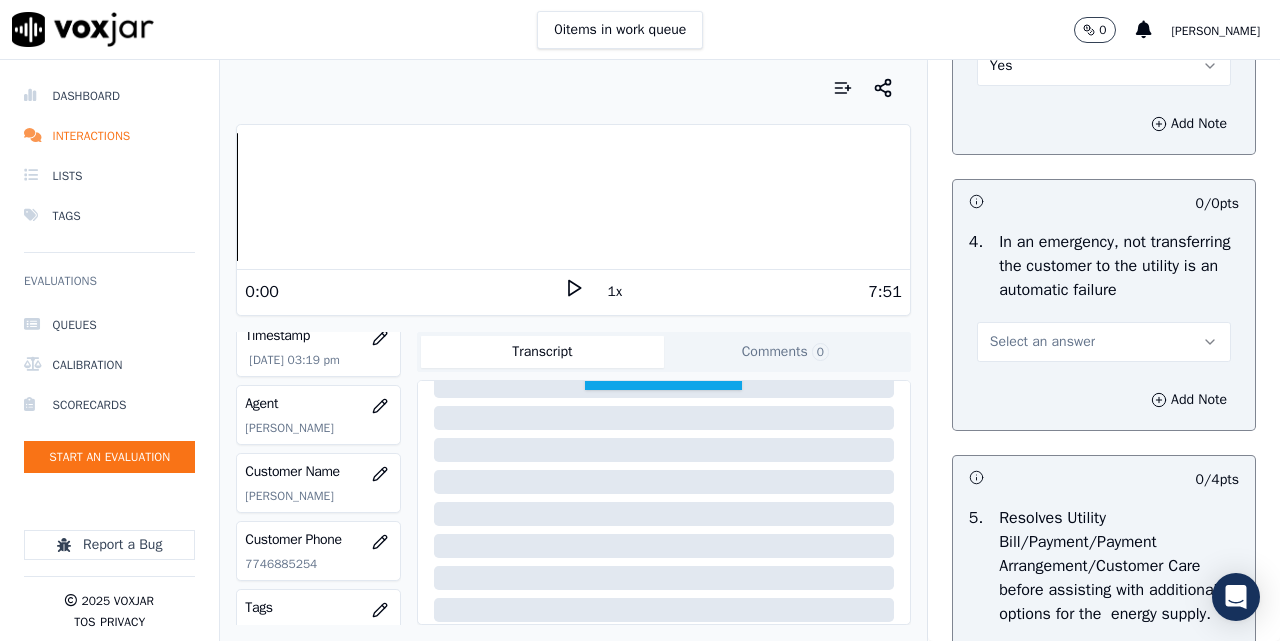 click on "Select an answer" at bounding box center [1104, 342] 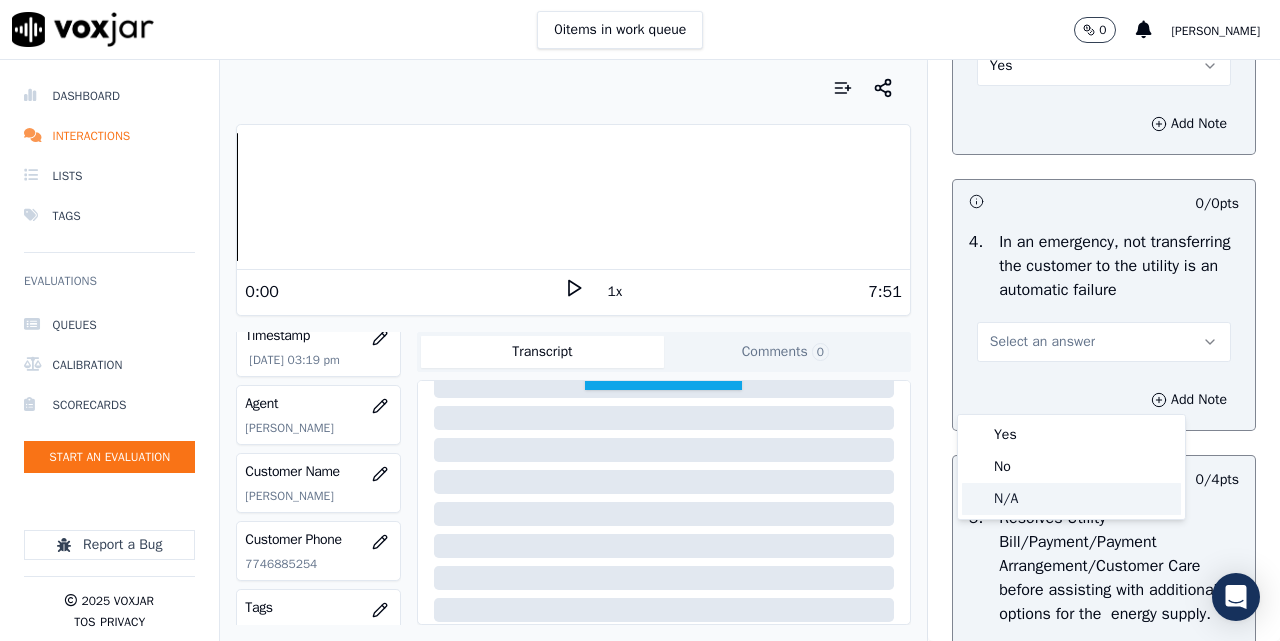 click on "N/A" 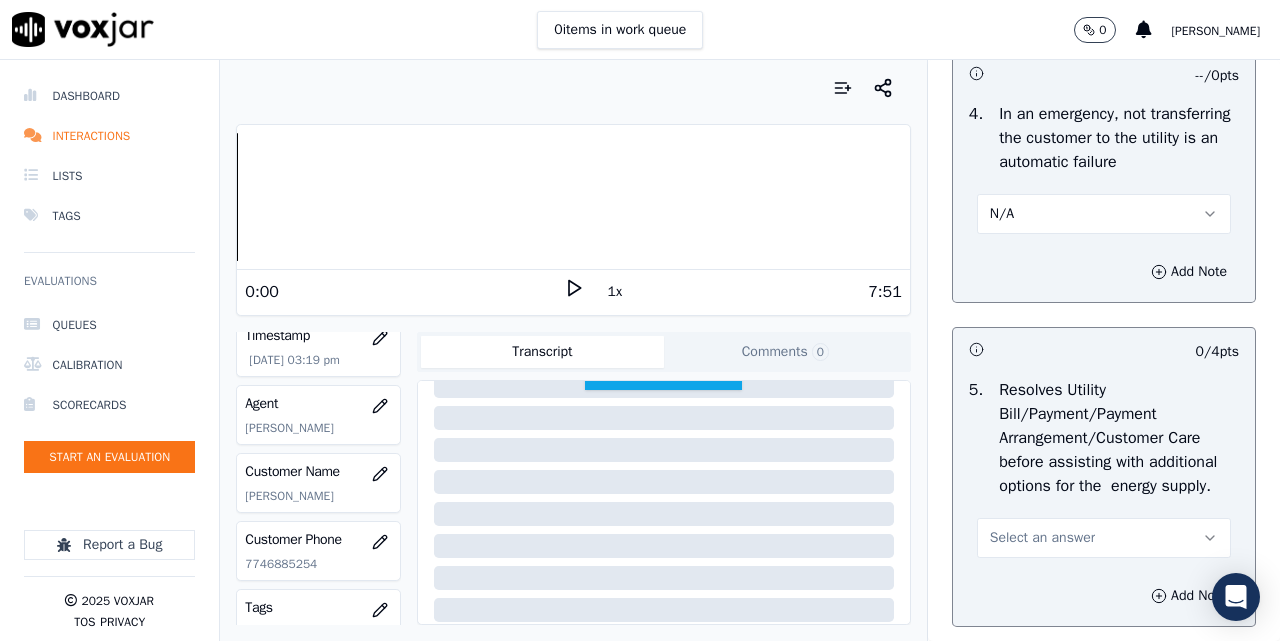 scroll, scrollTop: 1000, scrollLeft: 0, axis: vertical 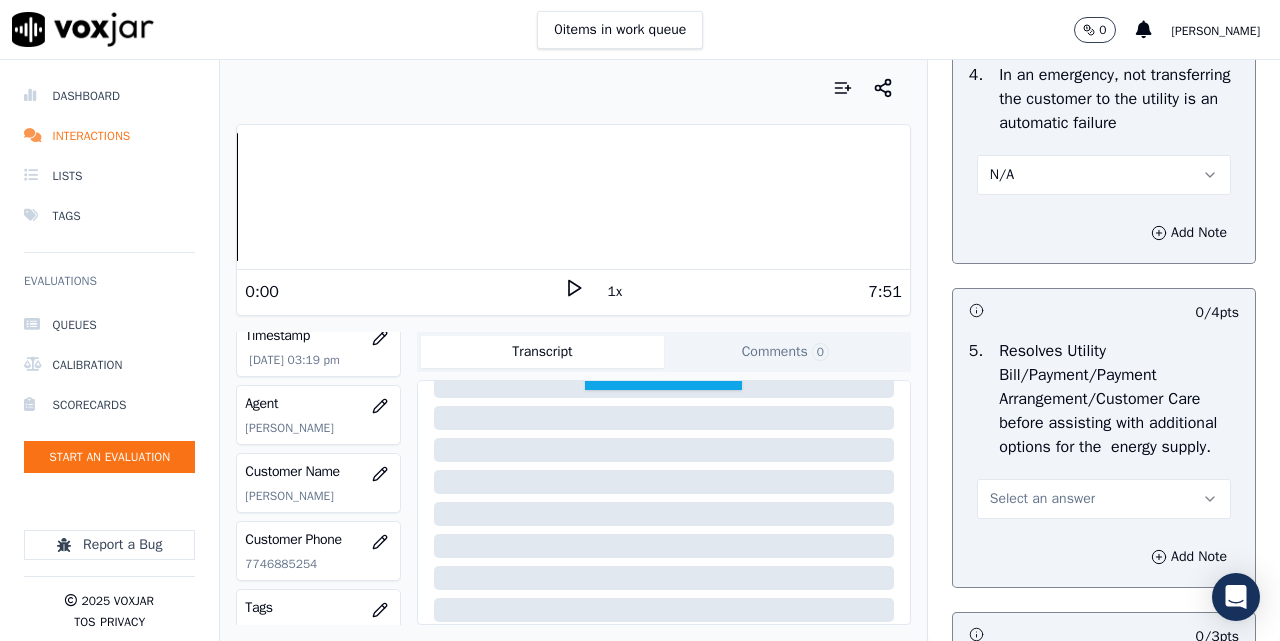 click on "Select an answer" at bounding box center [1042, 499] 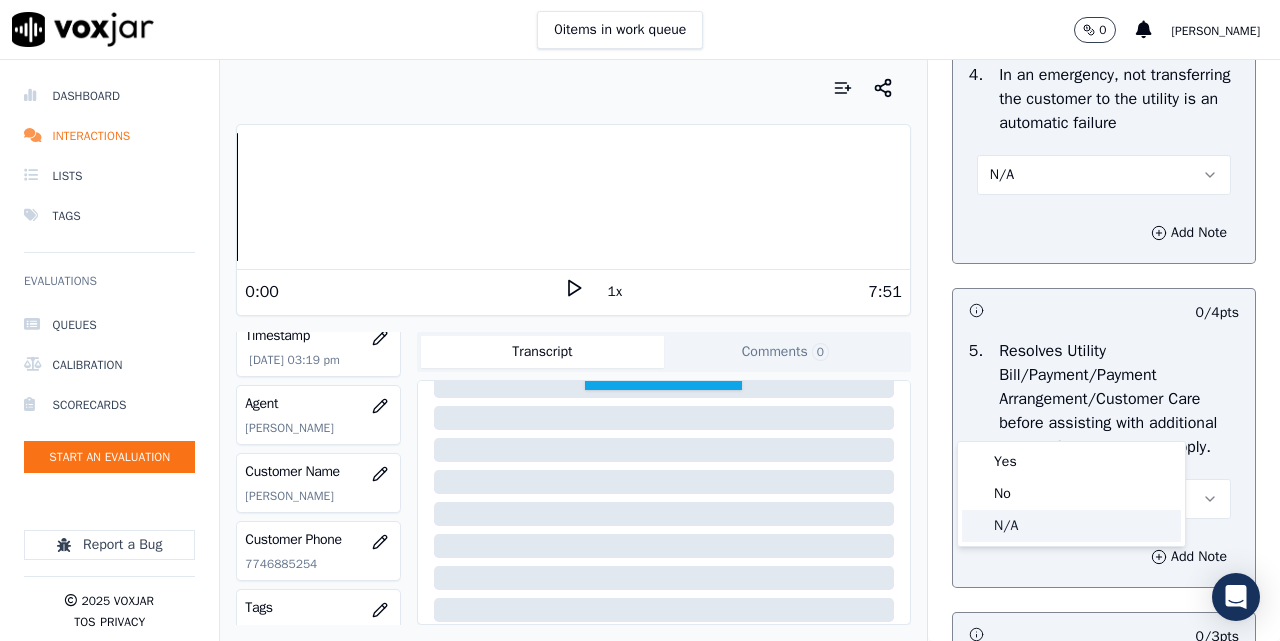 click on "N/A" 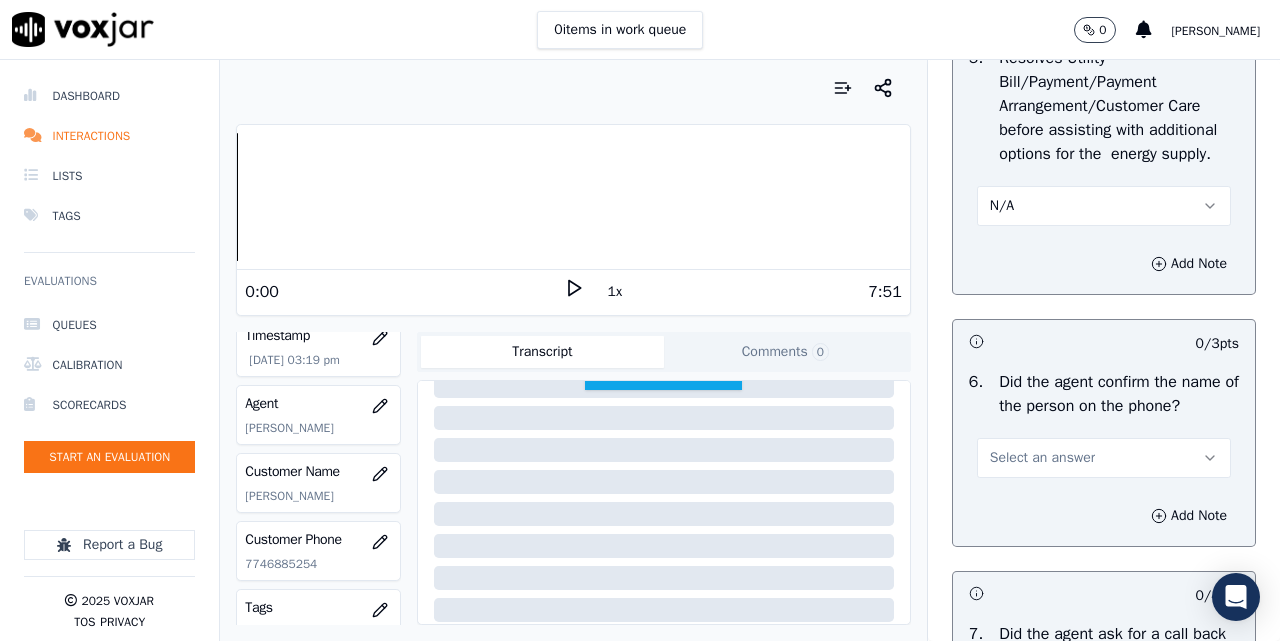 scroll, scrollTop: 1500, scrollLeft: 0, axis: vertical 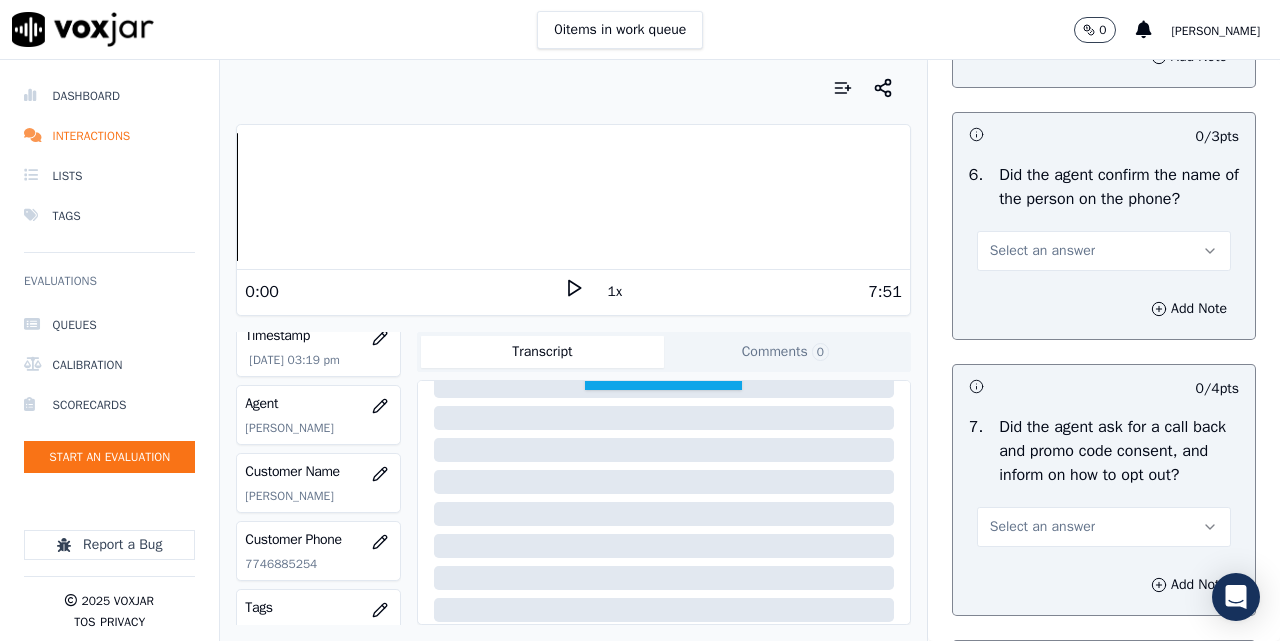 click on "Select an answer" at bounding box center [1104, 251] 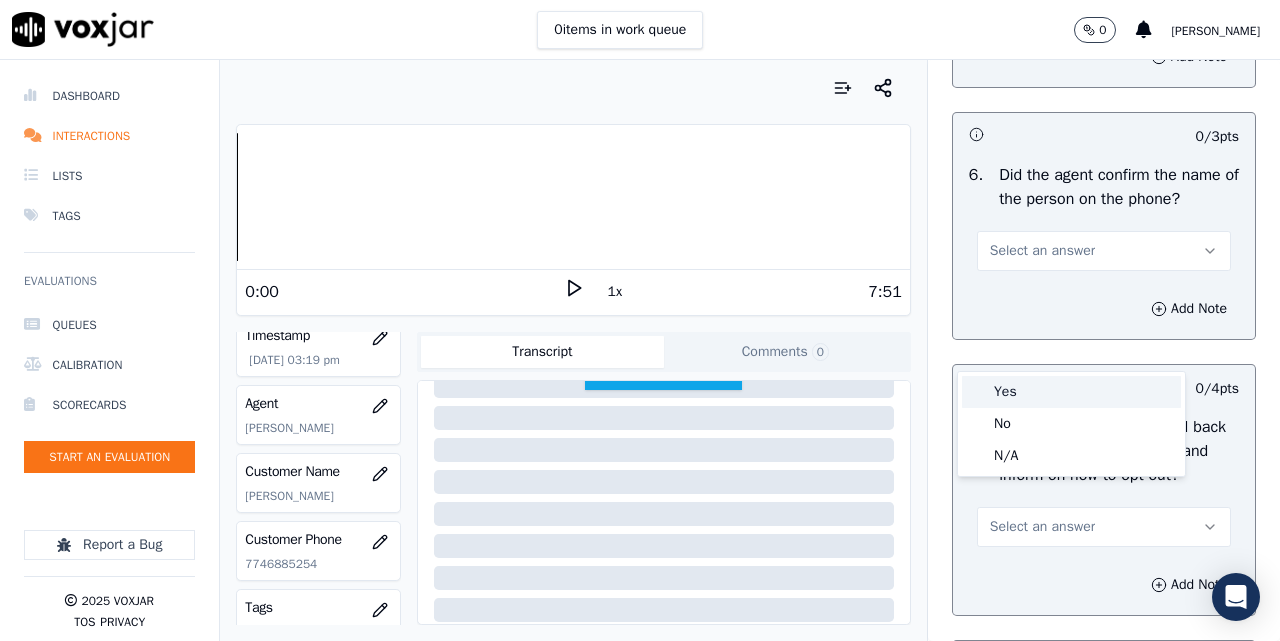 click on "Yes" at bounding box center [1071, 392] 